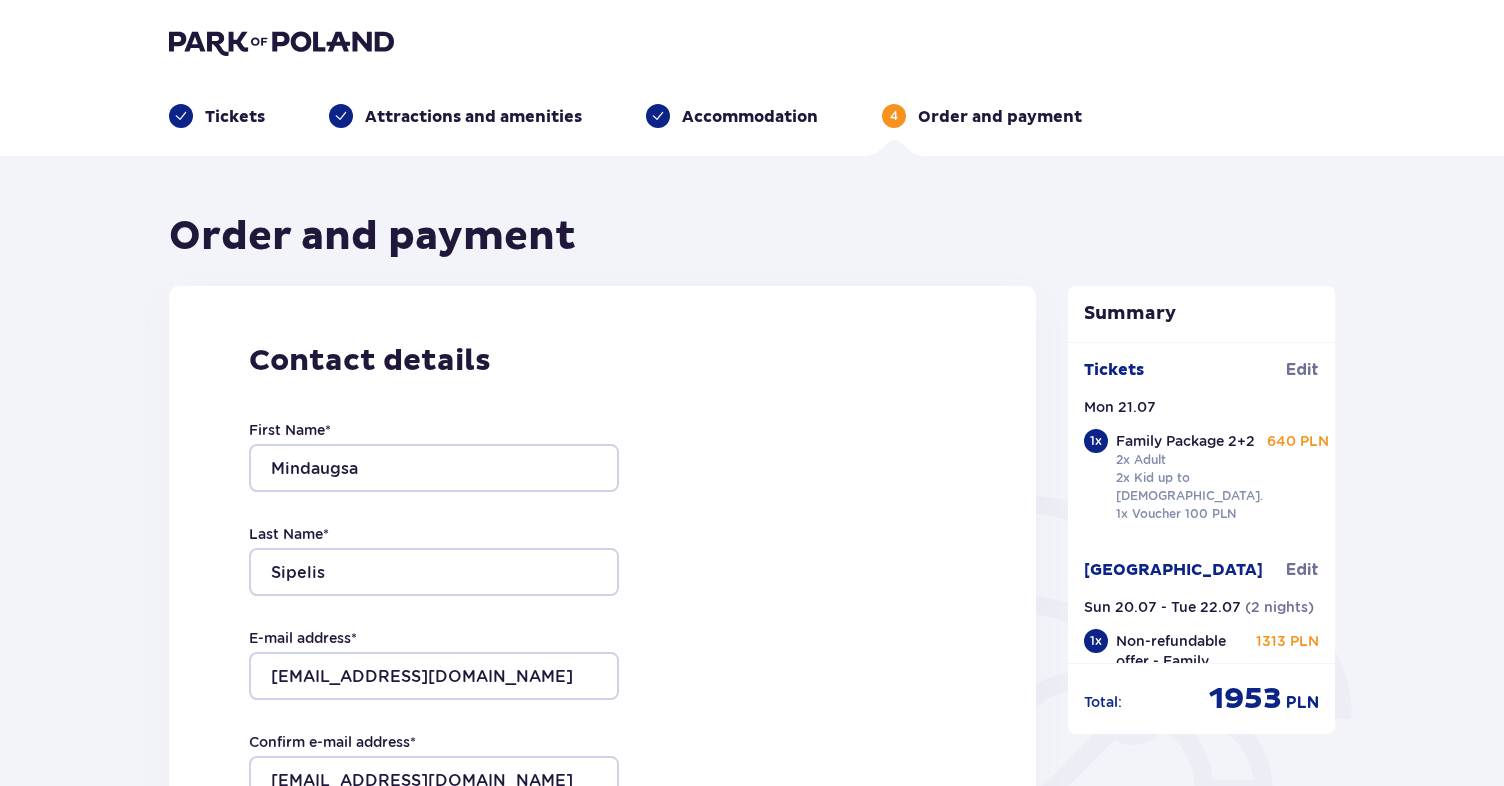scroll, scrollTop: 0, scrollLeft: 0, axis: both 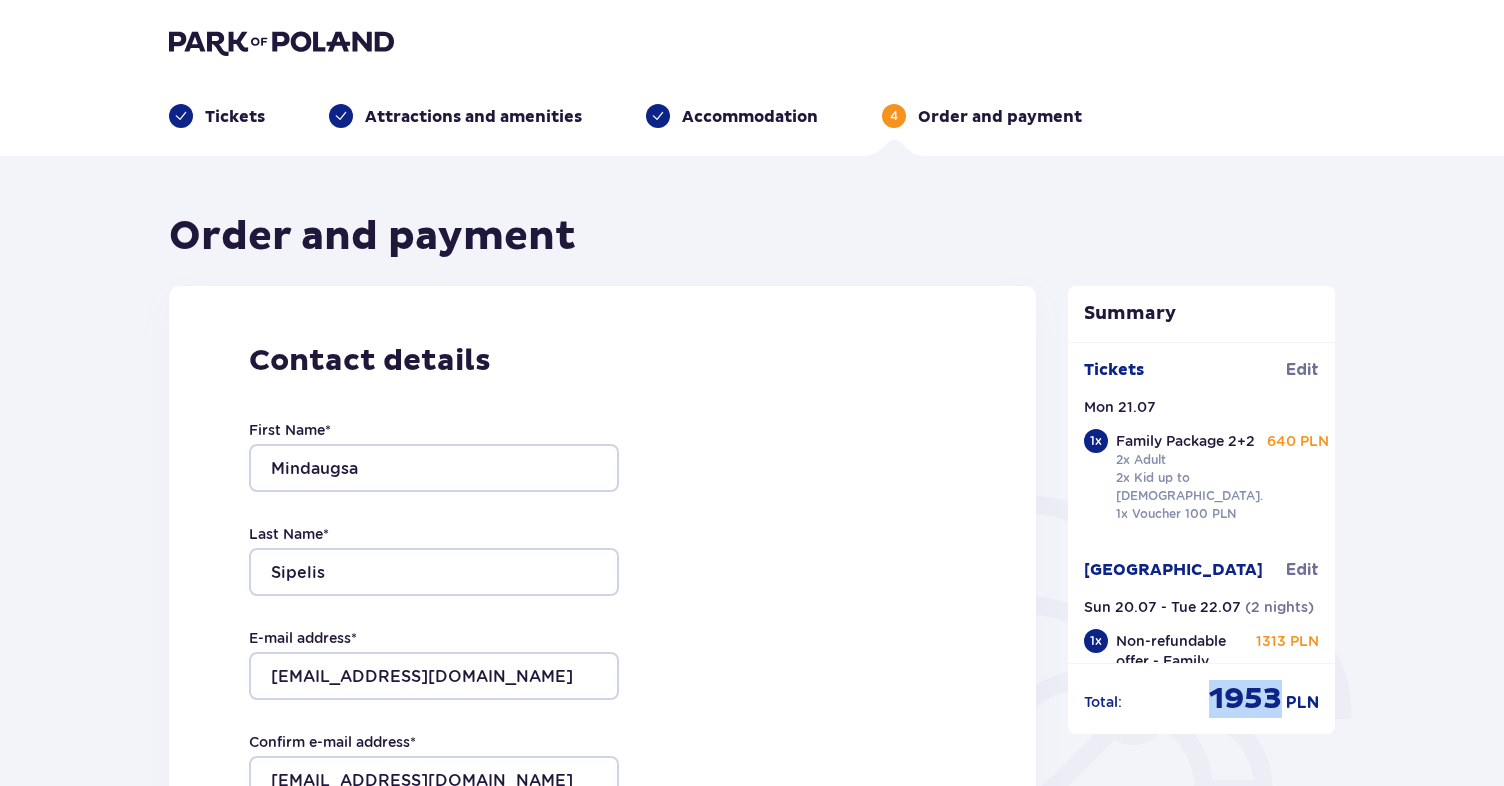 click at bounding box center [281, 42] 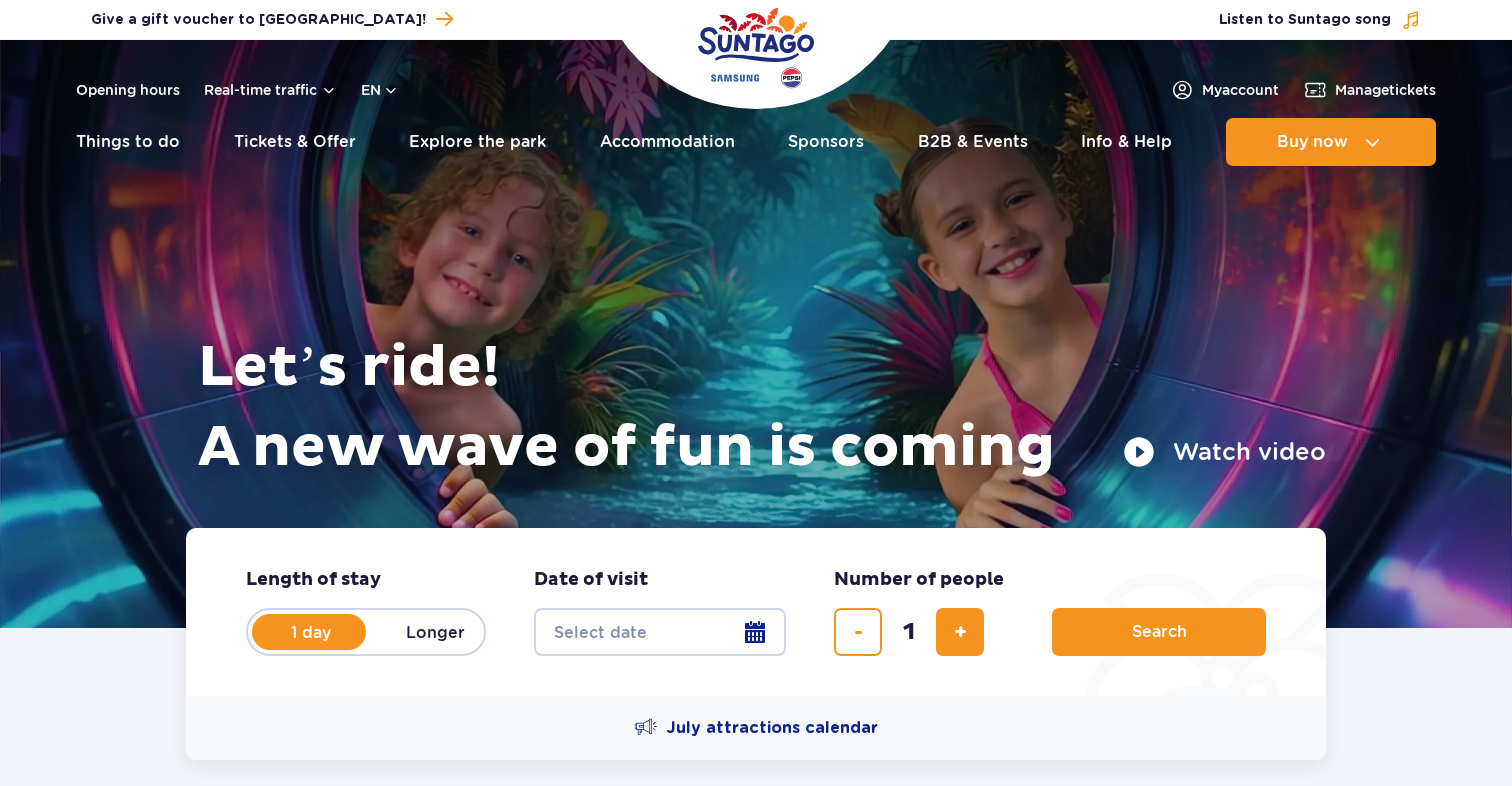 scroll, scrollTop: 0, scrollLeft: 0, axis: both 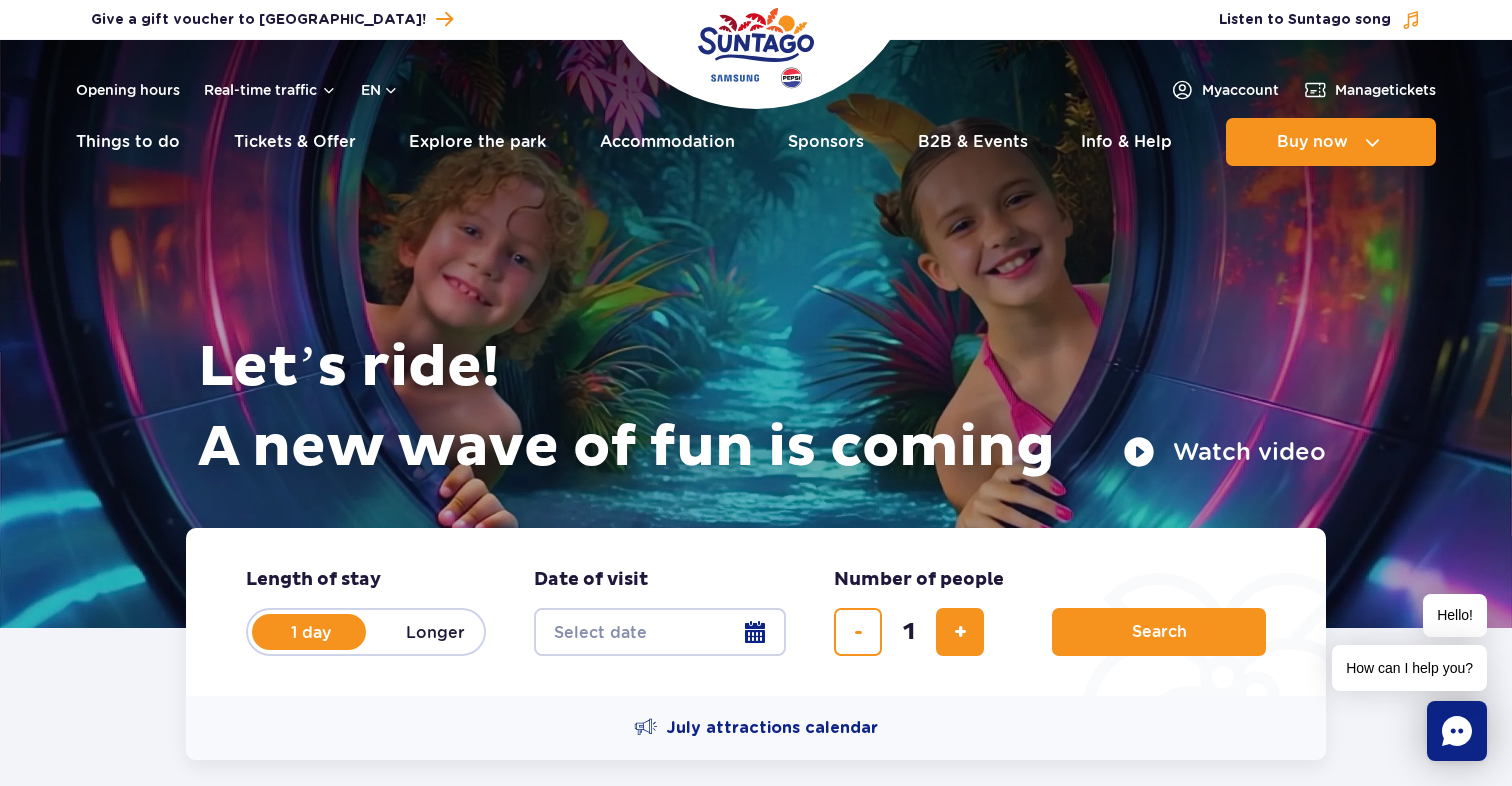 click at bounding box center (756, 48) 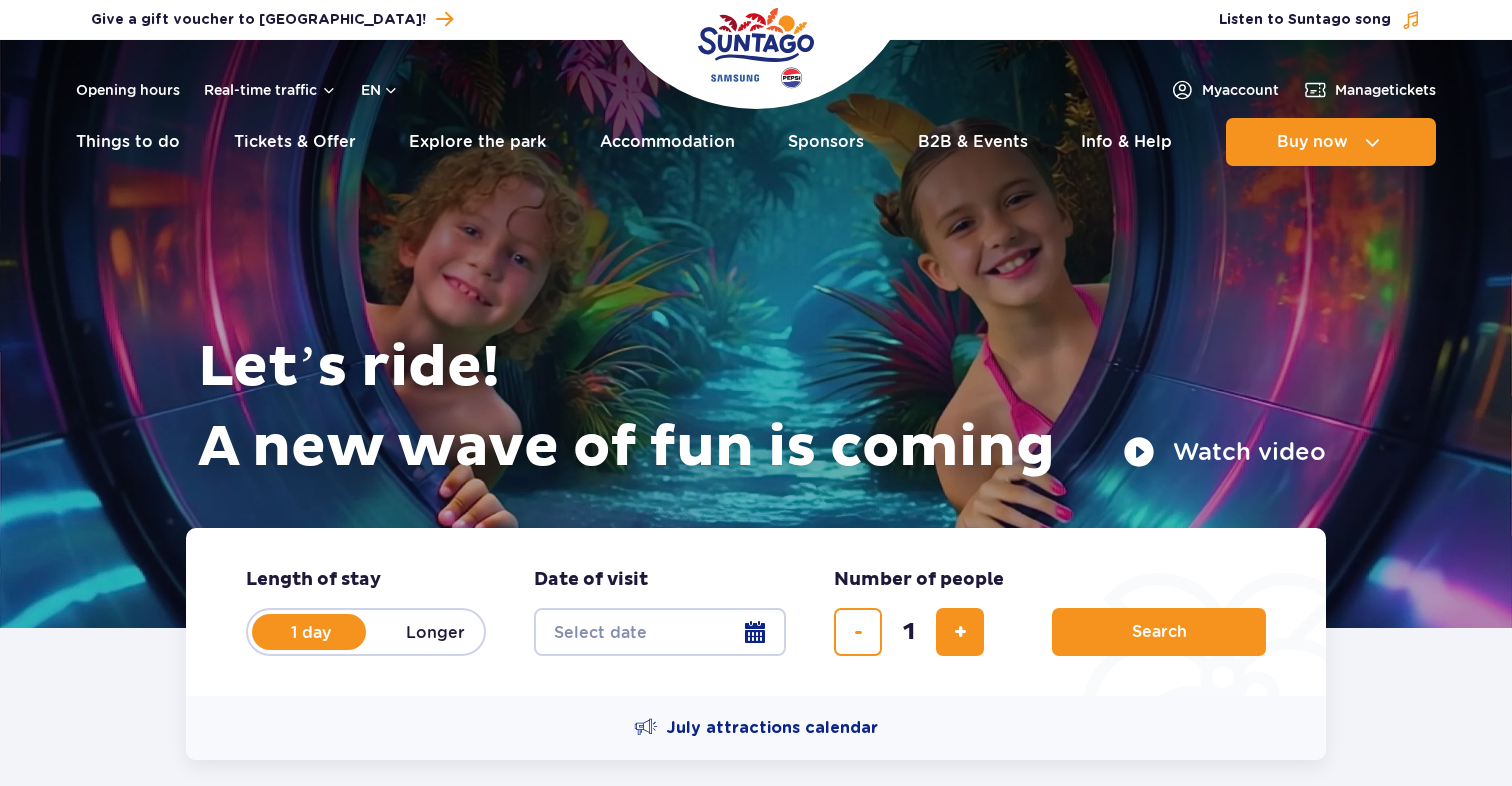 scroll, scrollTop: 0, scrollLeft: 0, axis: both 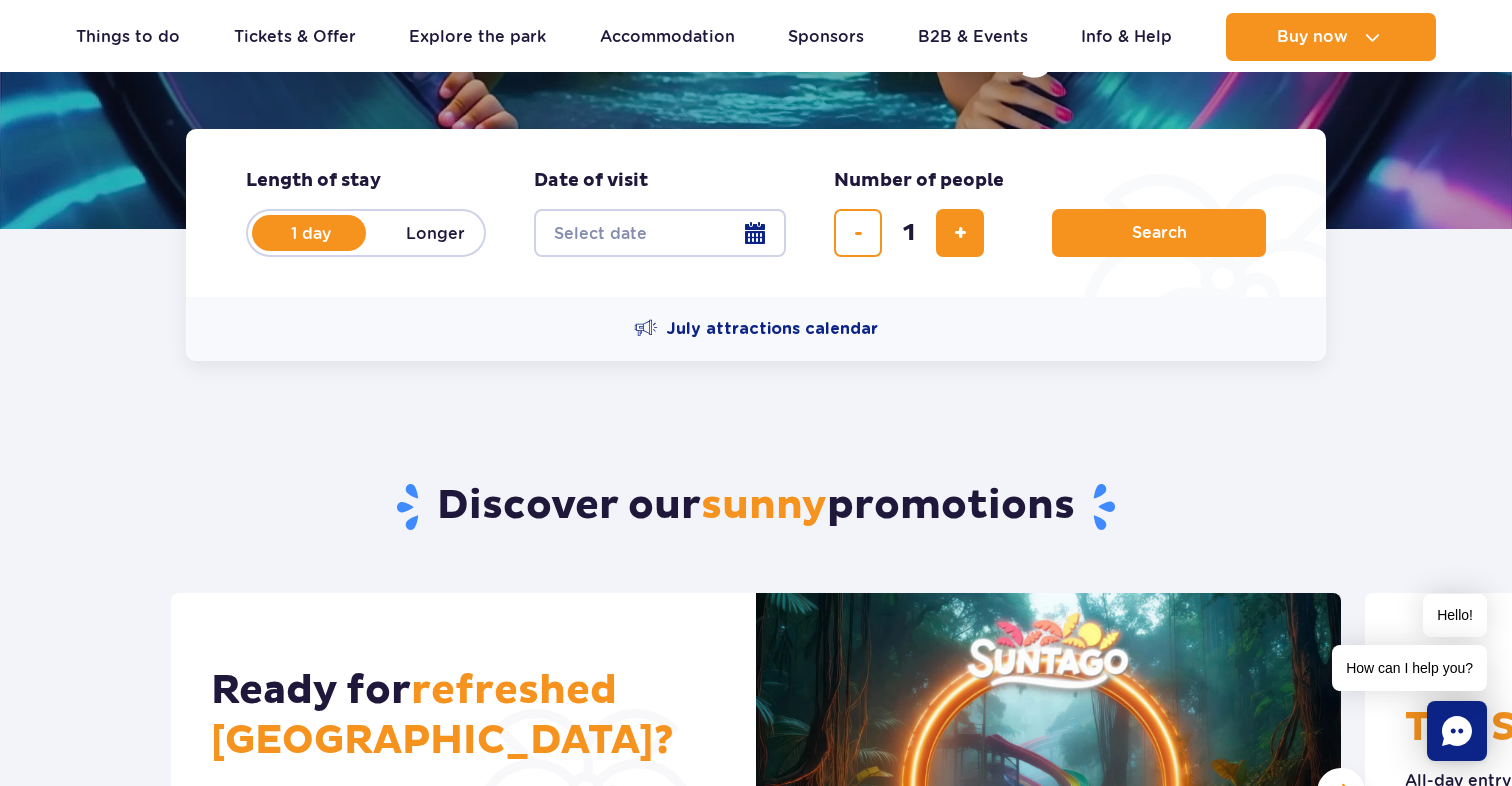 click on "Date from" at bounding box center (660, 233) 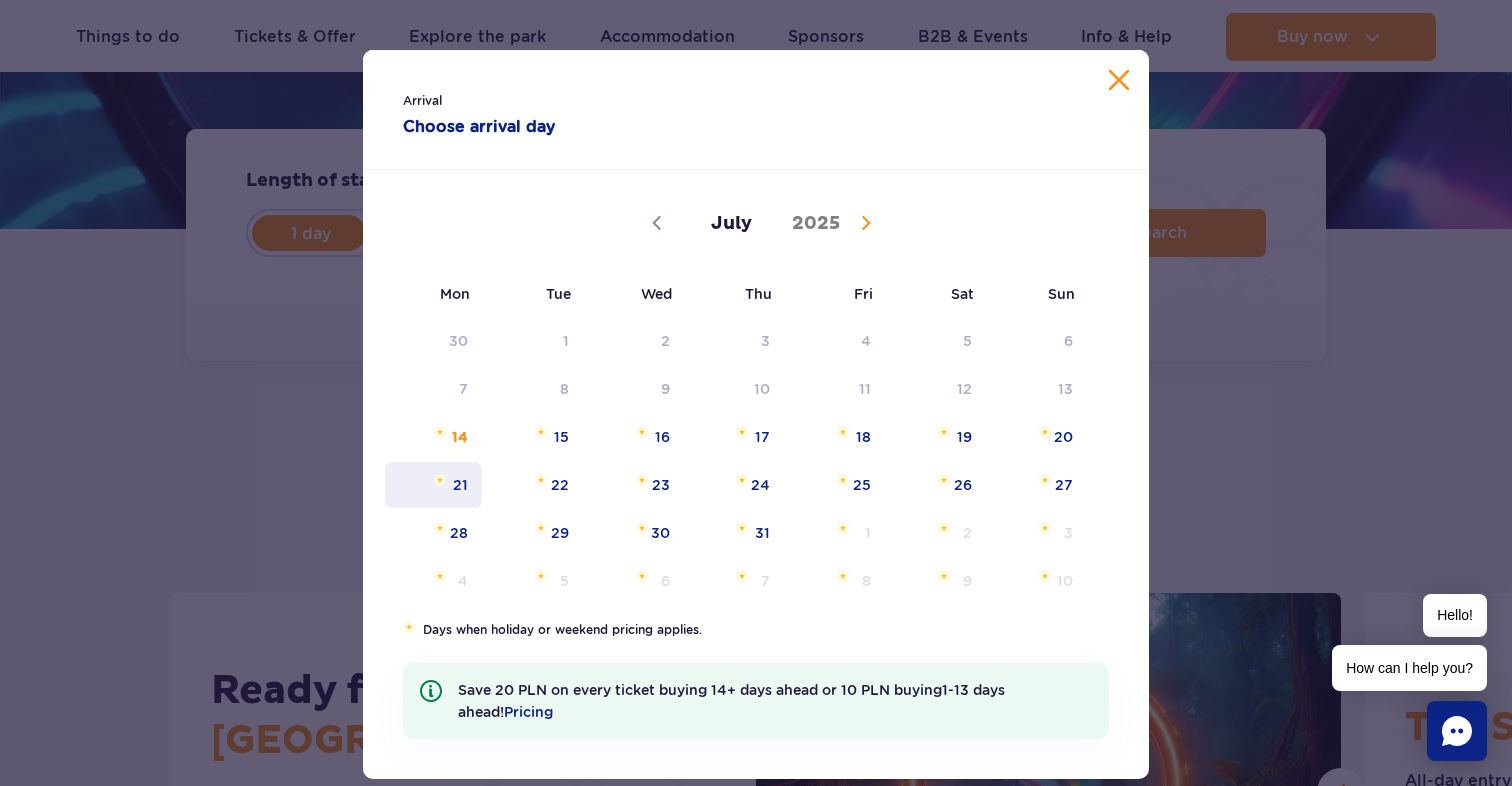 click on "21" at bounding box center (433, 485) 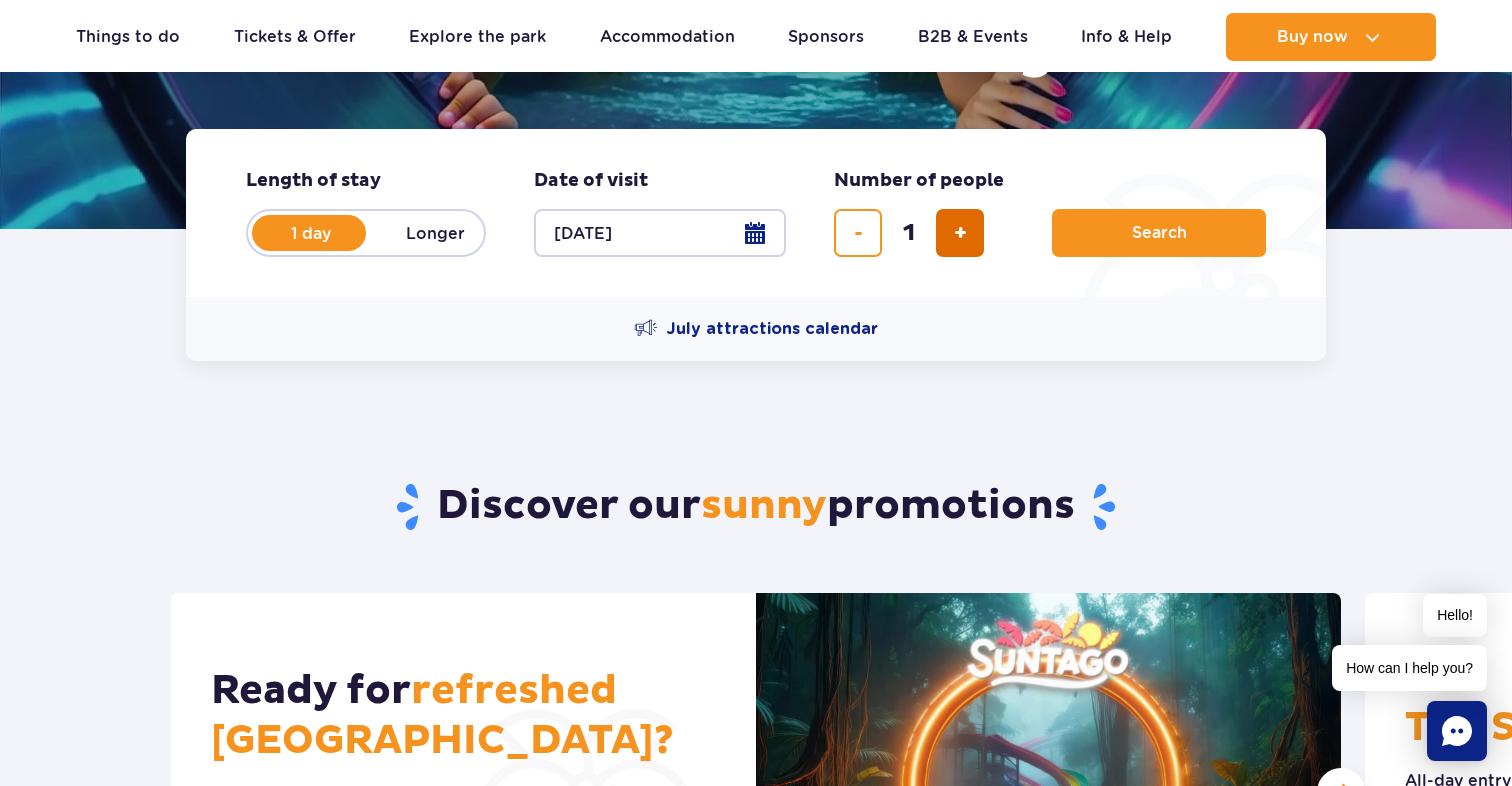 click at bounding box center [960, 233] 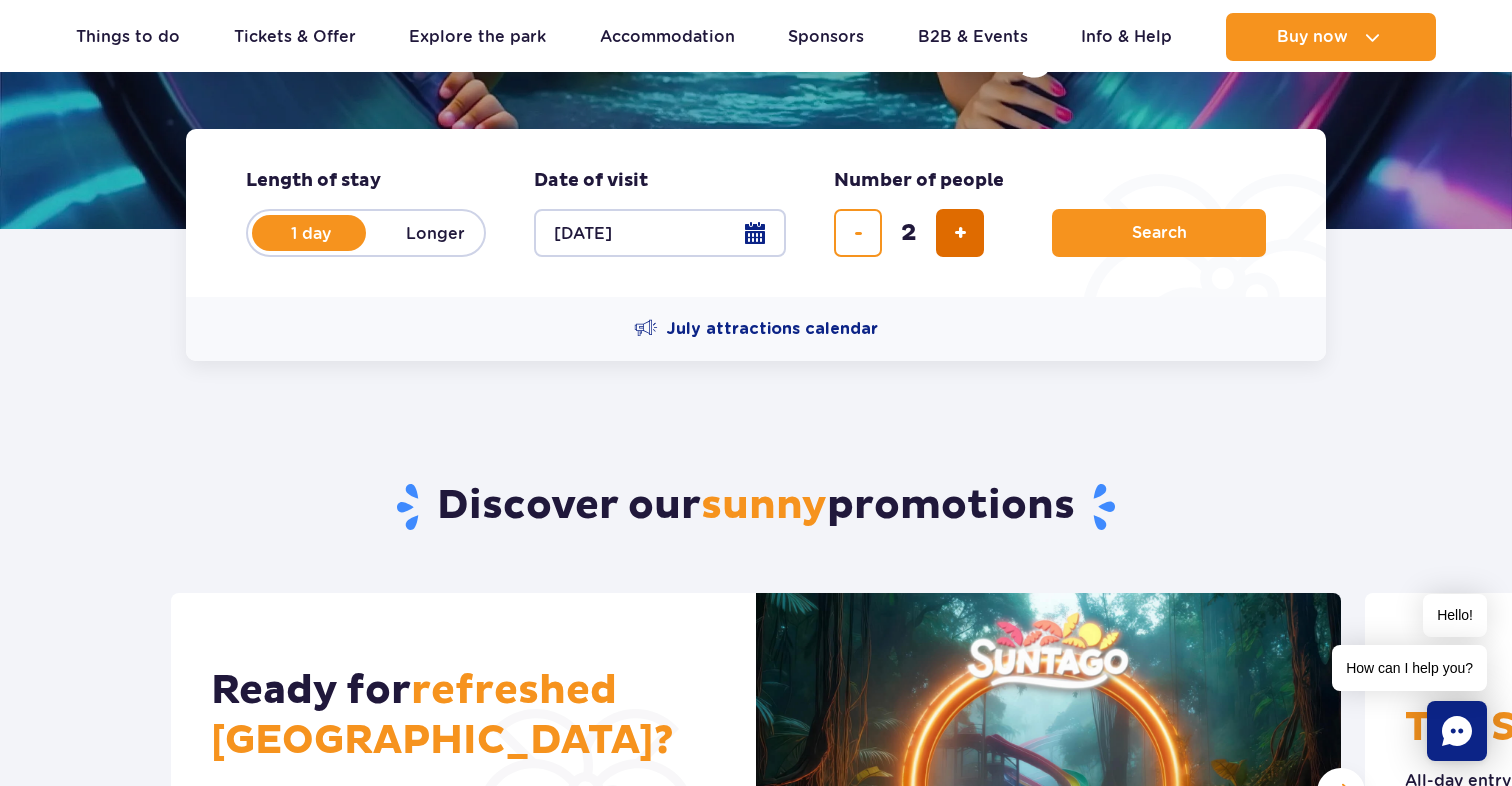 click at bounding box center (960, 233) 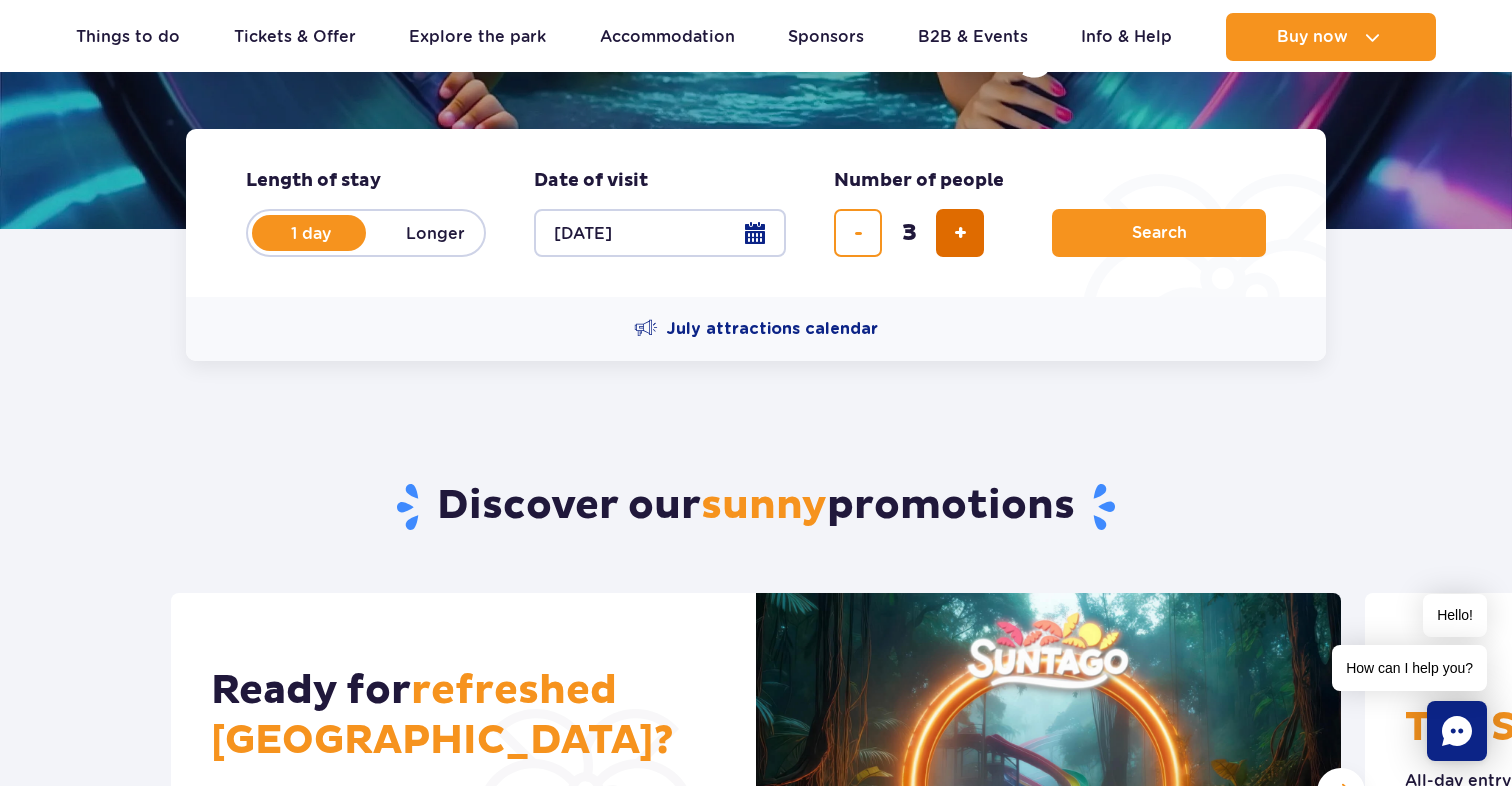 click at bounding box center [960, 233] 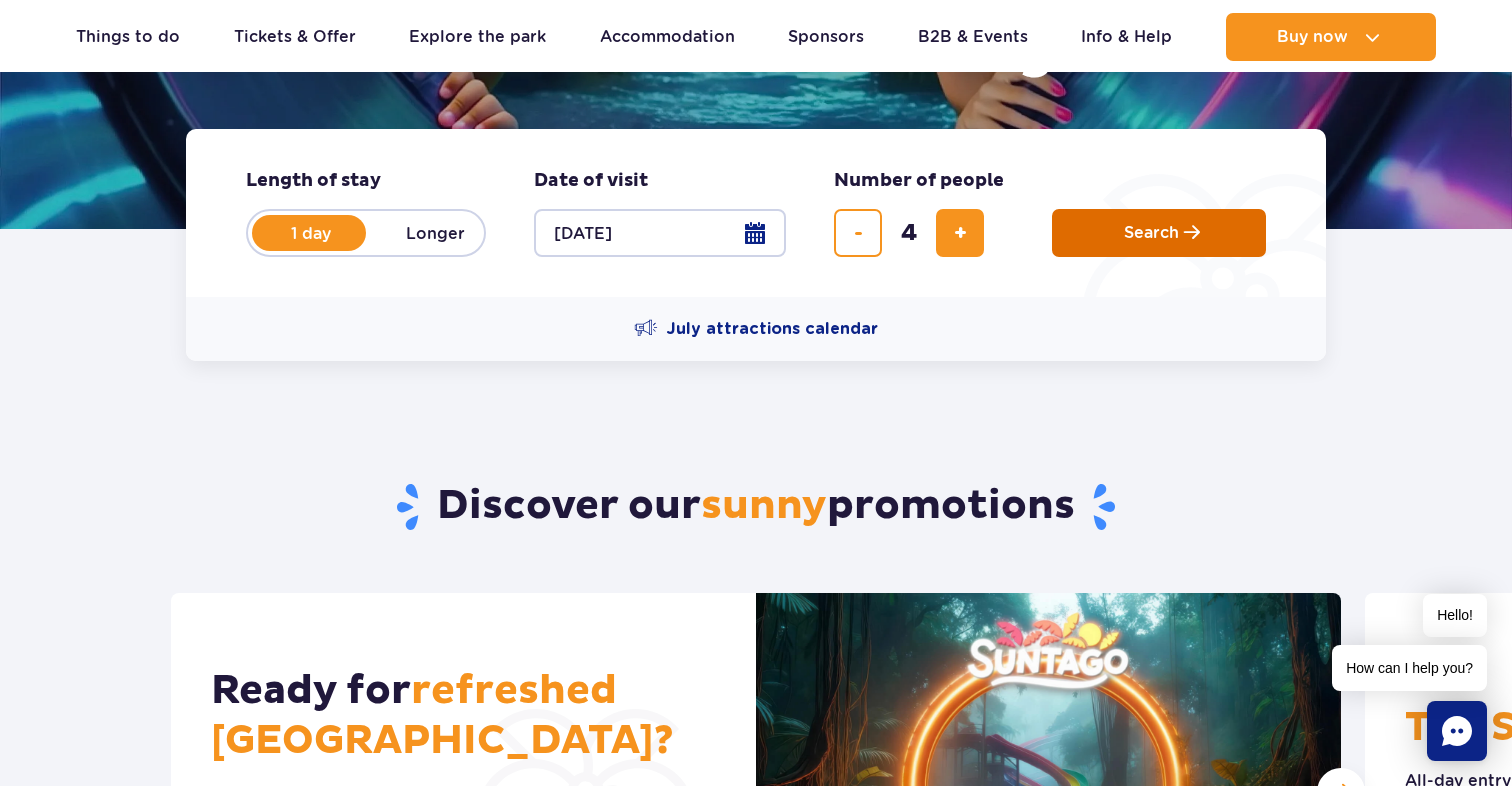 click on "Search" at bounding box center [1159, 233] 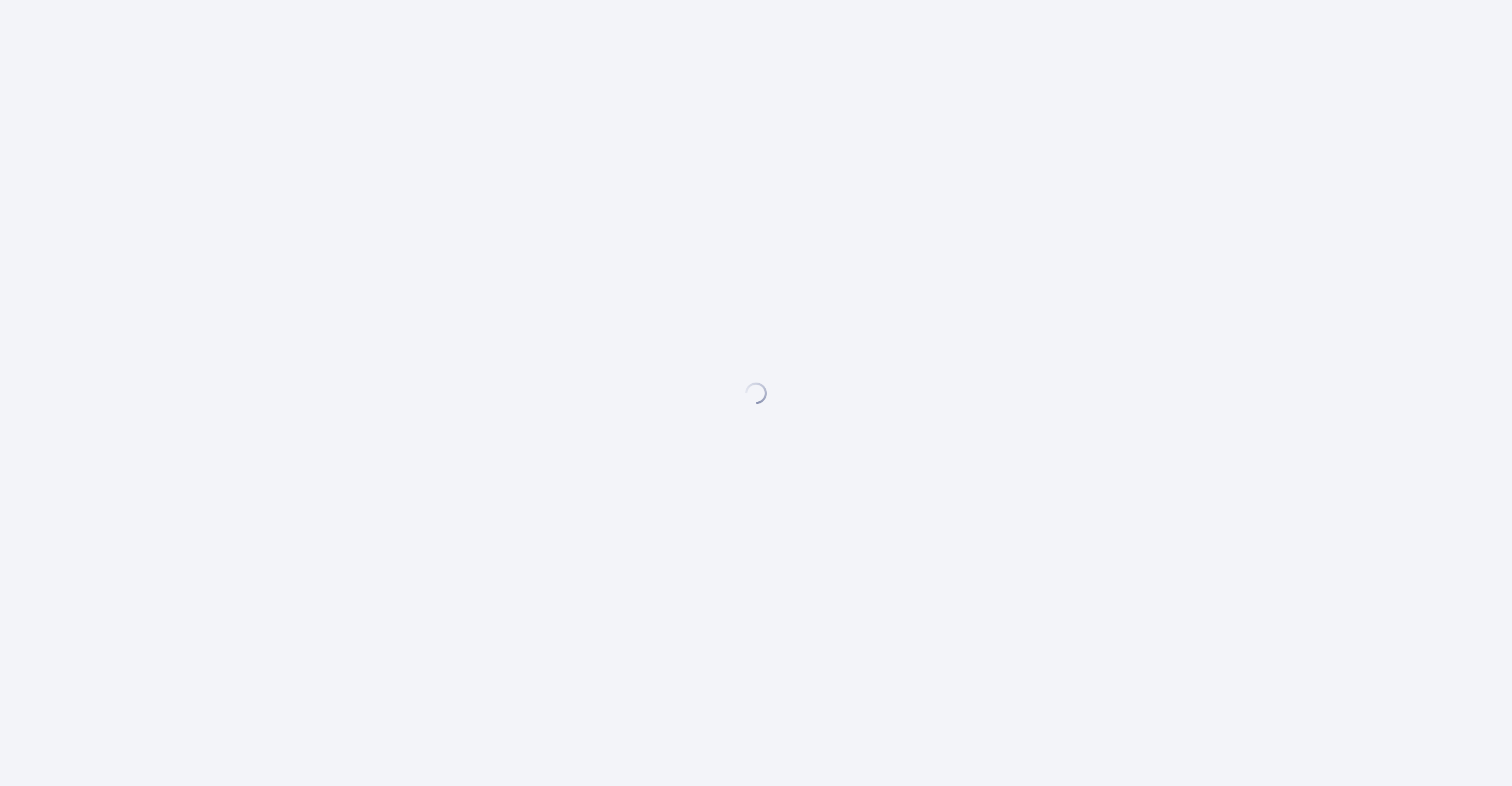 scroll, scrollTop: 0, scrollLeft: 0, axis: both 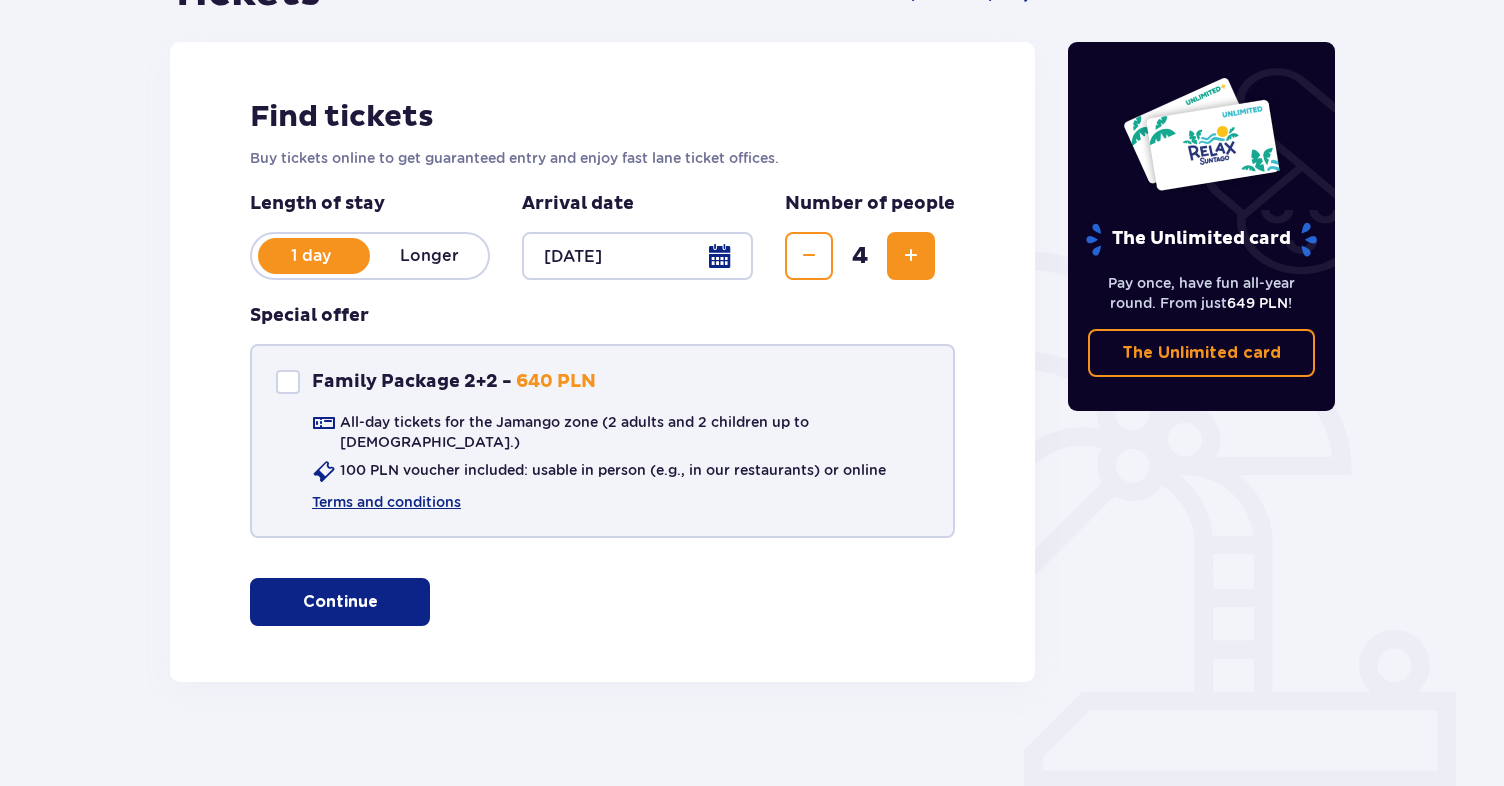 click at bounding box center (288, 382) 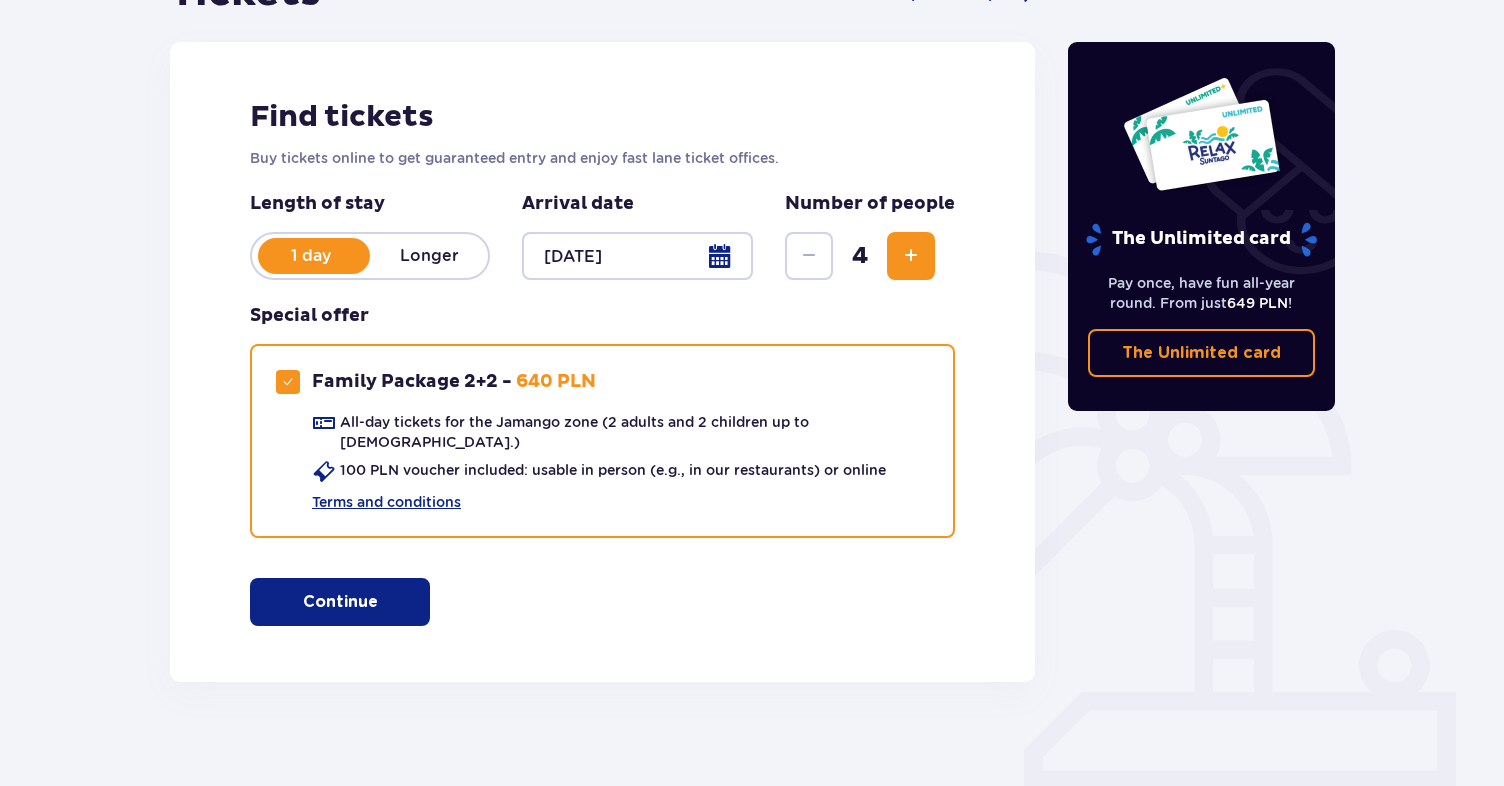 click on "Continue" at bounding box center [340, 602] 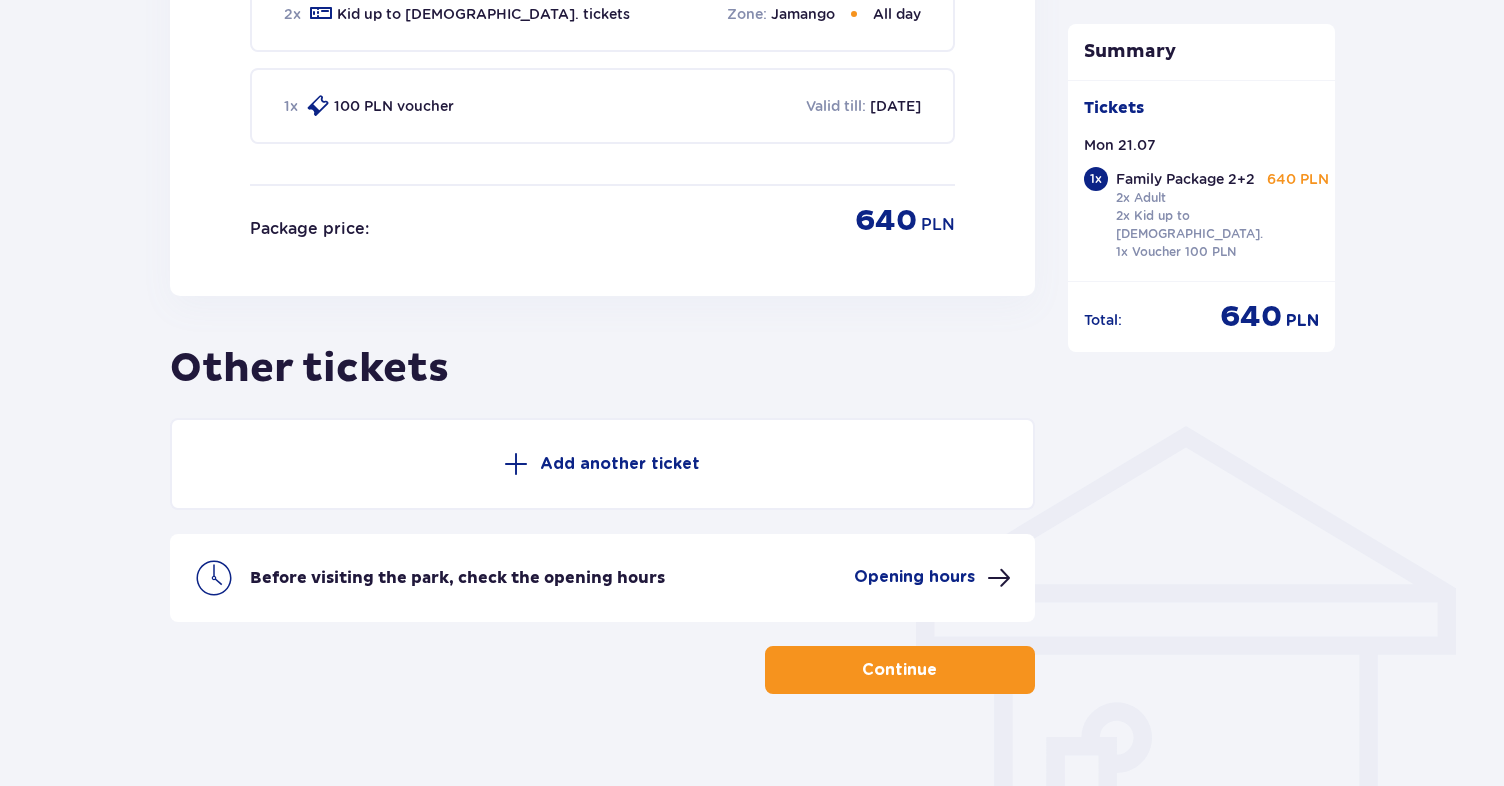 scroll, scrollTop: 1210, scrollLeft: 0, axis: vertical 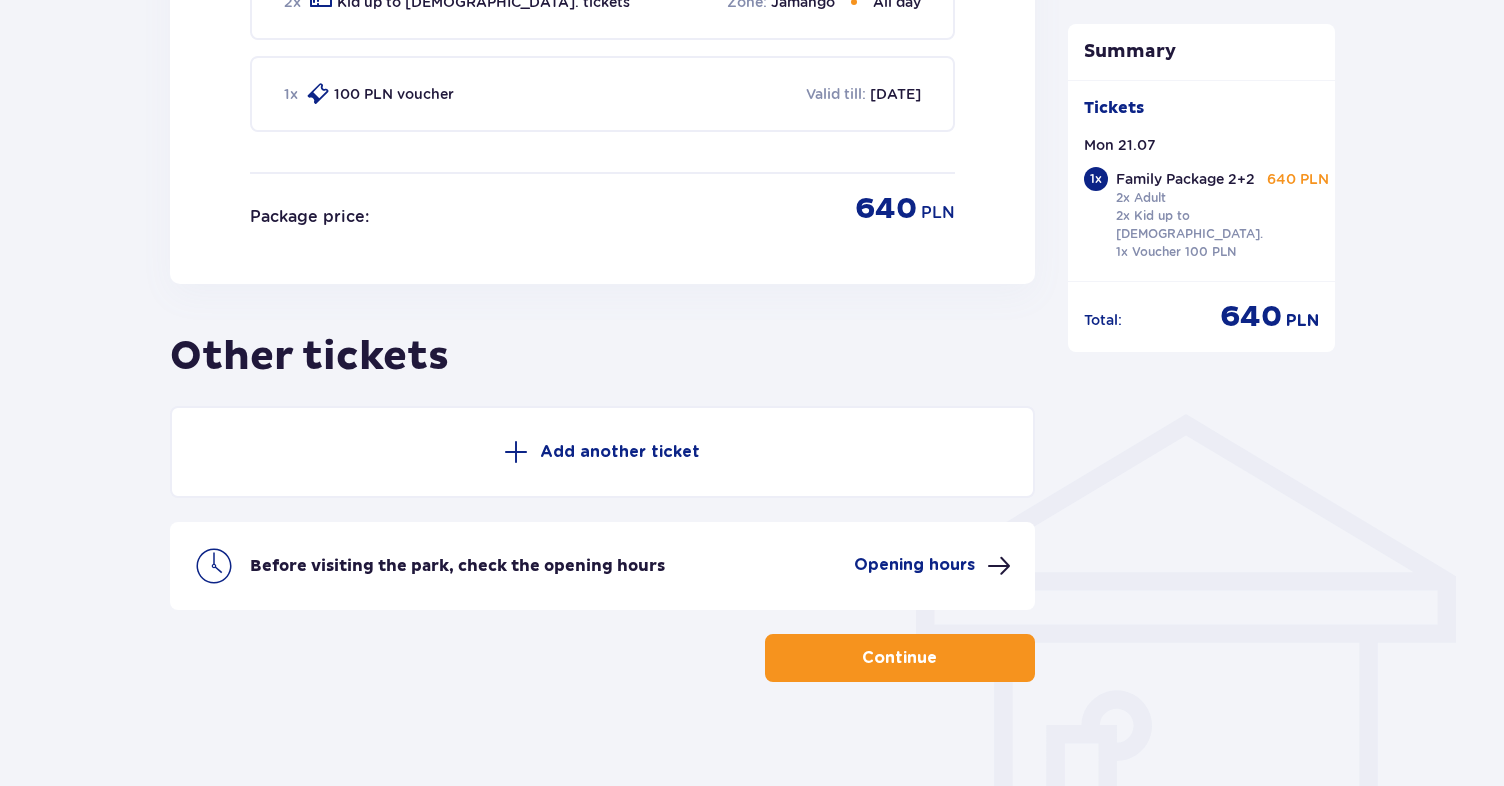 click on "Continue" at bounding box center [899, 658] 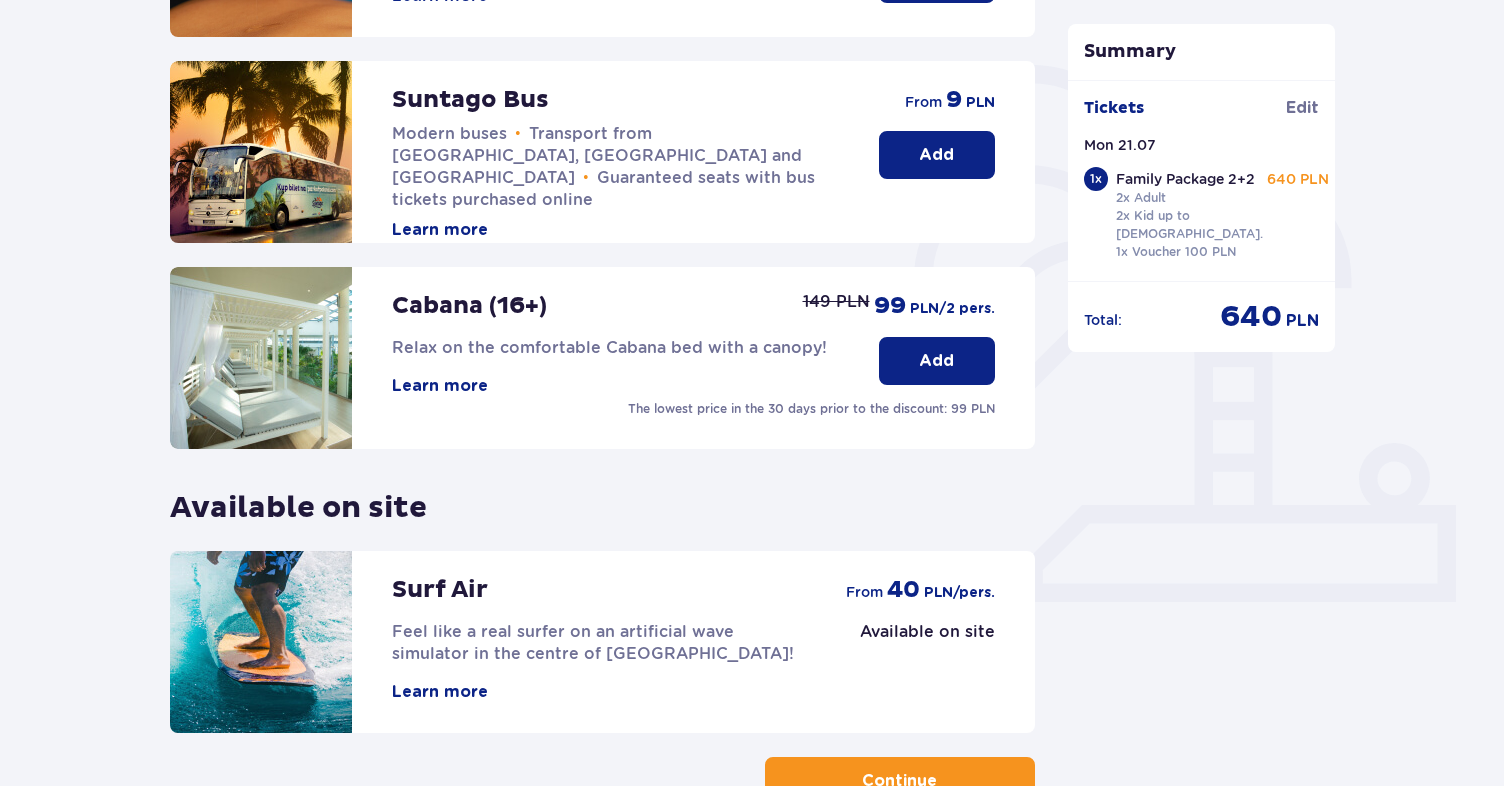scroll, scrollTop: 570, scrollLeft: 0, axis: vertical 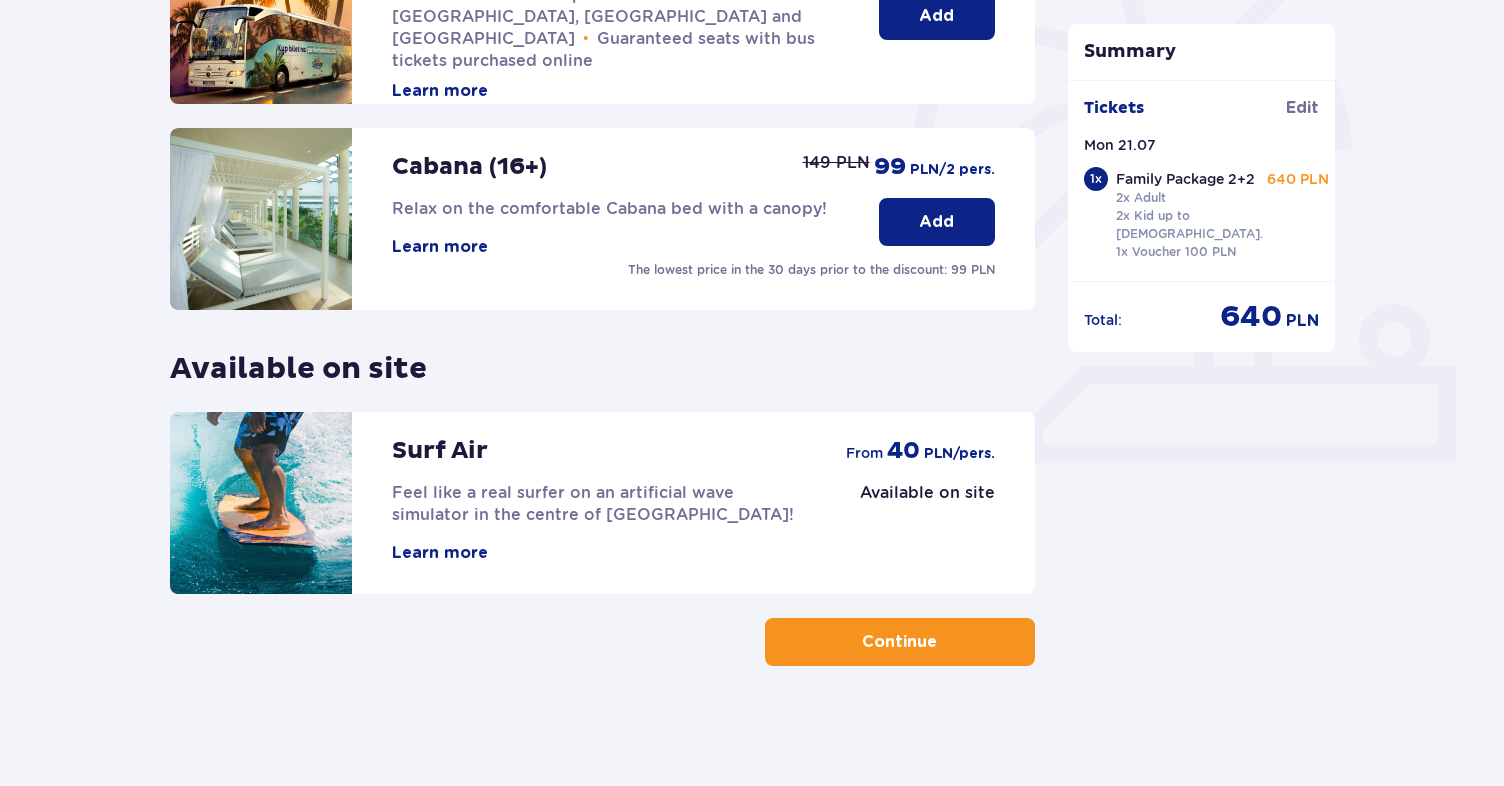 click at bounding box center (941, 642) 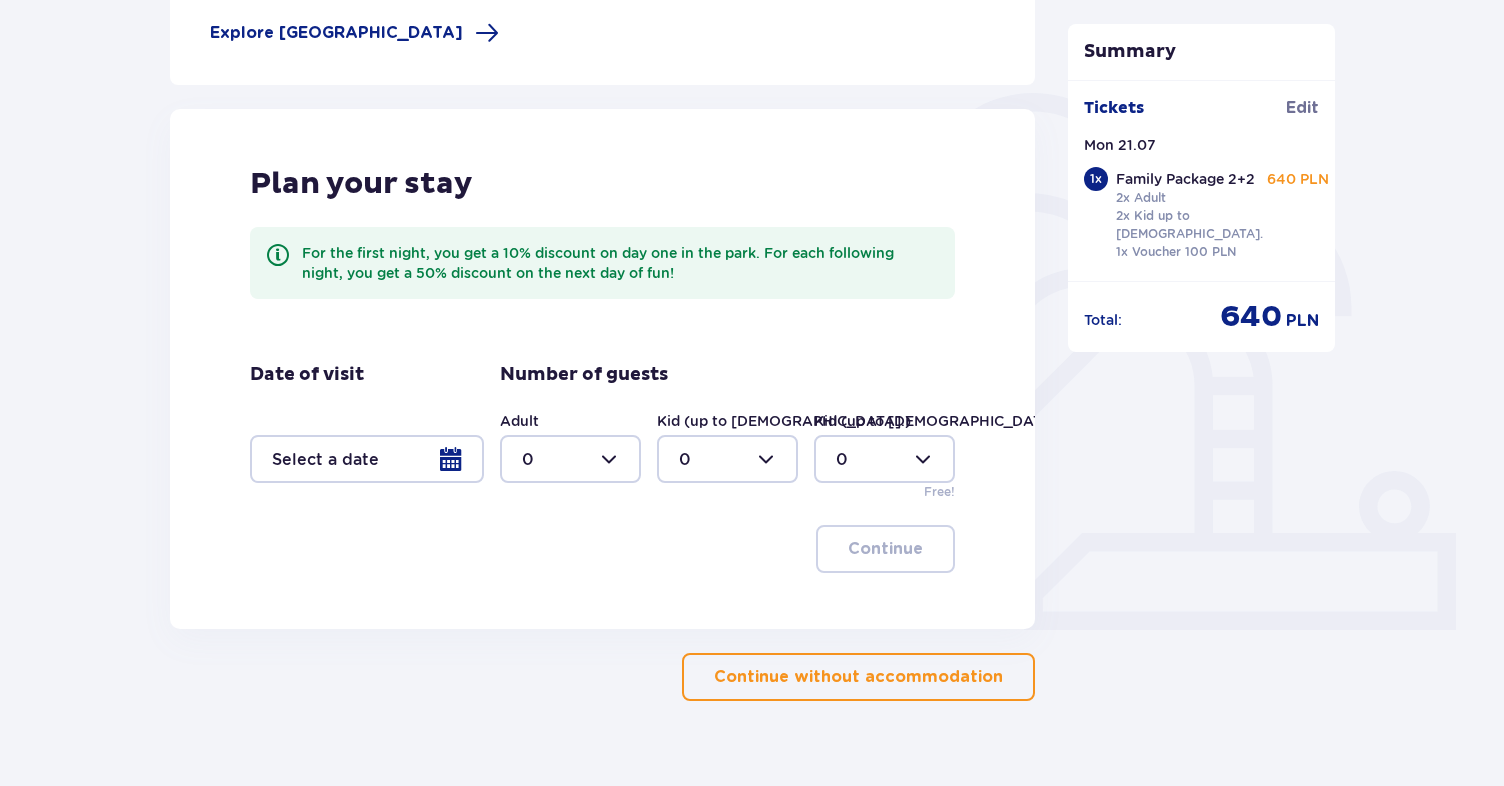 scroll, scrollTop: 438, scrollLeft: 0, axis: vertical 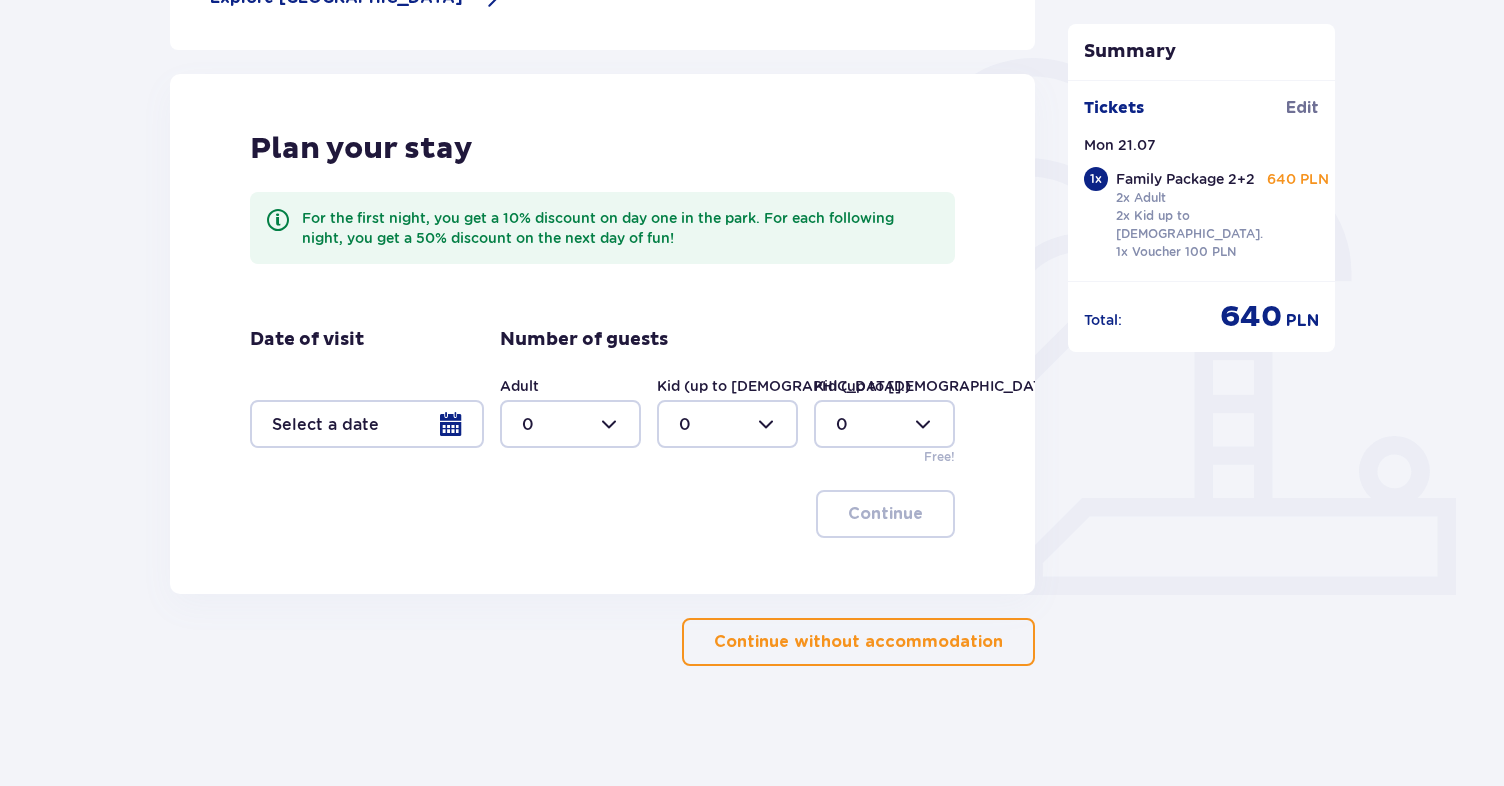 click at bounding box center [367, 424] 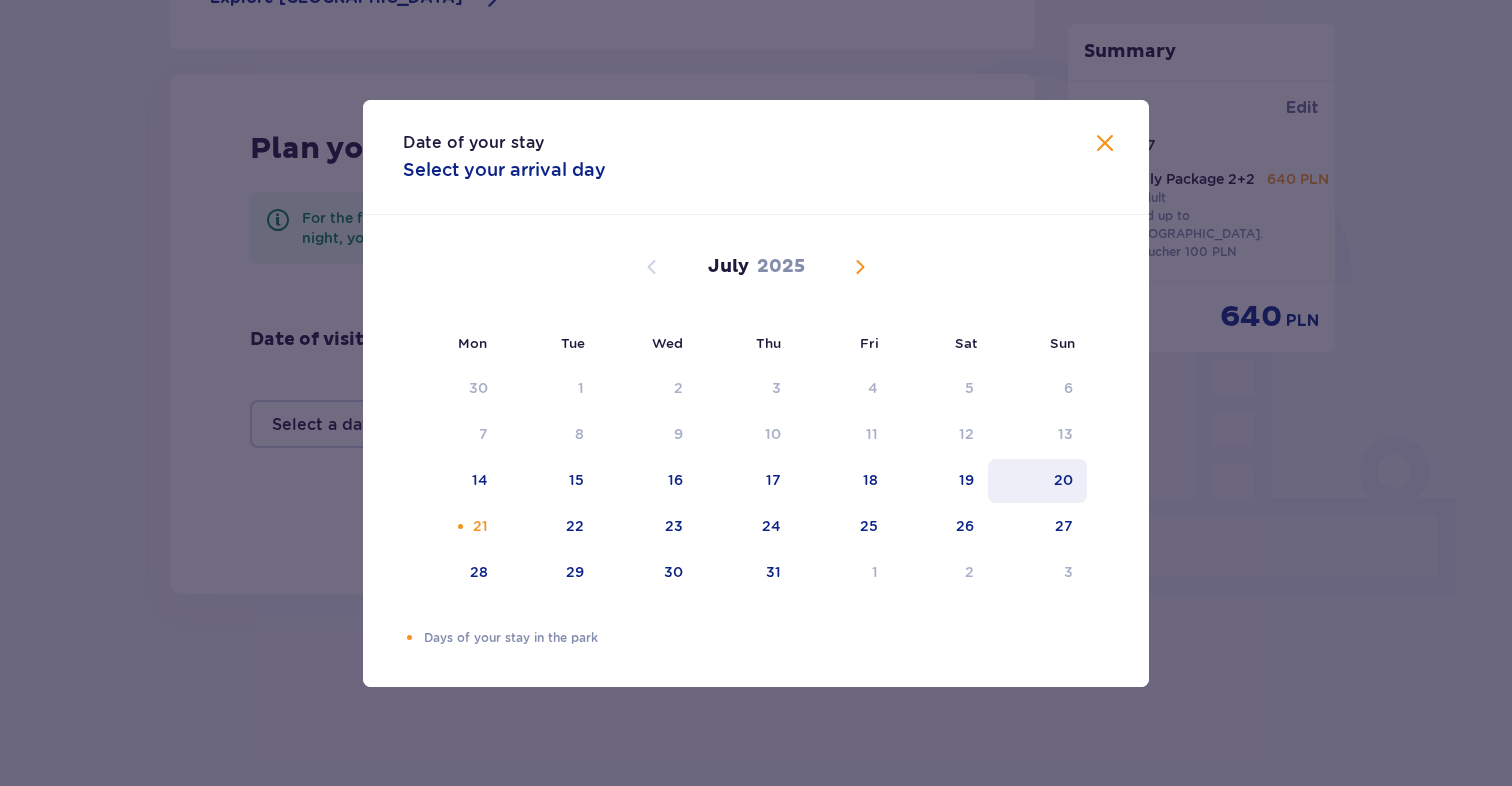 click on "20" at bounding box center (1063, 480) 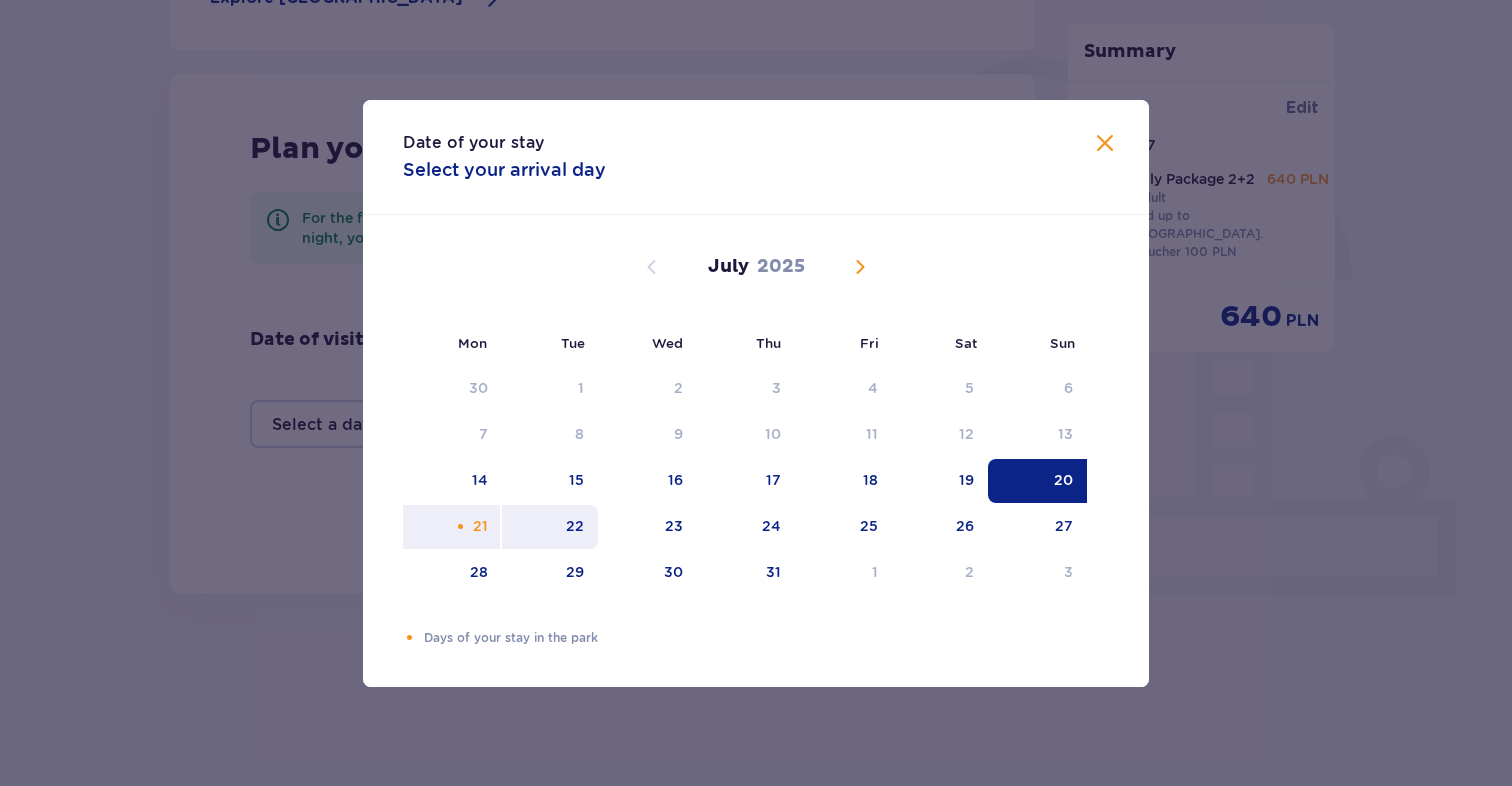 click on "22" at bounding box center (550, 527) 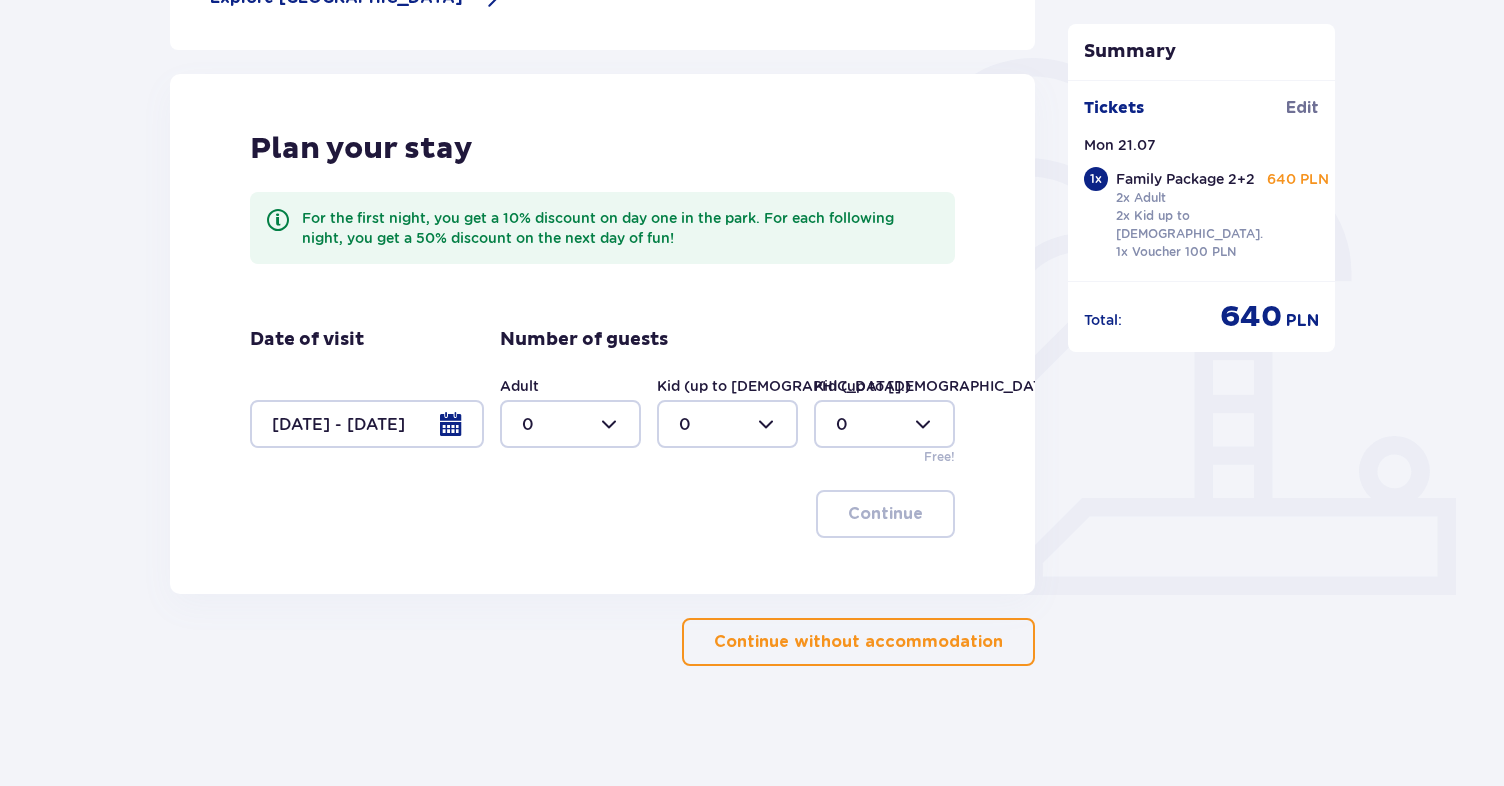 click on "Plan your stay For the first night, you get a 10% discount on day one in the park. For each following night, you get a 50% discount on the next day of fun! Date of visit 20.07.25 - 22.07.25 Number of guests Adult   0 Kid (up to 12 y.o.)   0 Kid (up to 3 y.o.)   0 Free! Continue" at bounding box center [602, 334] 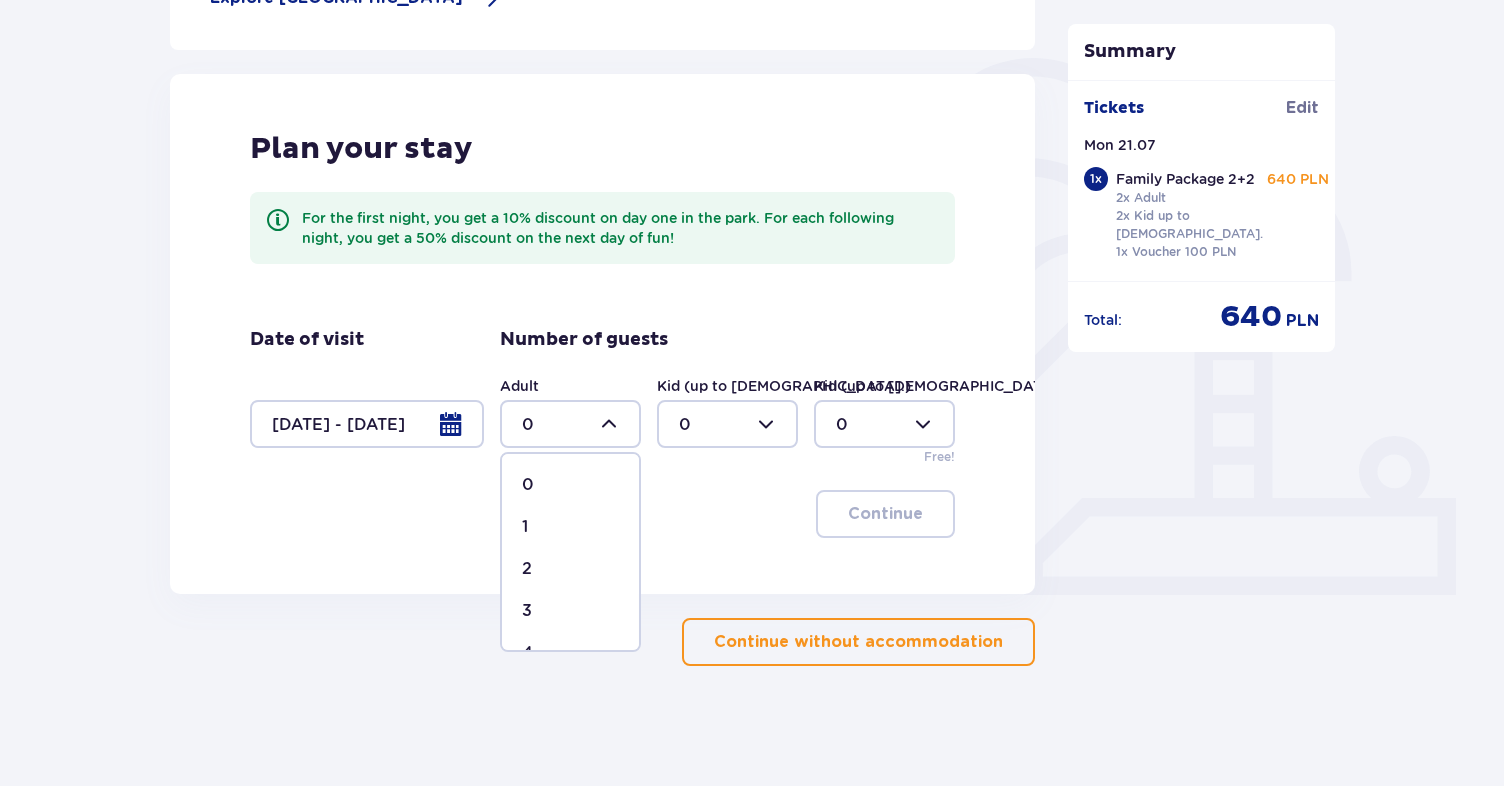 click on "2" at bounding box center [570, 569] 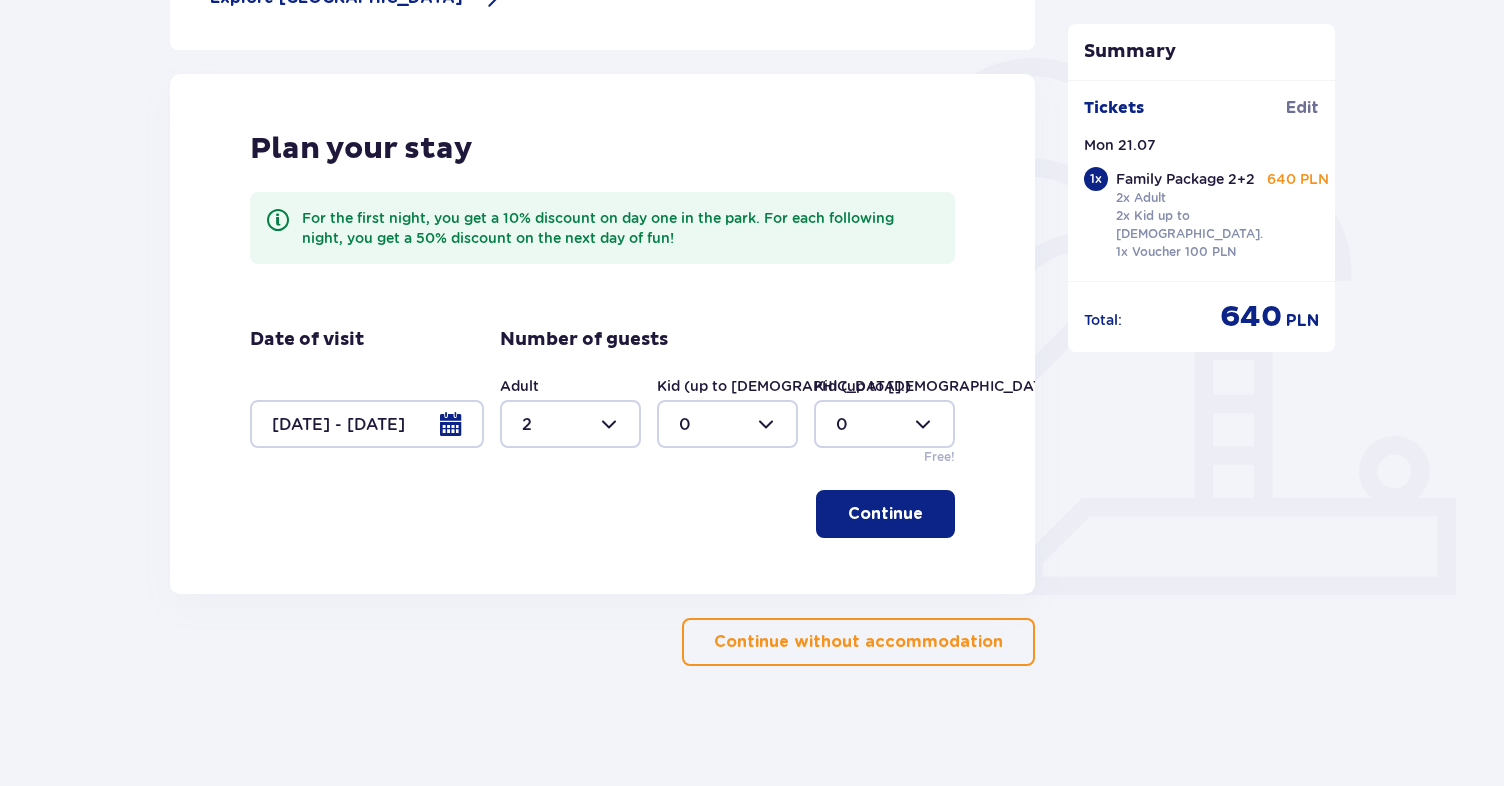 click at bounding box center [727, 424] 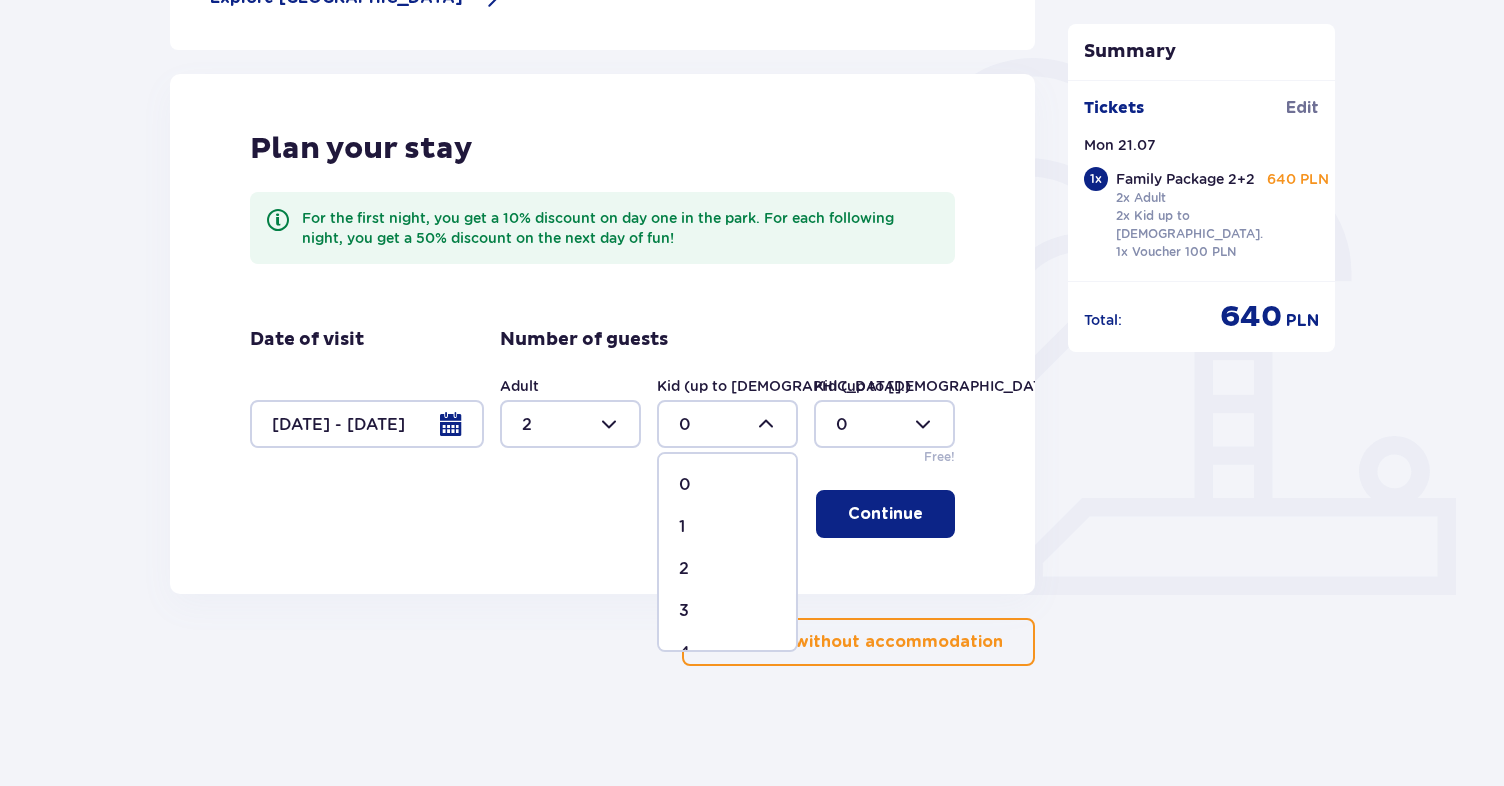 click on "2" at bounding box center (727, 569) 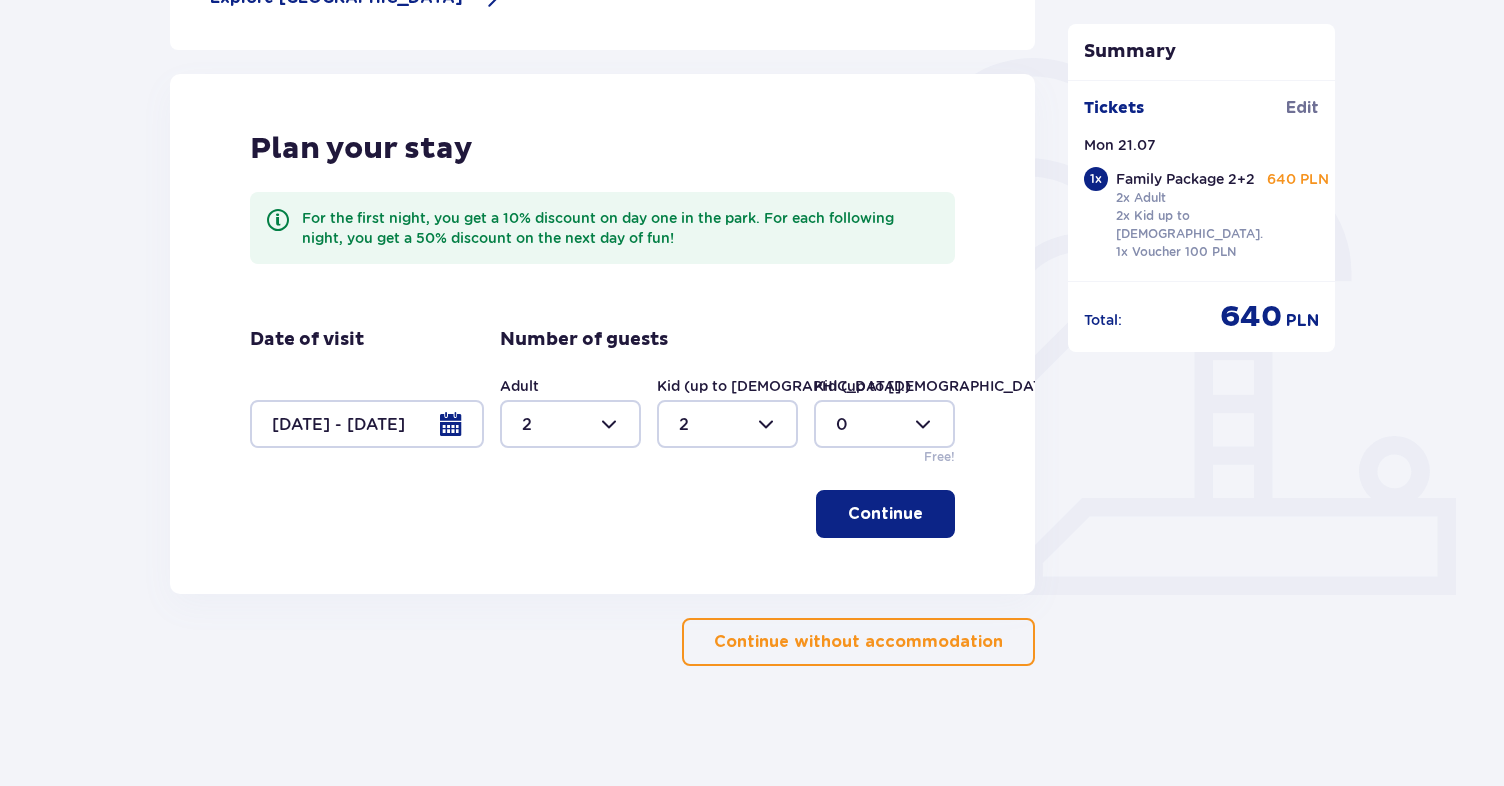 click on "Continue" at bounding box center (885, 514) 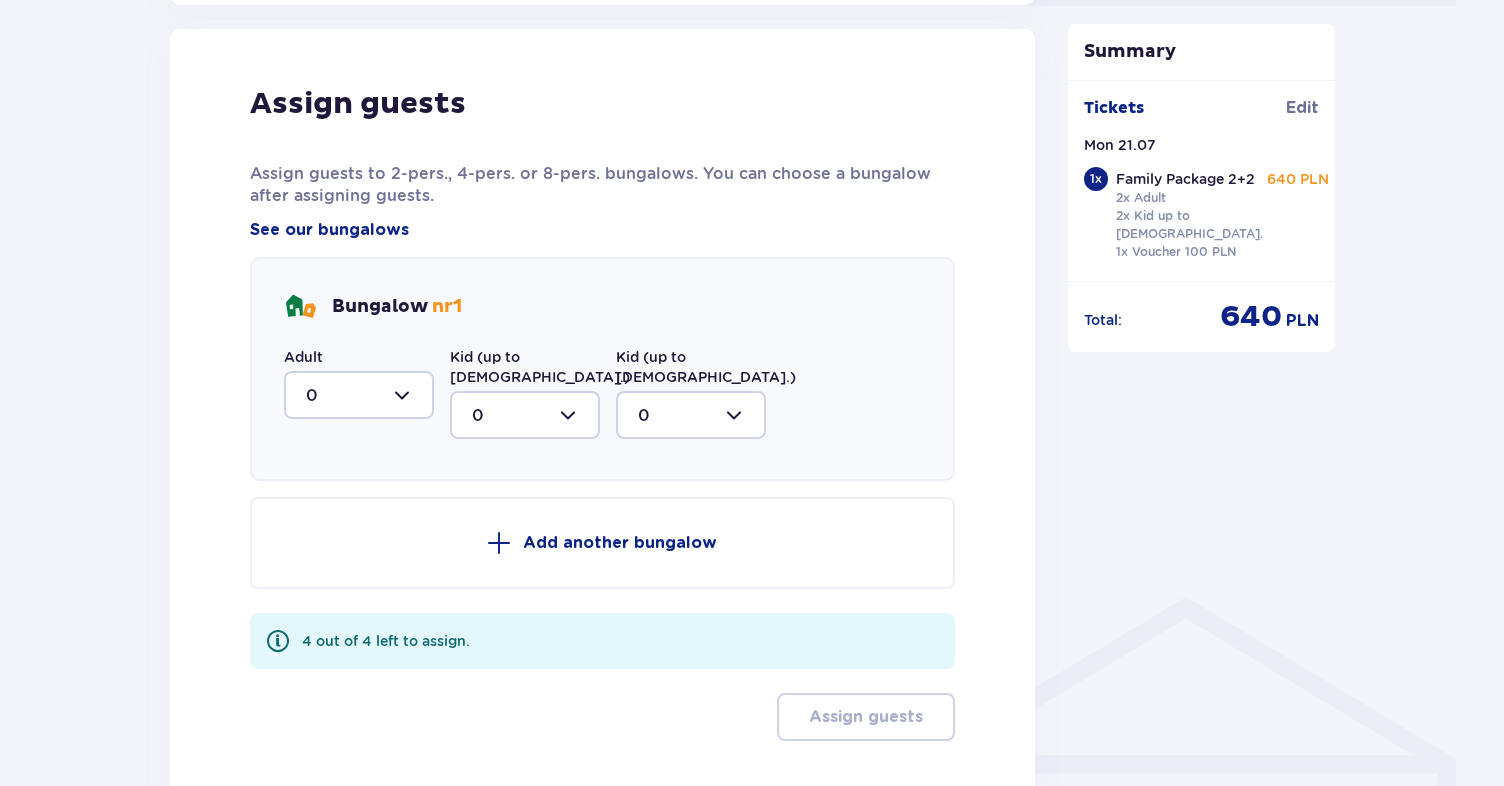 scroll, scrollTop: 1032, scrollLeft: 0, axis: vertical 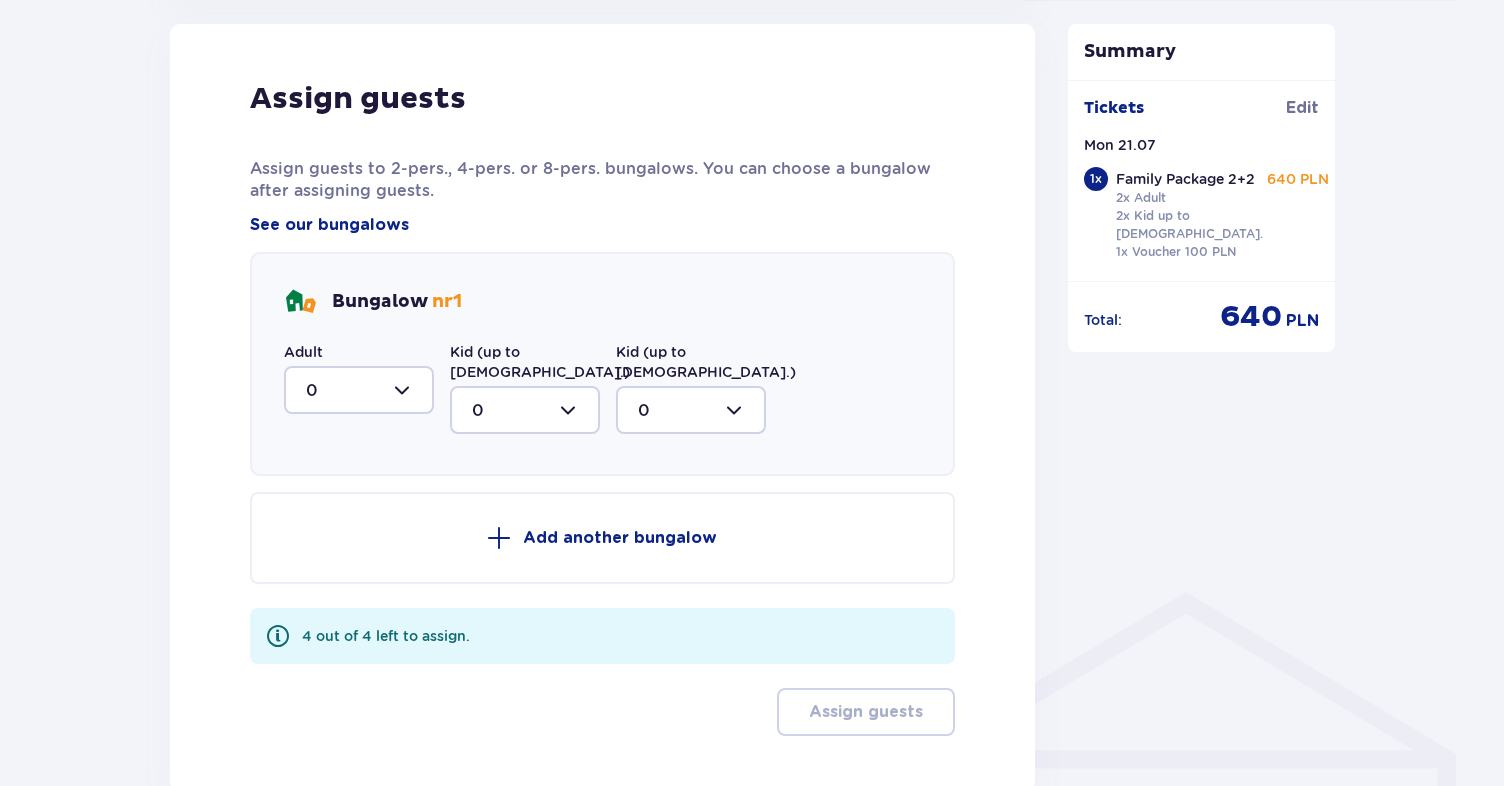 click at bounding box center [359, 390] 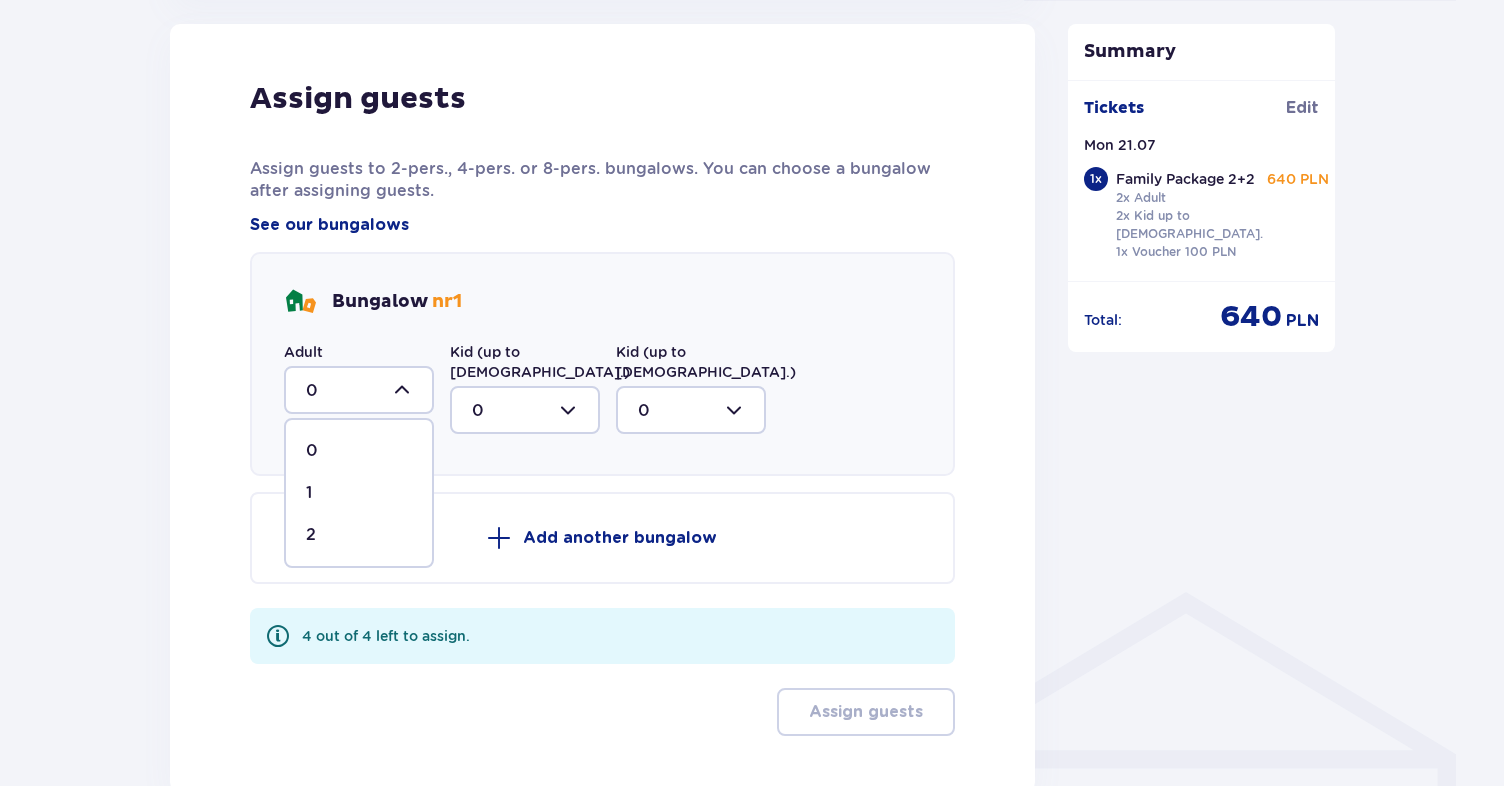 click on "2" at bounding box center [359, 535] 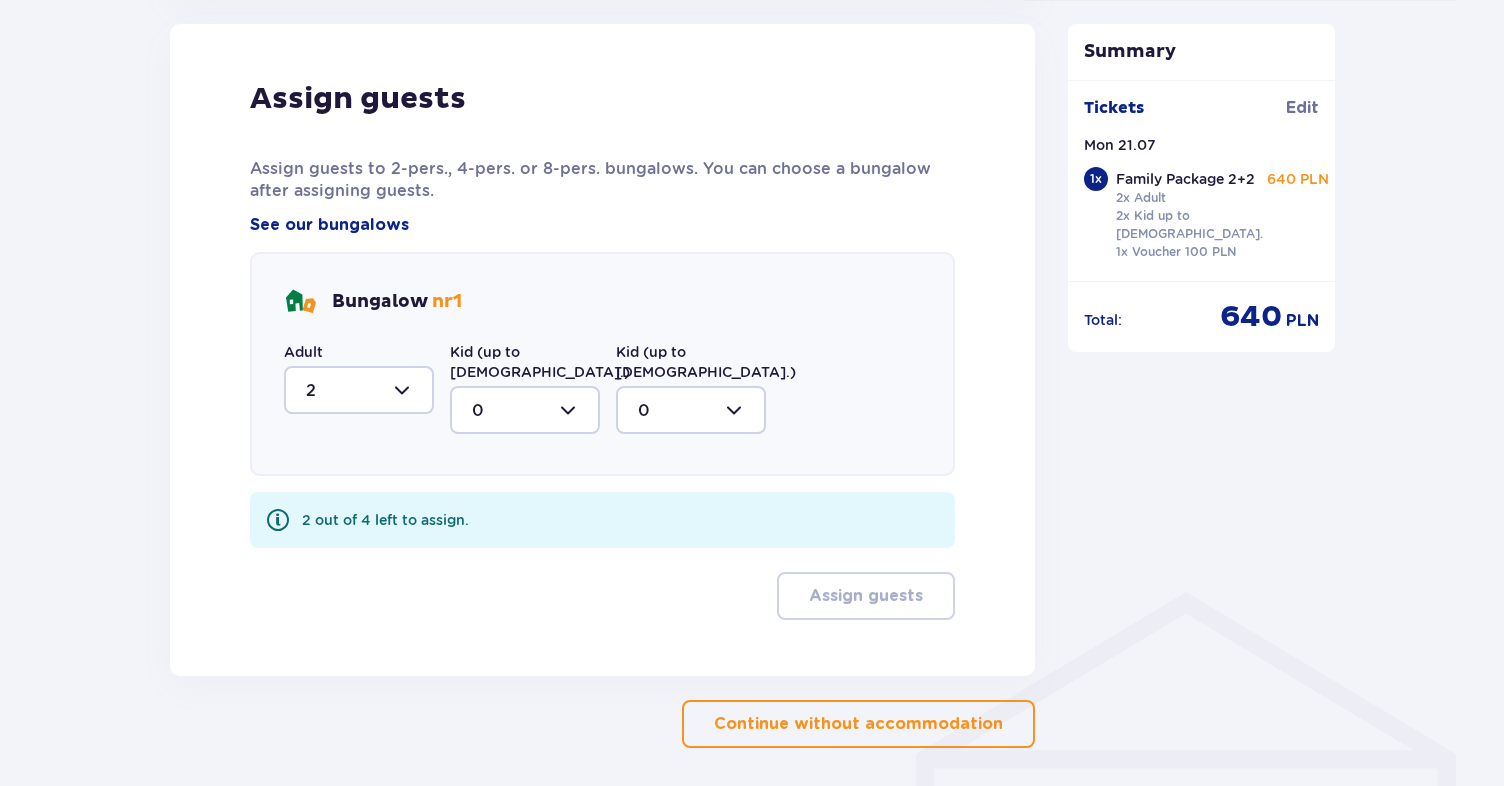 click at bounding box center (525, 410) 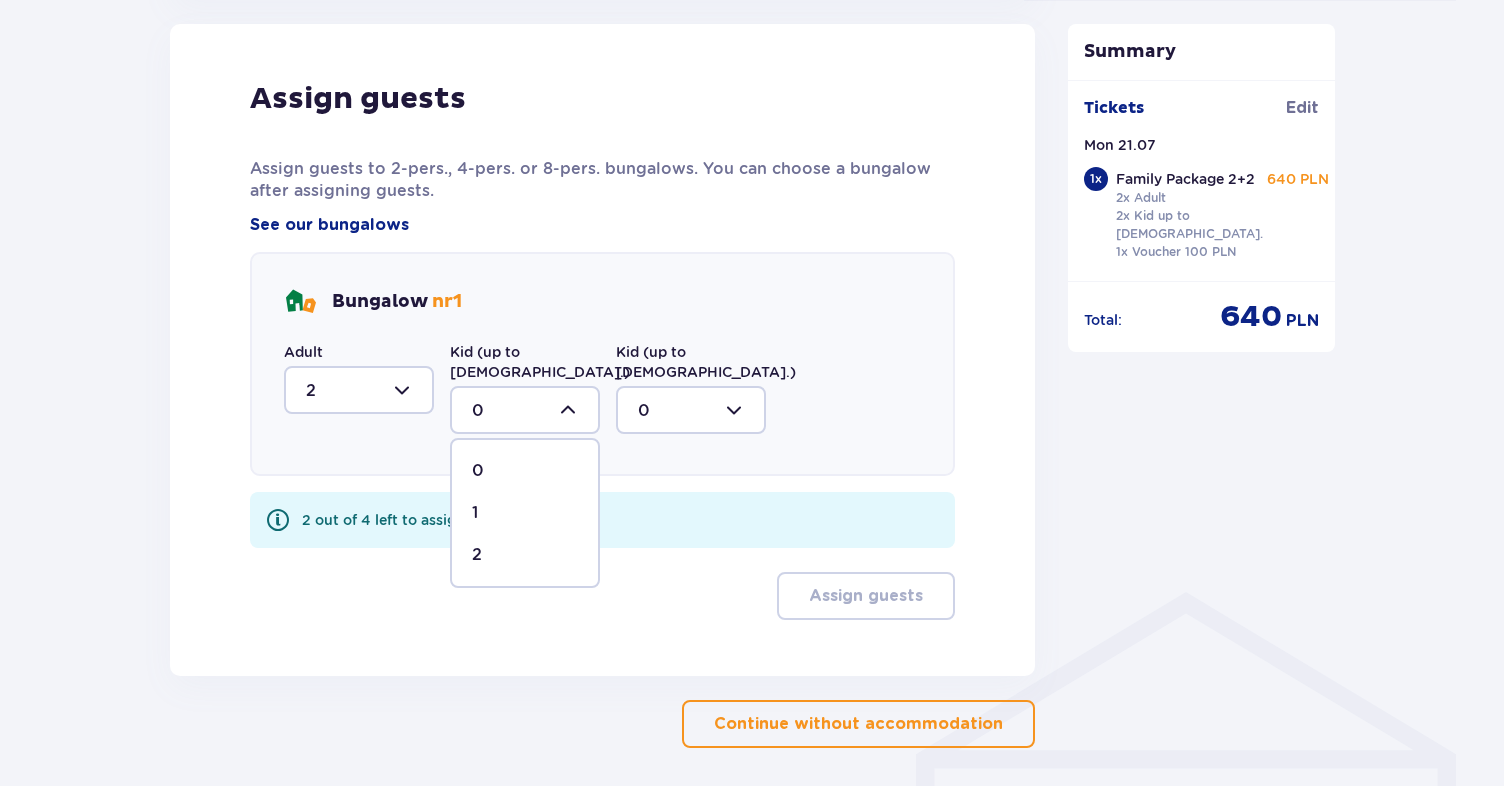click on "2" at bounding box center (525, 555) 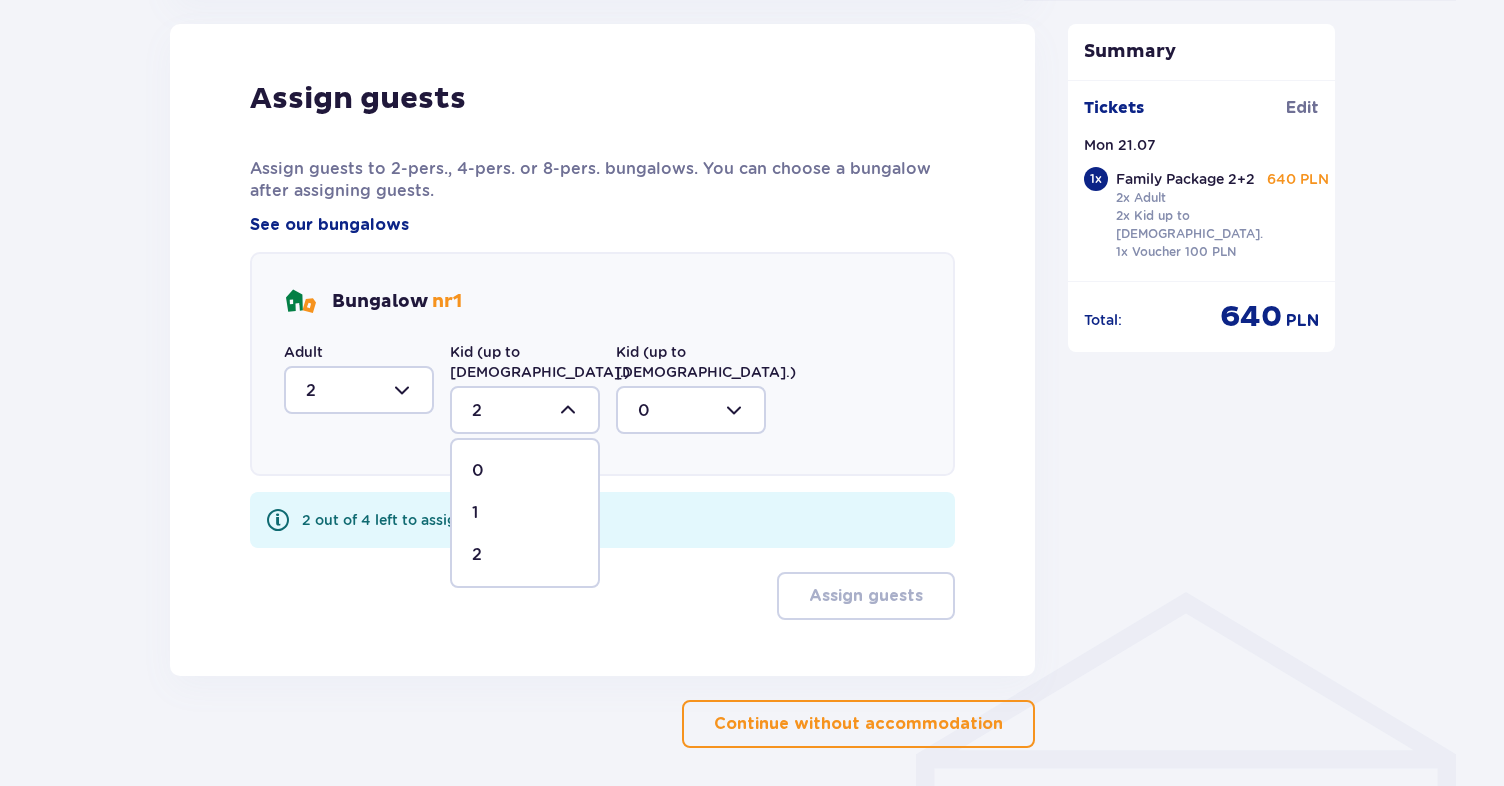 scroll, scrollTop: 1014, scrollLeft: 0, axis: vertical 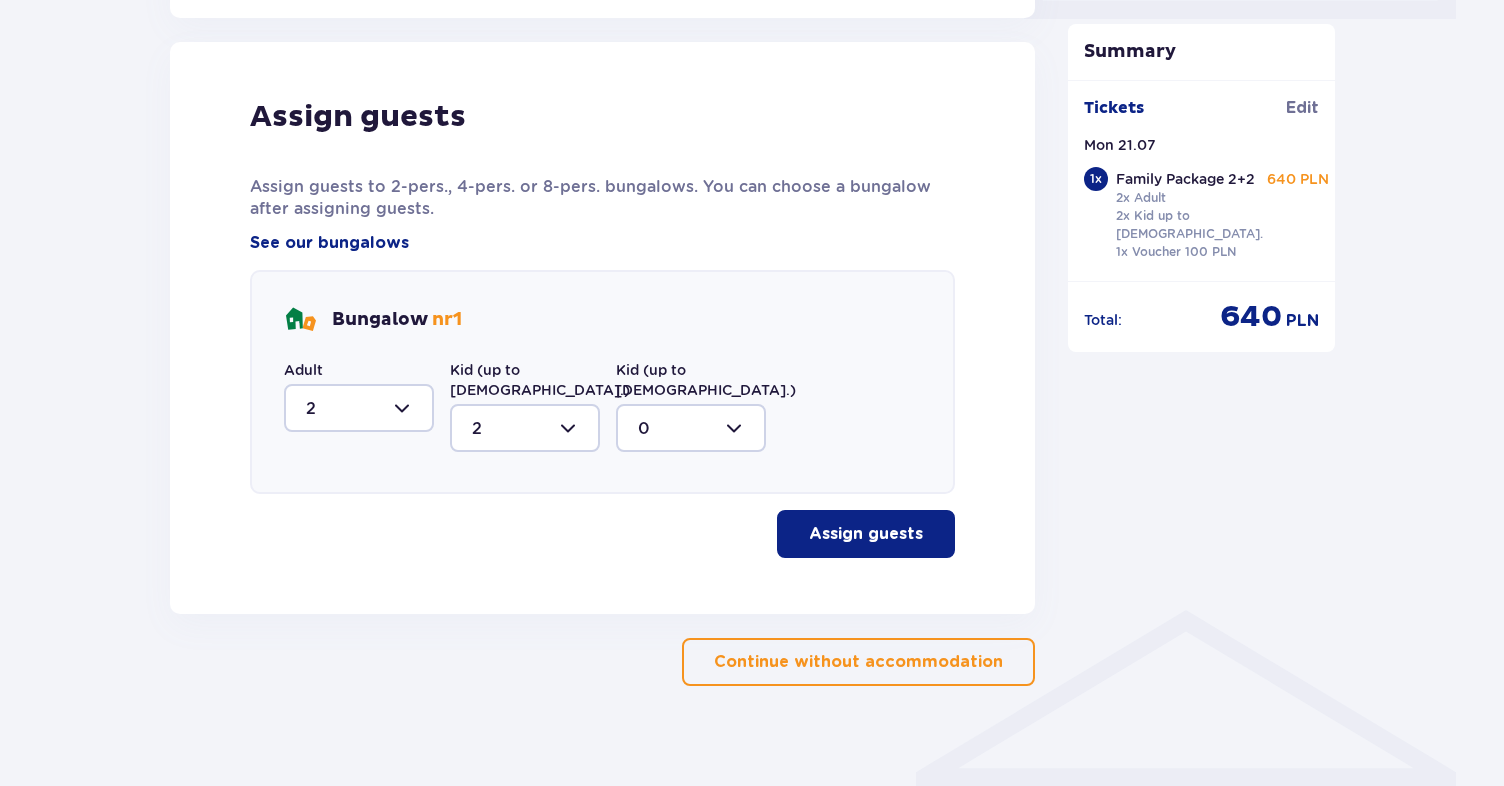 click on "Assign guests" at bounding box center [866, 534] 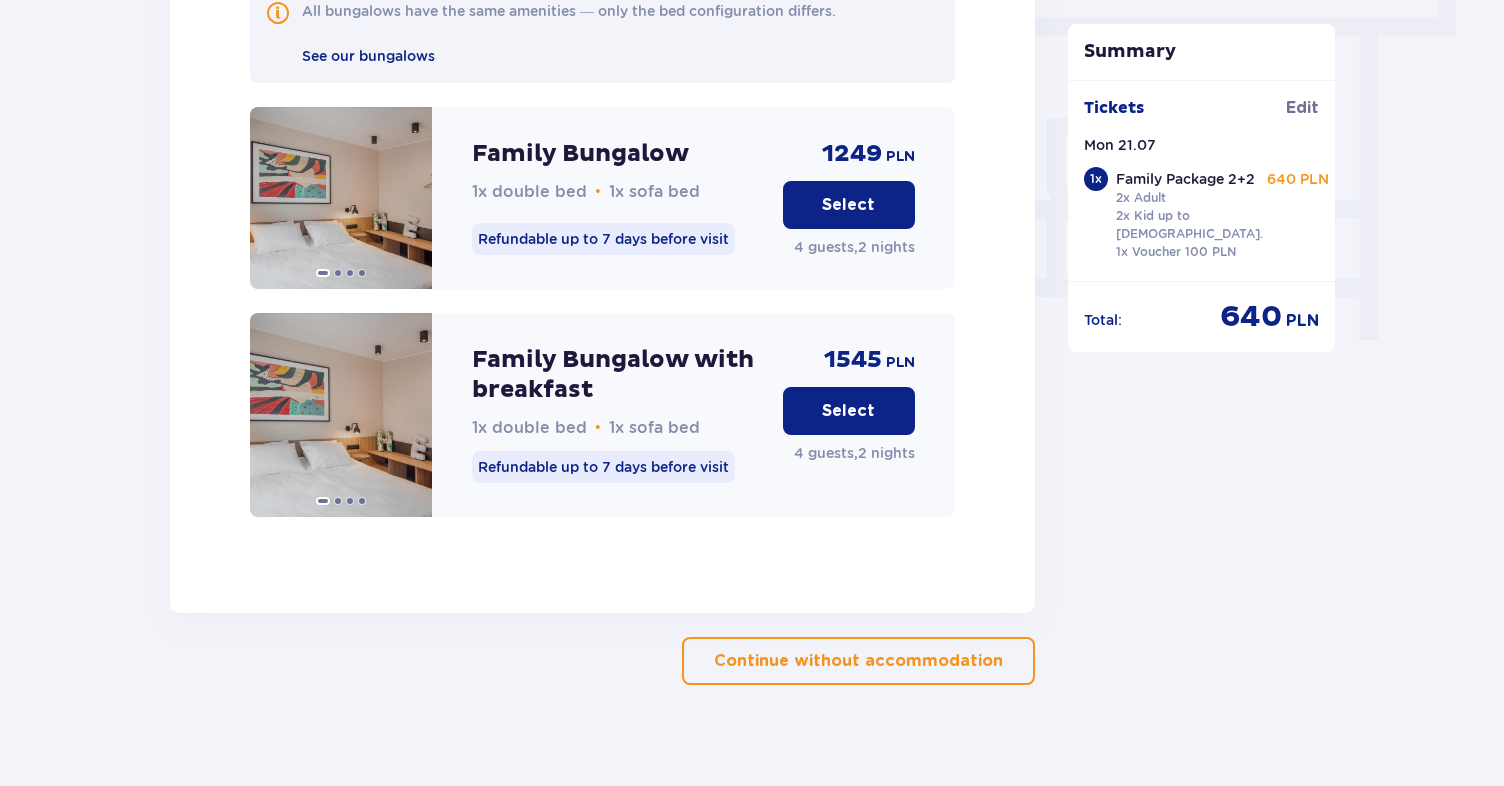 scroll, scrollTop: 1814, scrollLeft: 0, axis: vertical 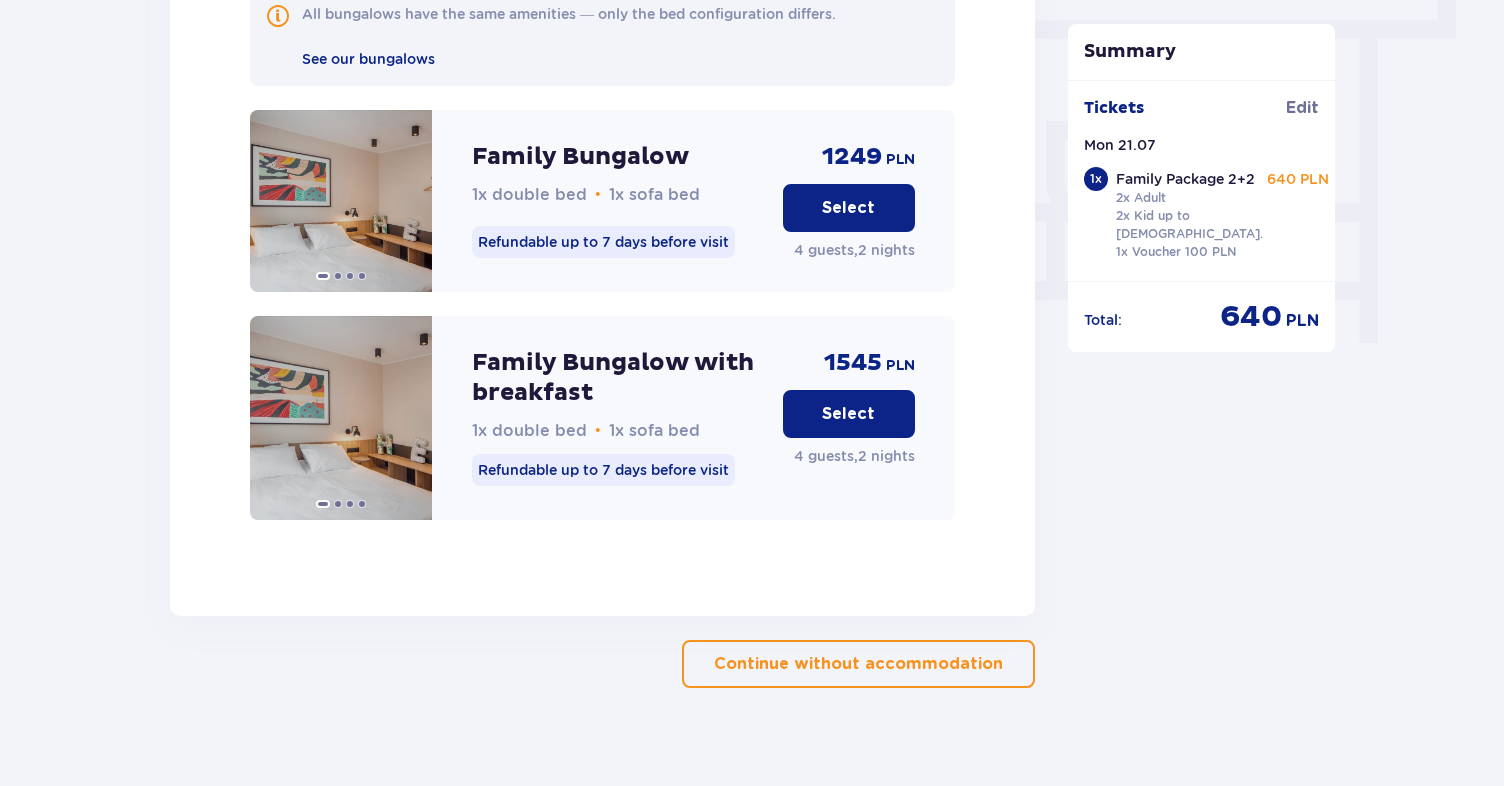 click on "Select" at bounding box center (848, 414) 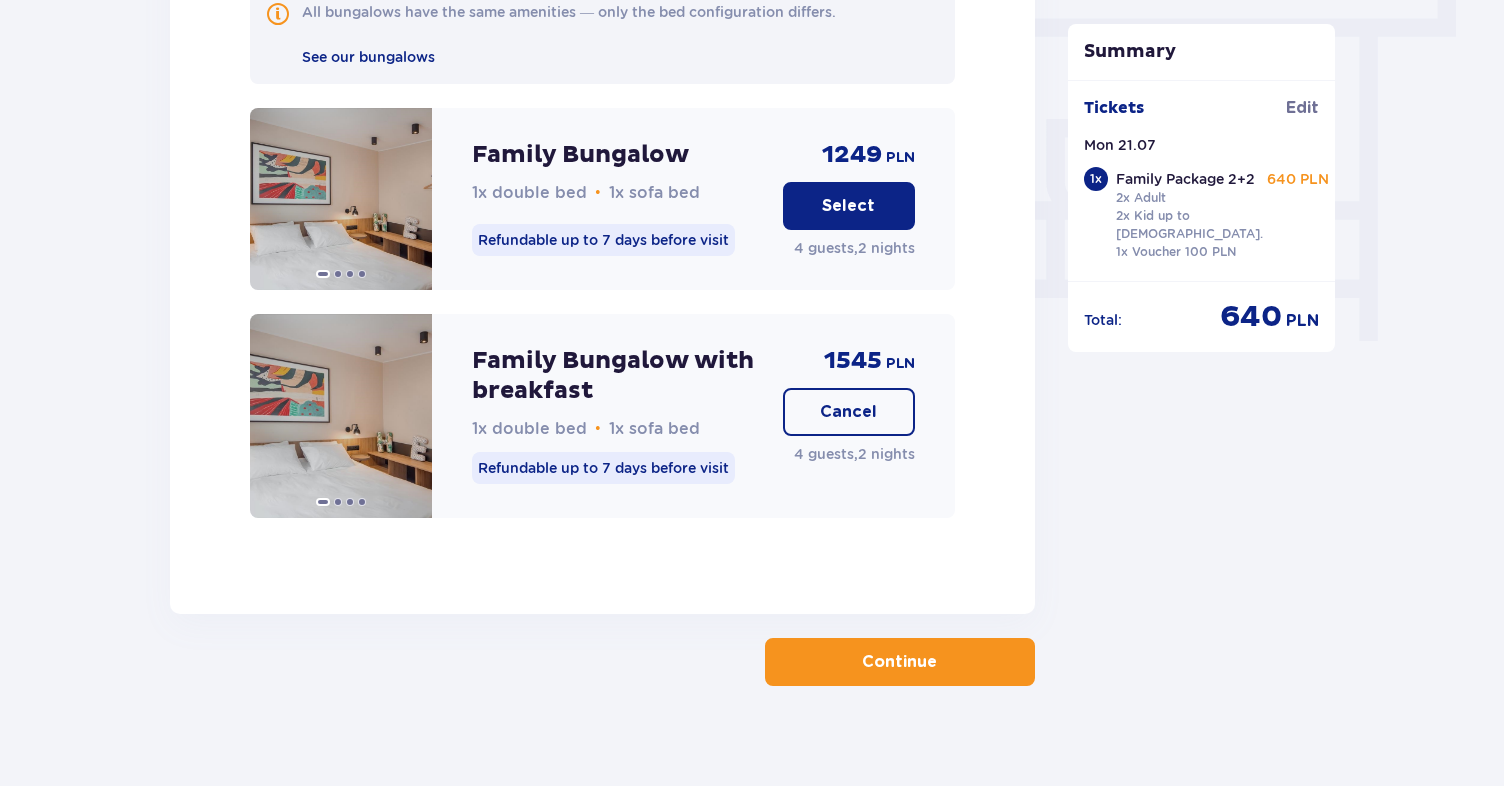 scroll, scrollTop: 1817, scrollLeft: 0, axis: vertical 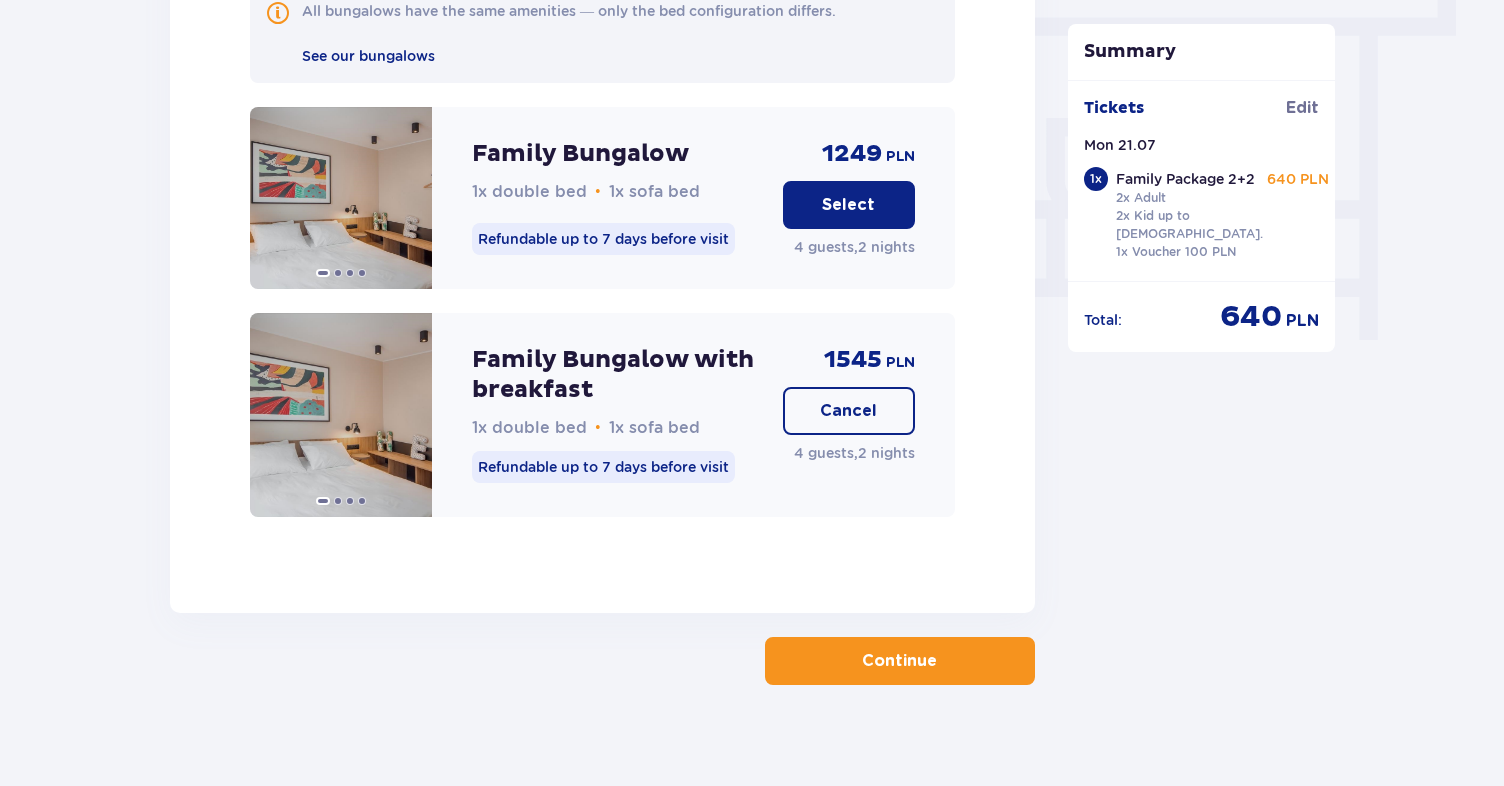 click on "Continue" at bounding box center [899, 661] 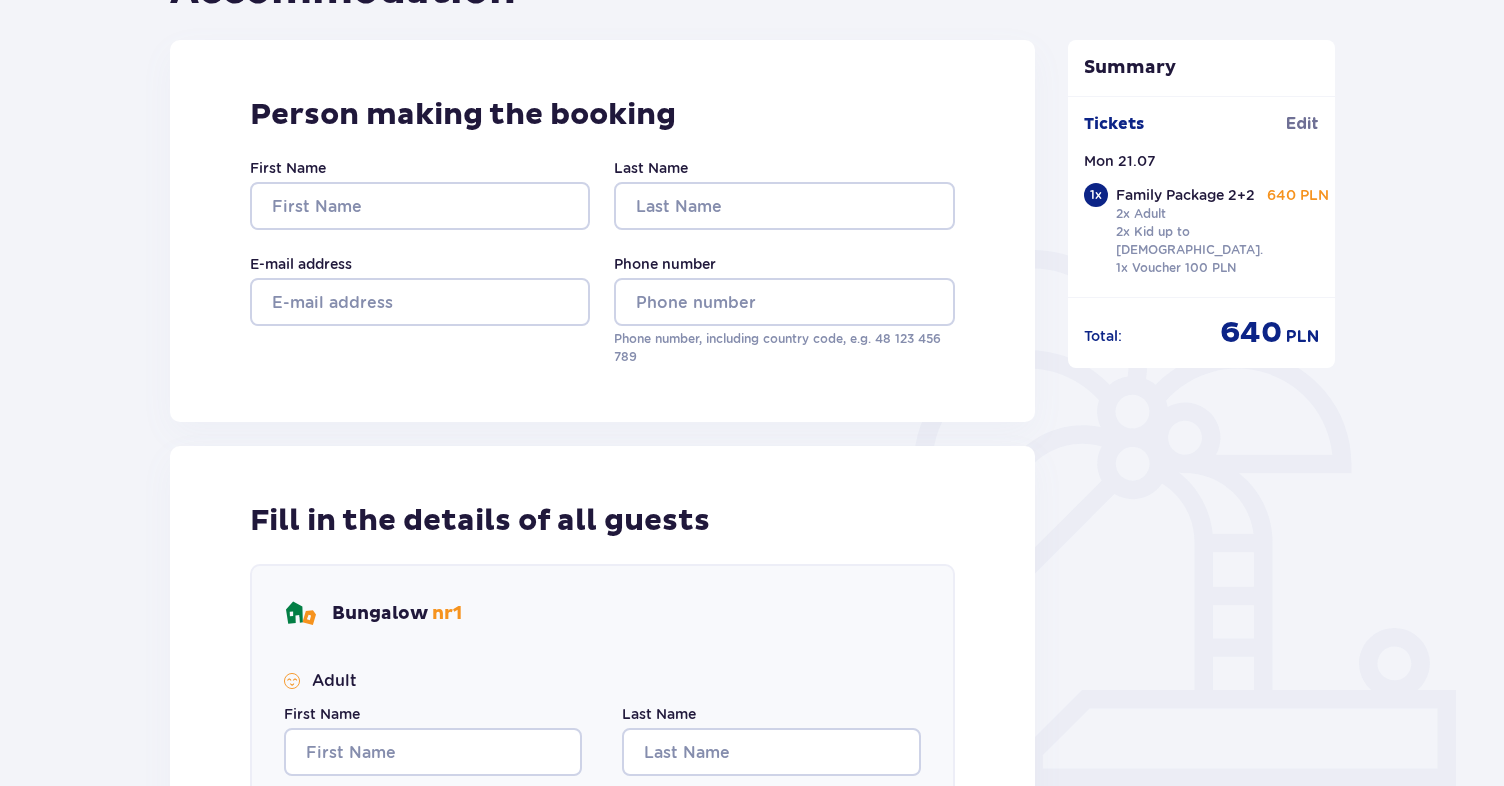 scroll, scrollTop: 255, scrollLeft: 0, axis: vertical 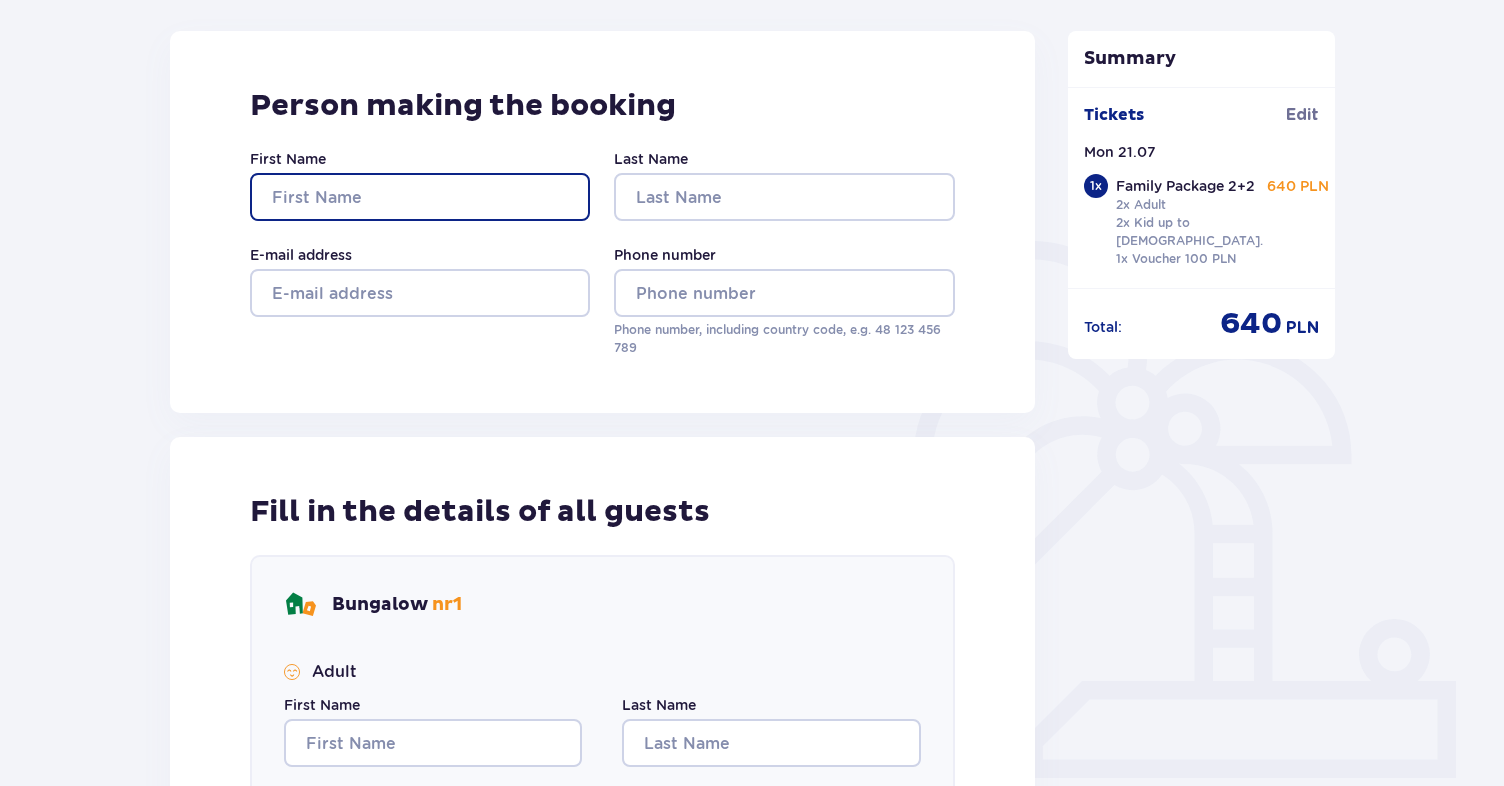 click on "First Name" at bounding box center [420, 197] 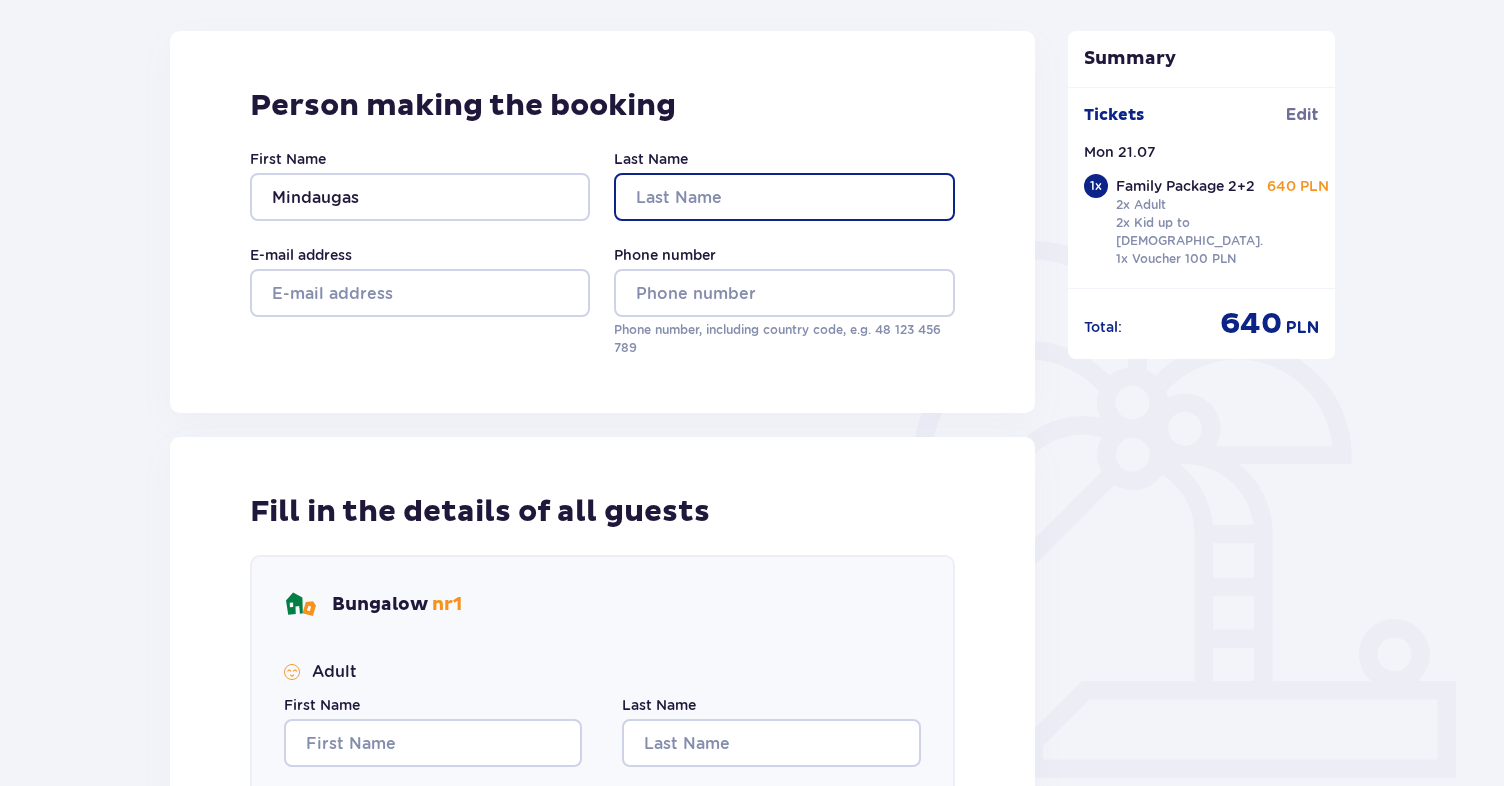 click on "Last Name" at bounding box center [784, 197] 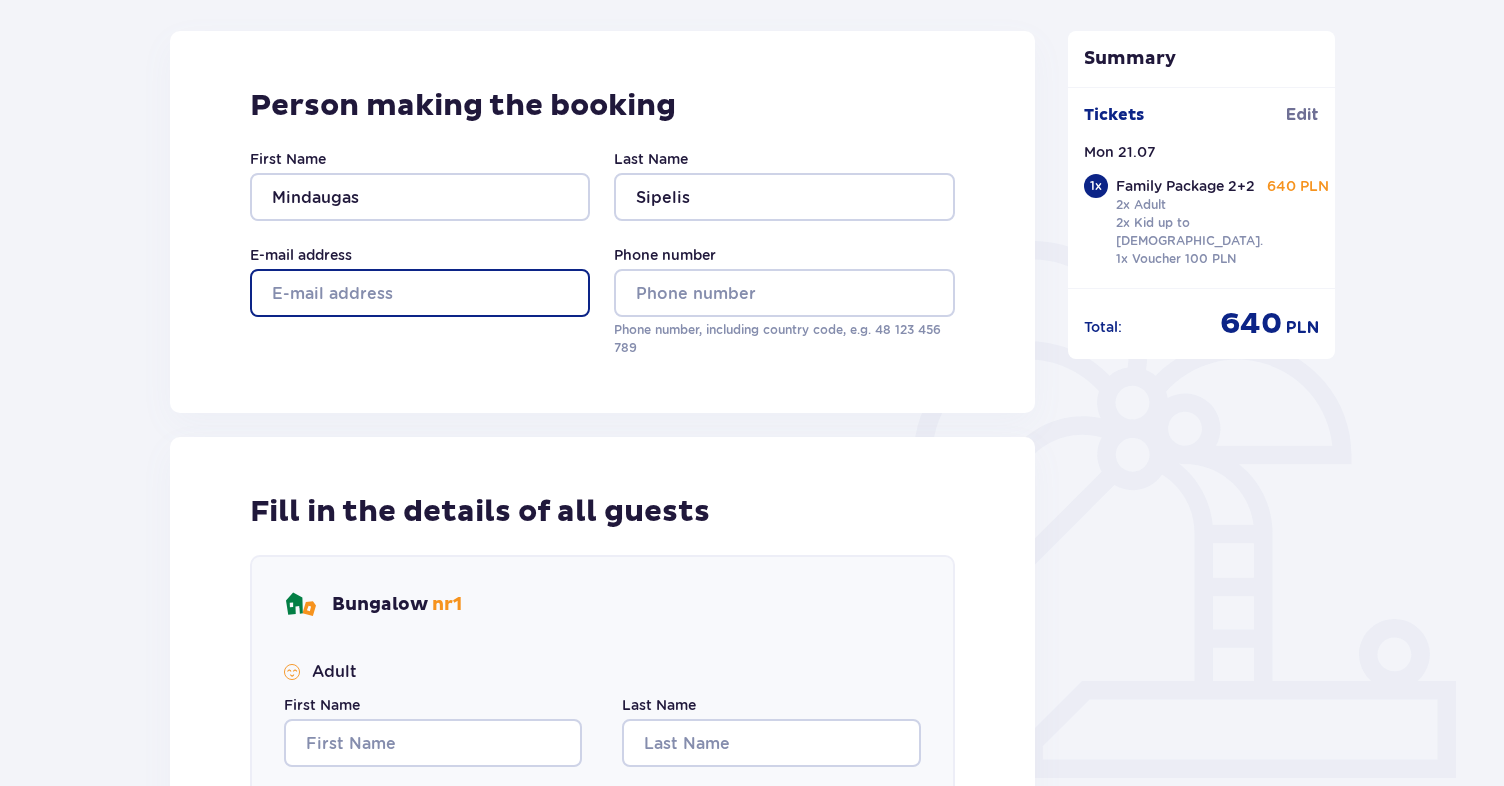 click on "E-mail address" at bounding box center (420, 293) 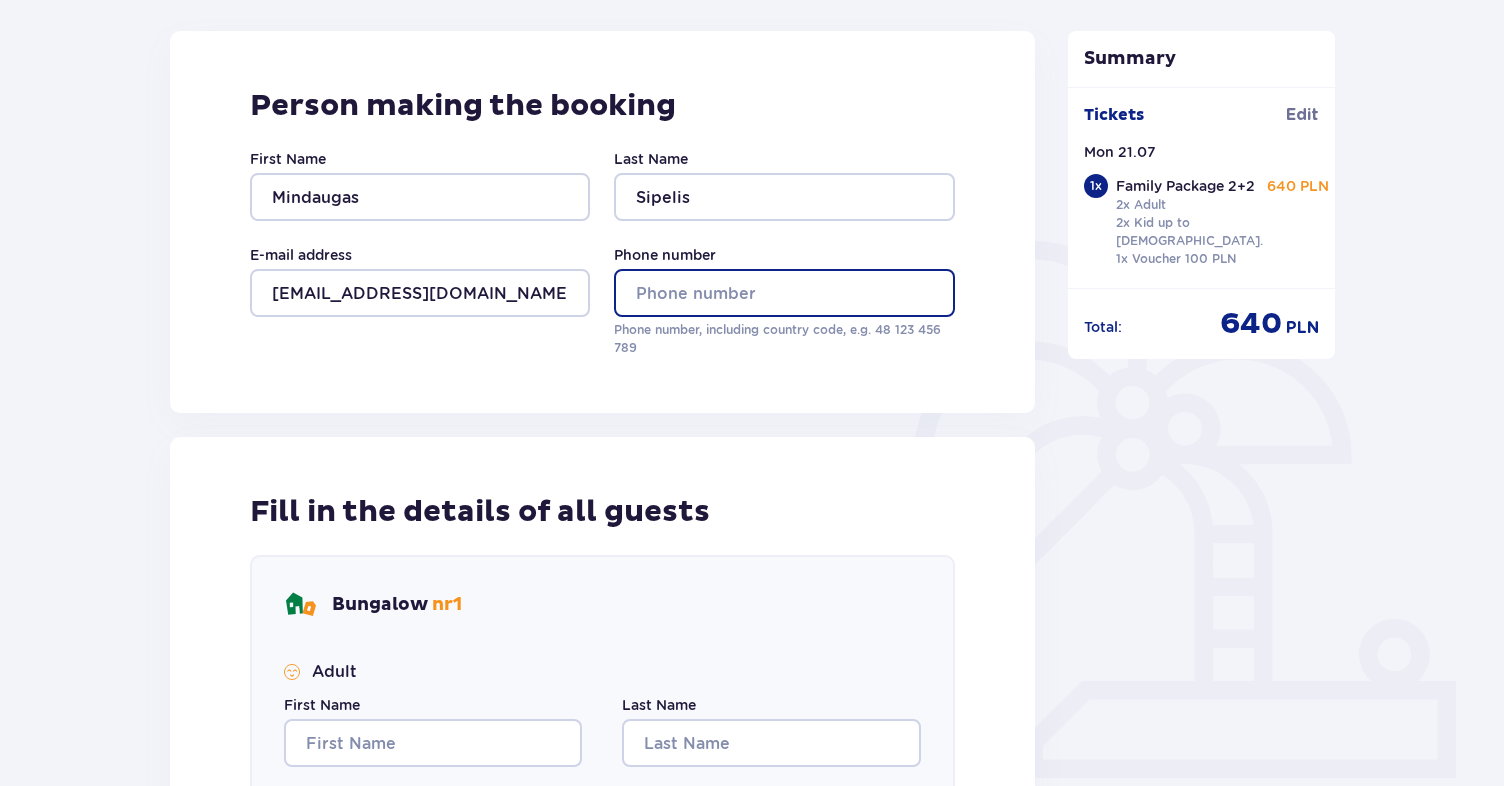 click on "Phone number" at bounding box center (784, 293) 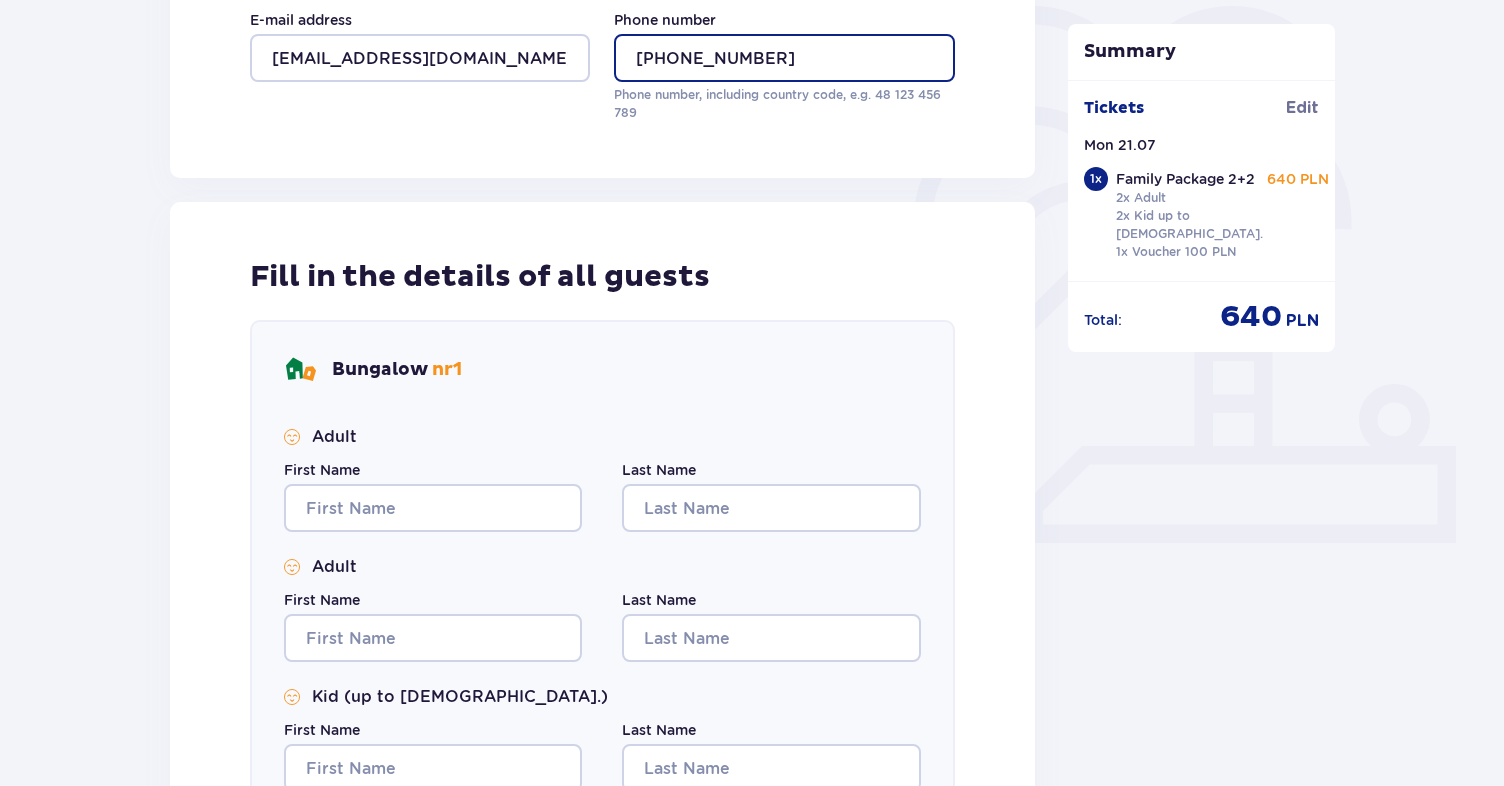 scroll, scrollTop: 677, scrollLeft: 0, axis: vertical 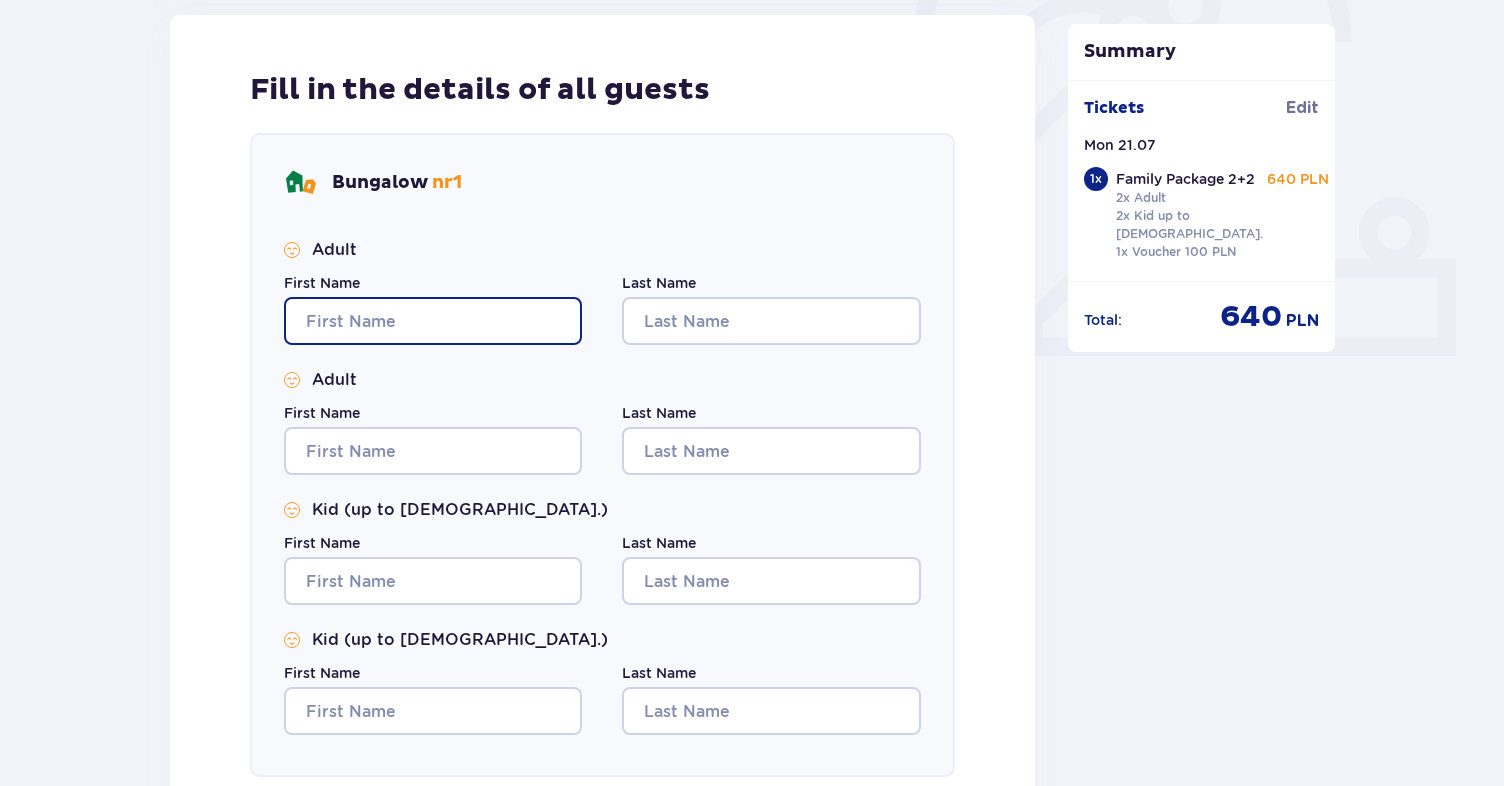 click on "First Name" at bounding box center [433, 321] 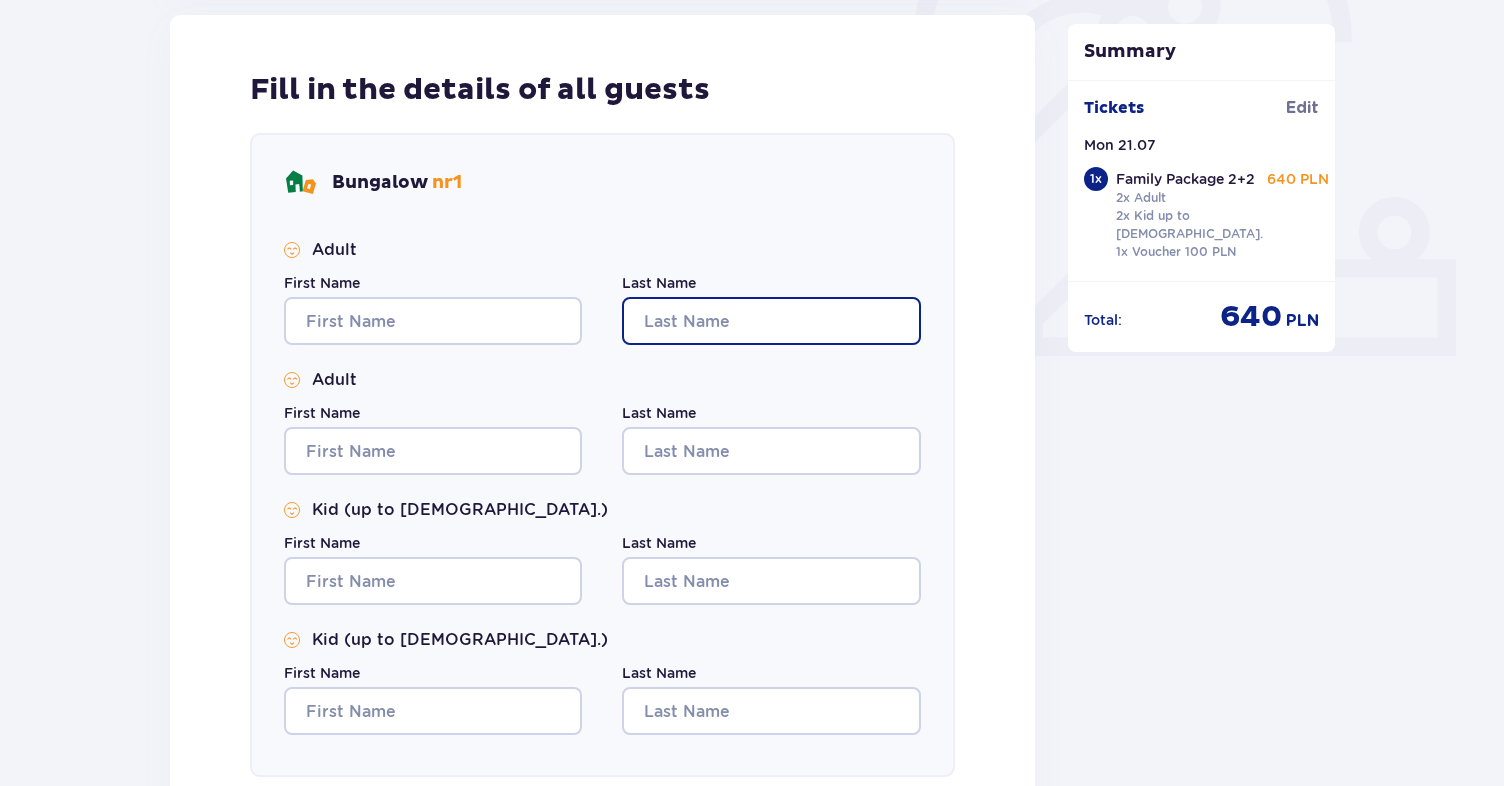click on "Last Name" at bounding box center (771, 321) 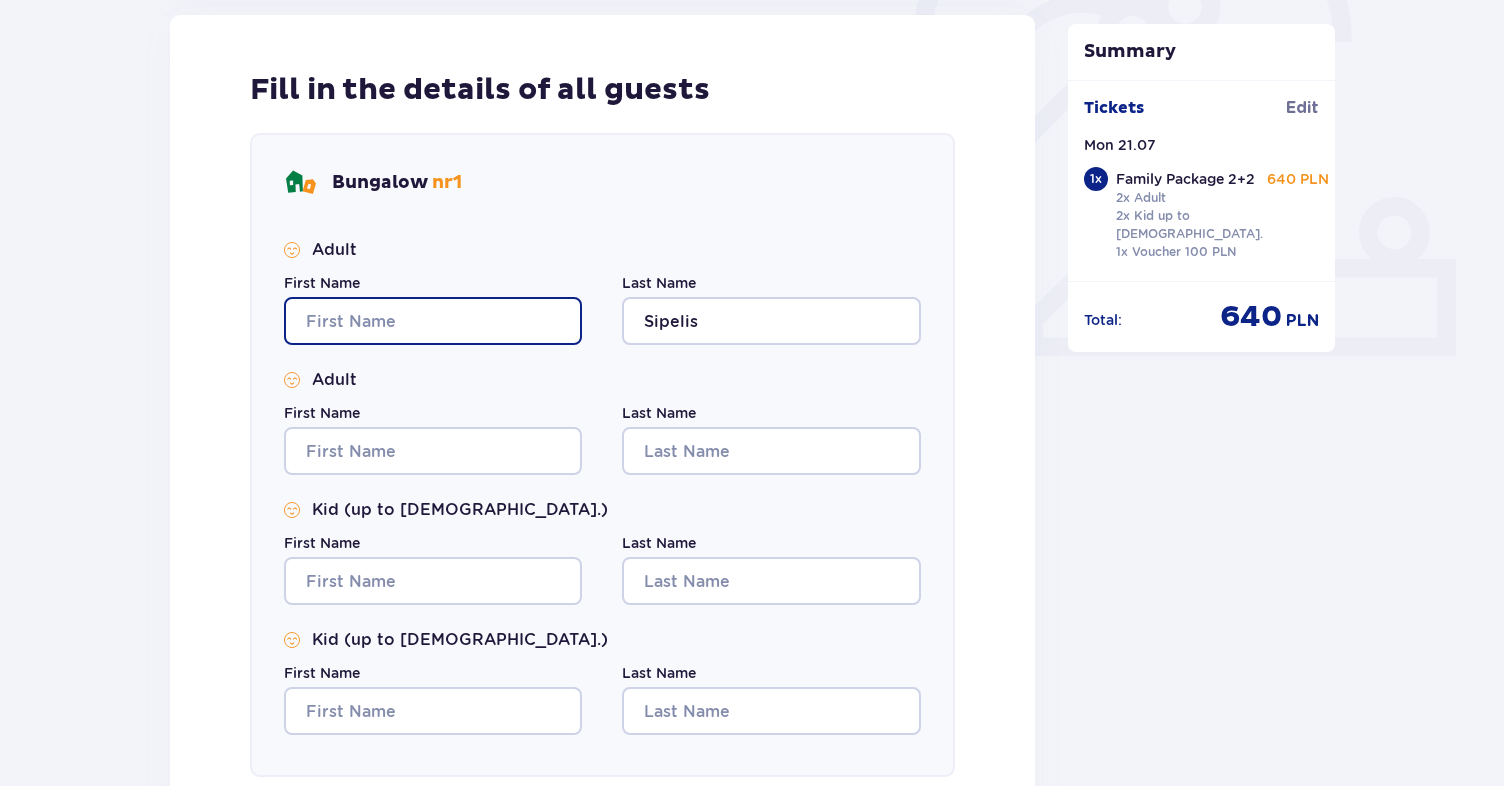 click on "First Name" at bounding box center (433, 321) 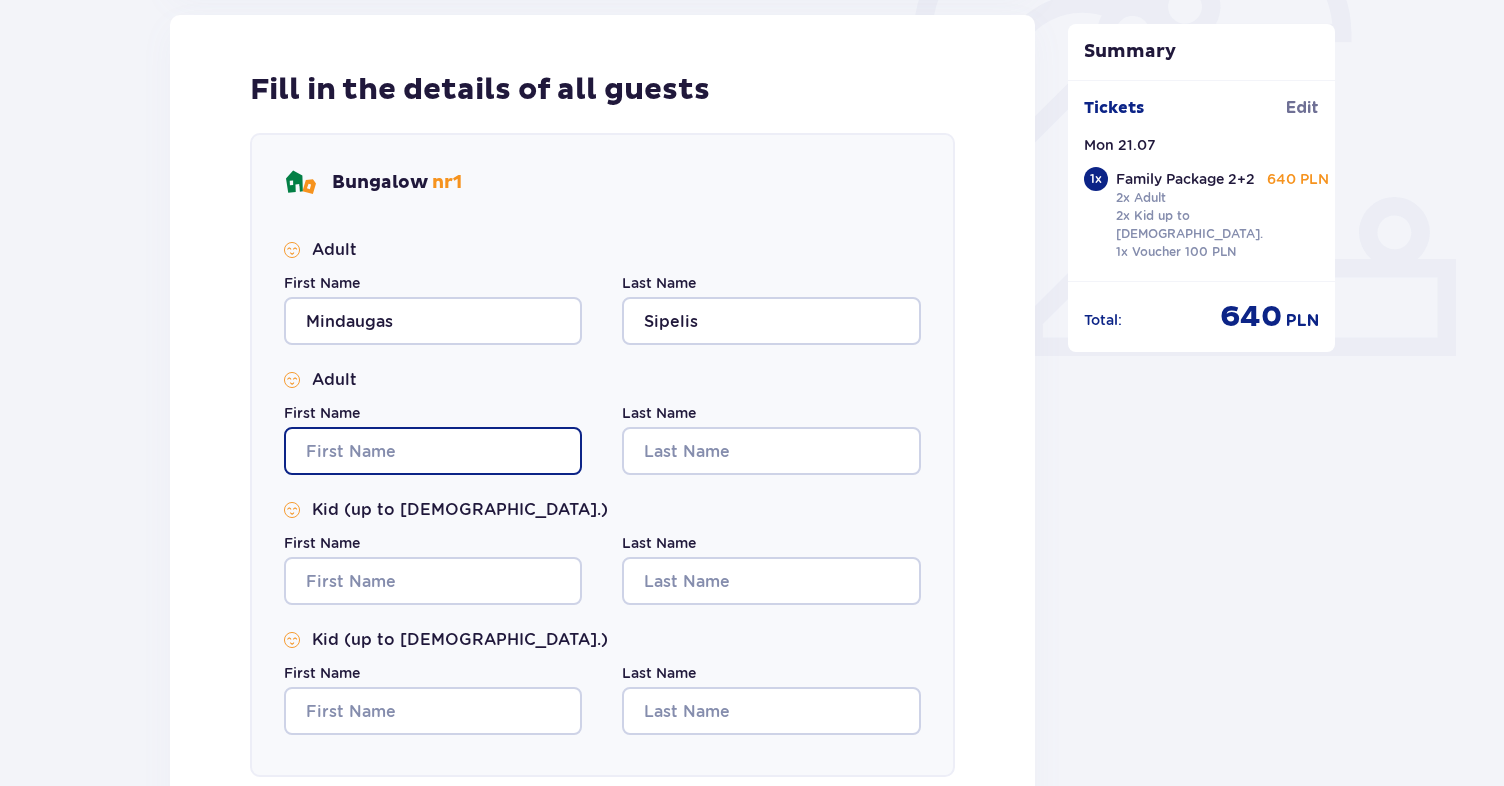 click on "First Name" at bounding box center [433, 451] 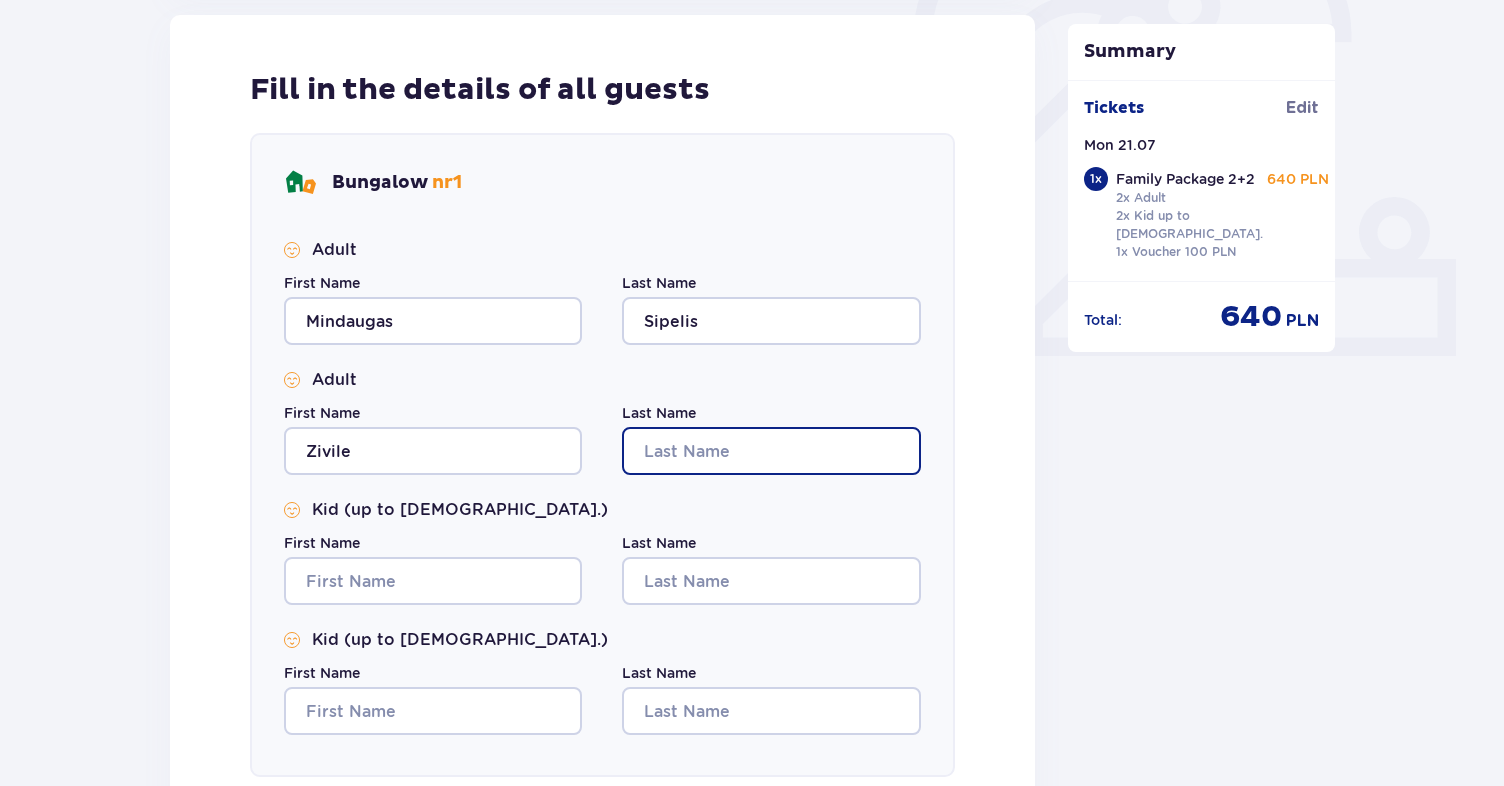 click on "Last Name" at bounding box center [771, 451] 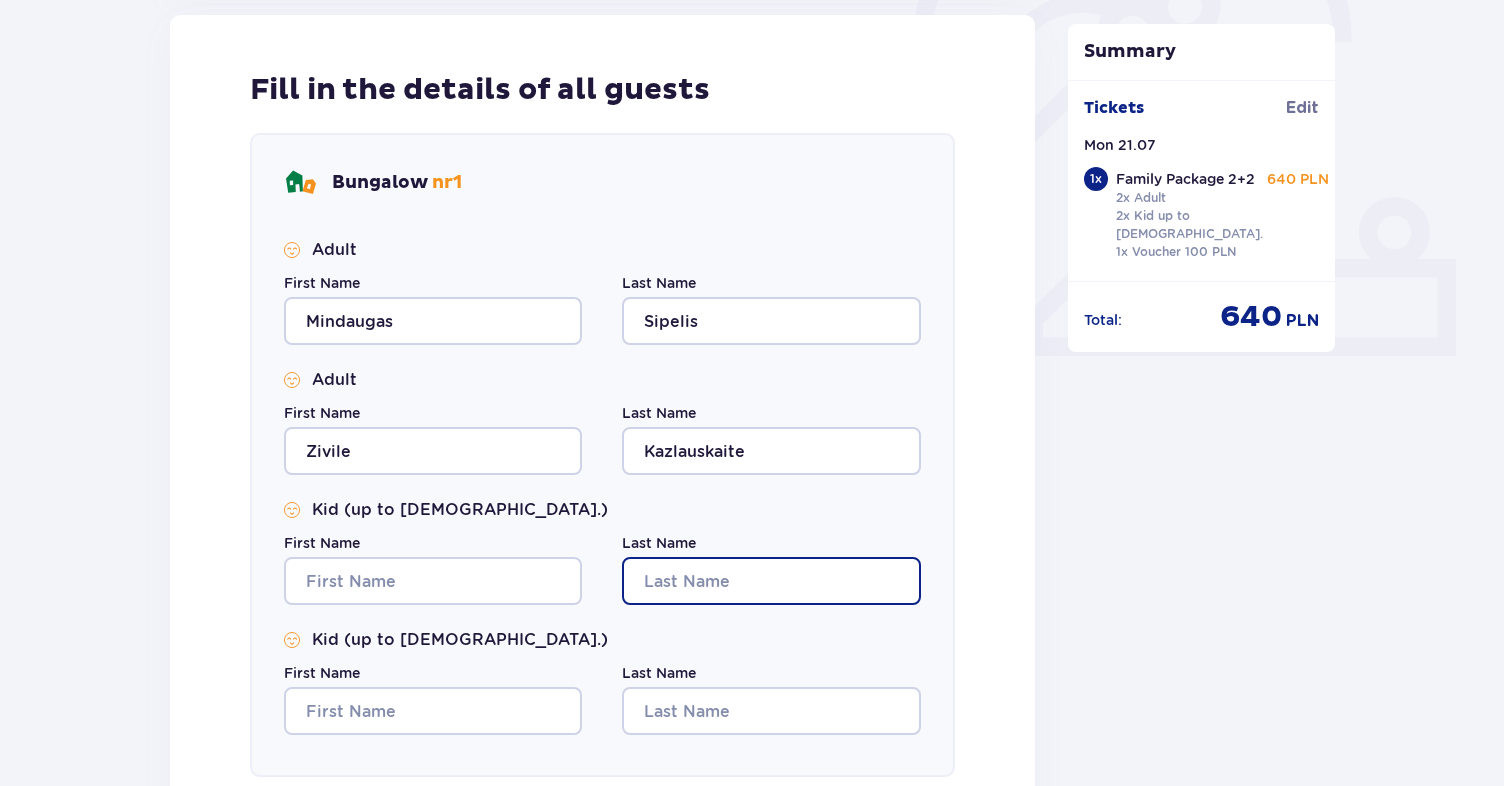 click on "Last Name" at bounding box center [771, 581] 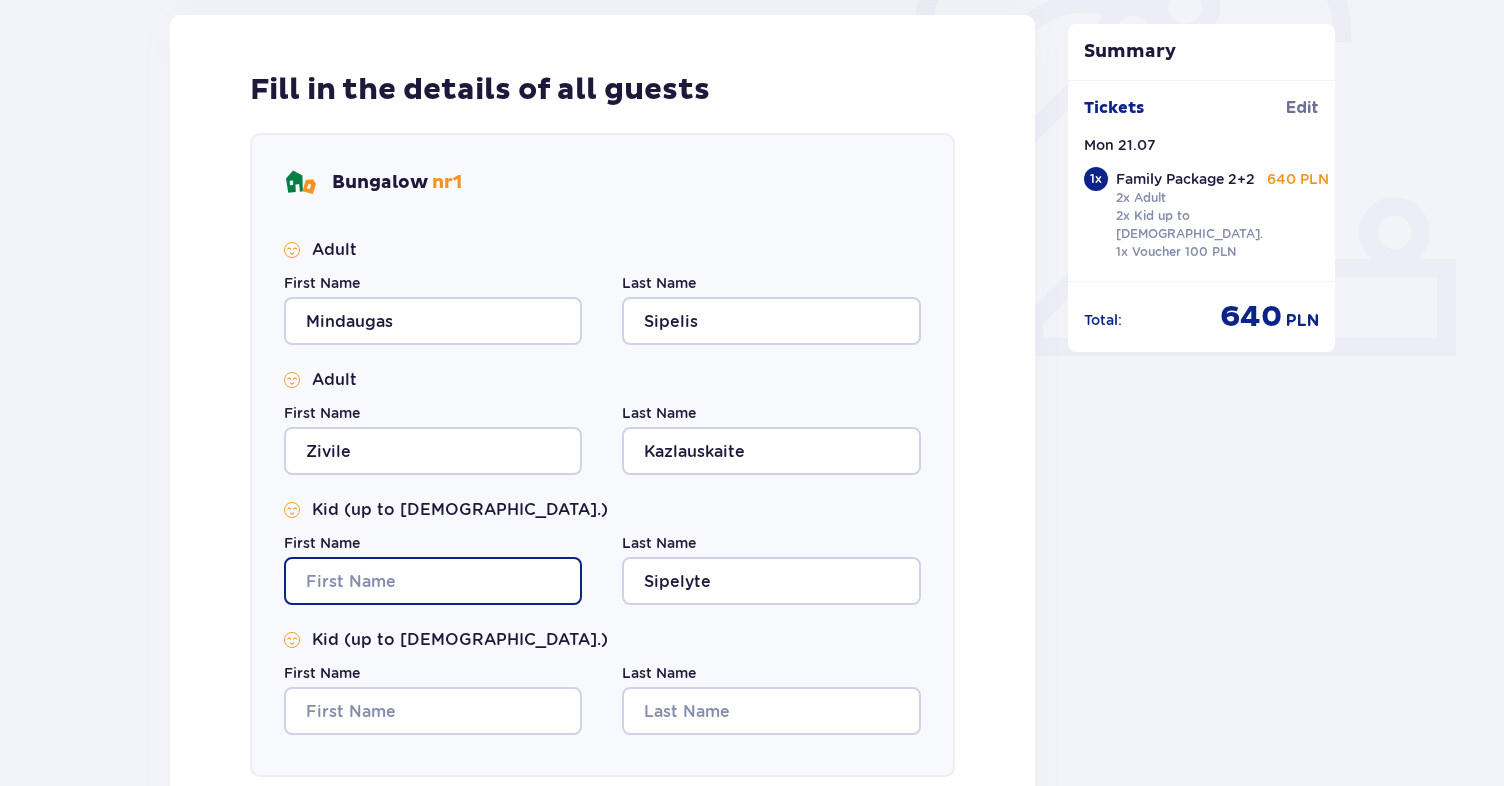 click on "First Name" at bounding box center (433, 581) 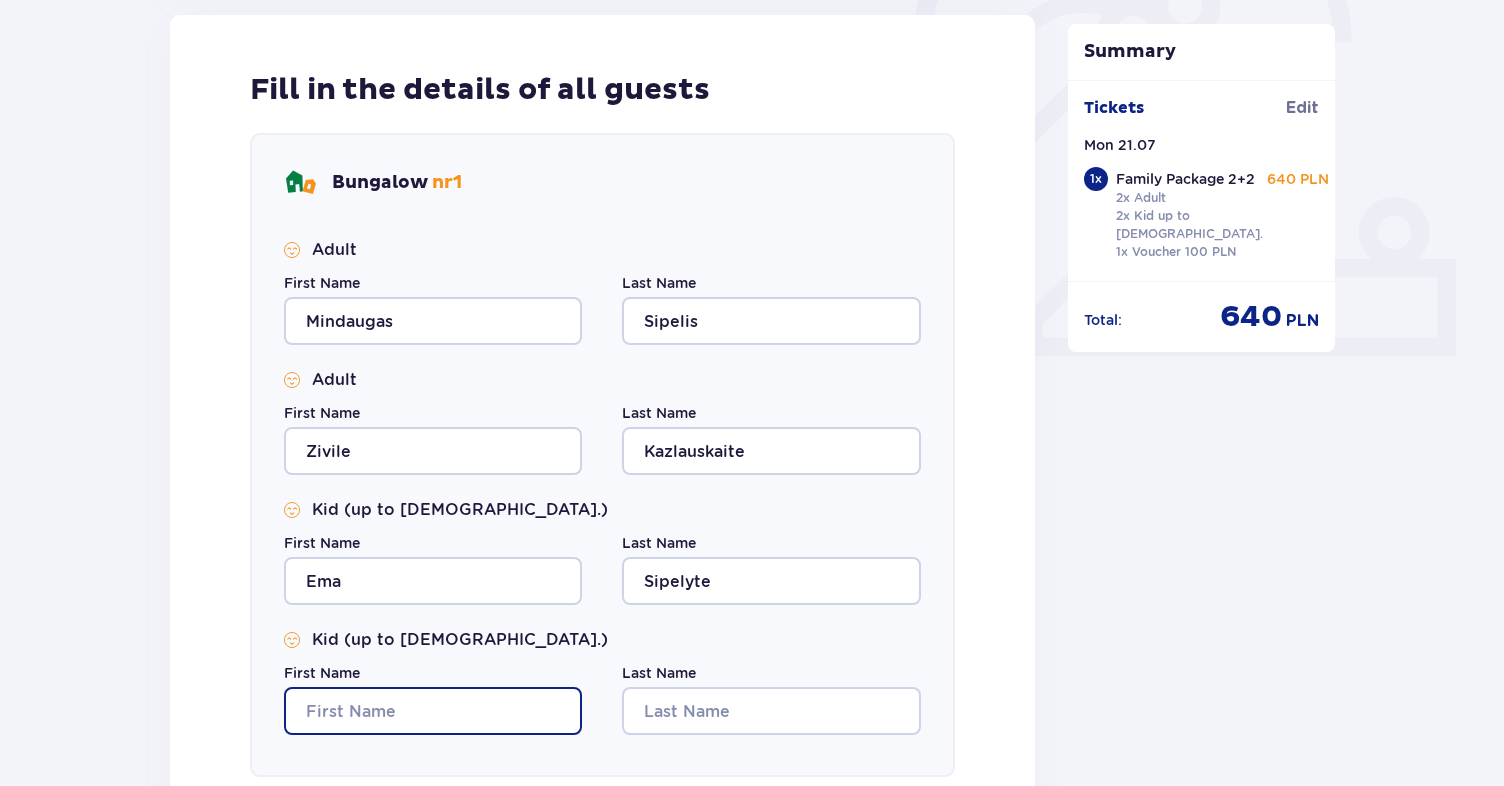 click on "First Name" at bounding box center (433, 711) 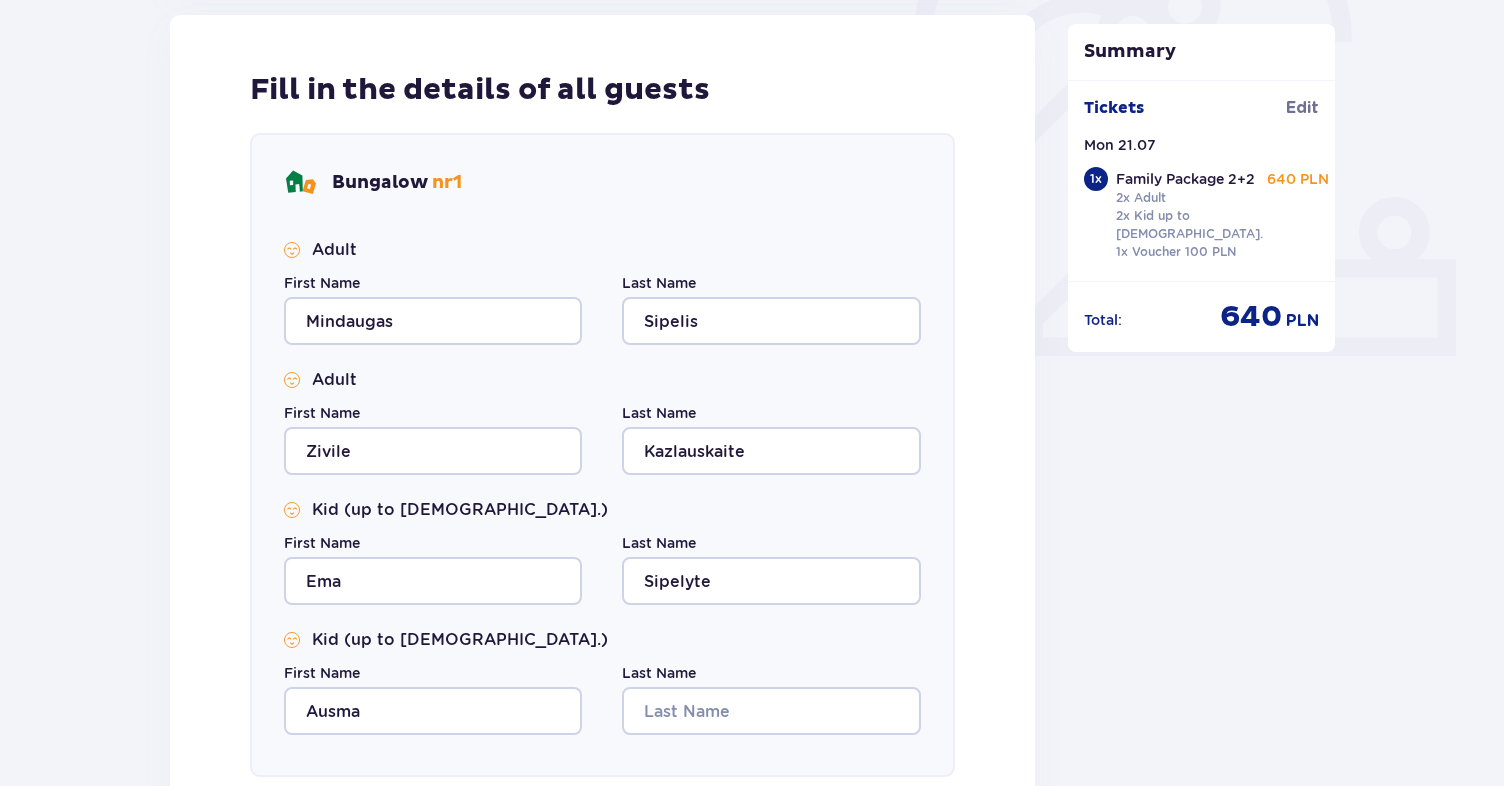 click on "First Name Ausma Last Name" at bounding box center (602, 699) 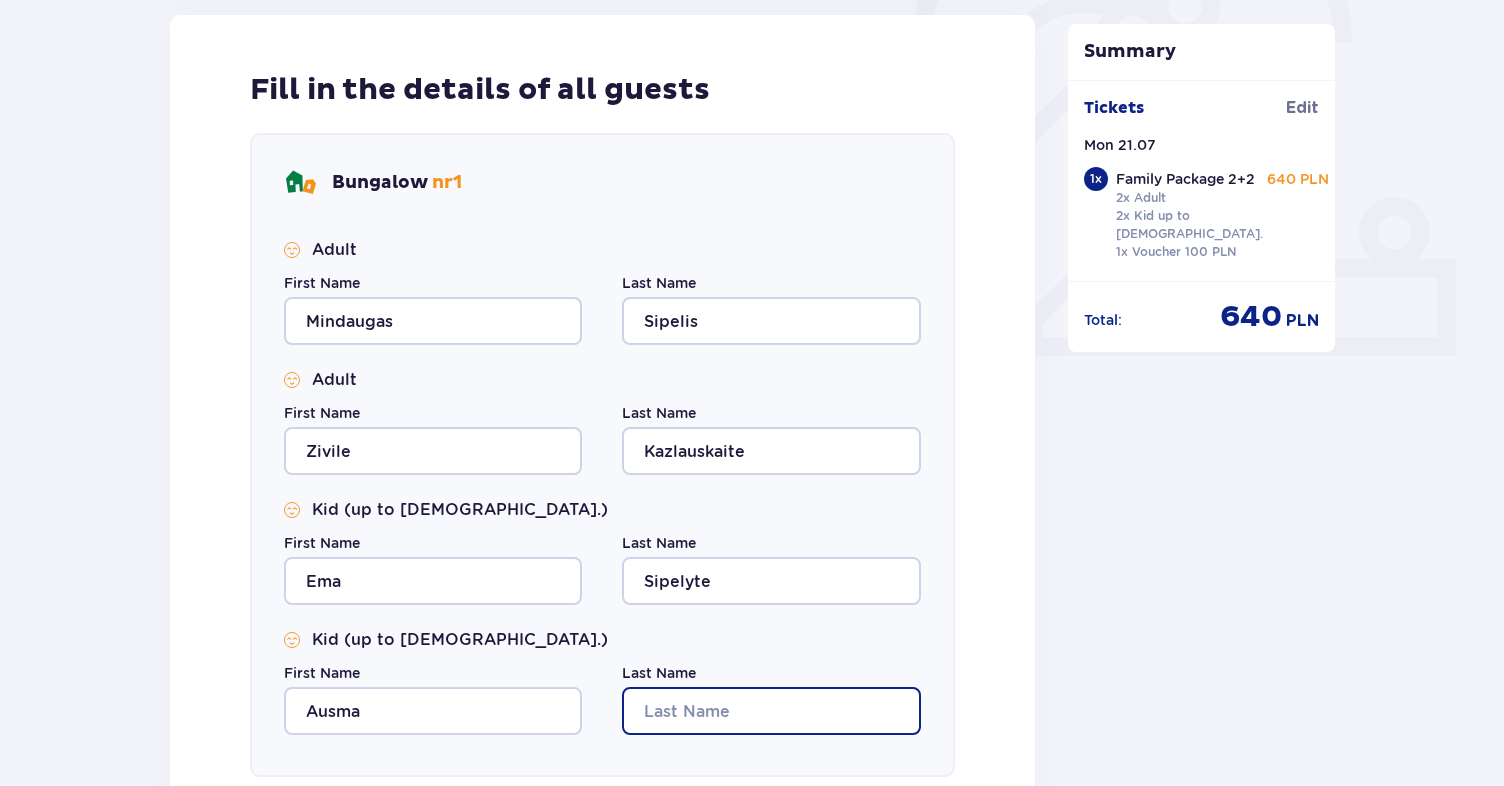 click on "Last Name" at bounding box center [771, 711] 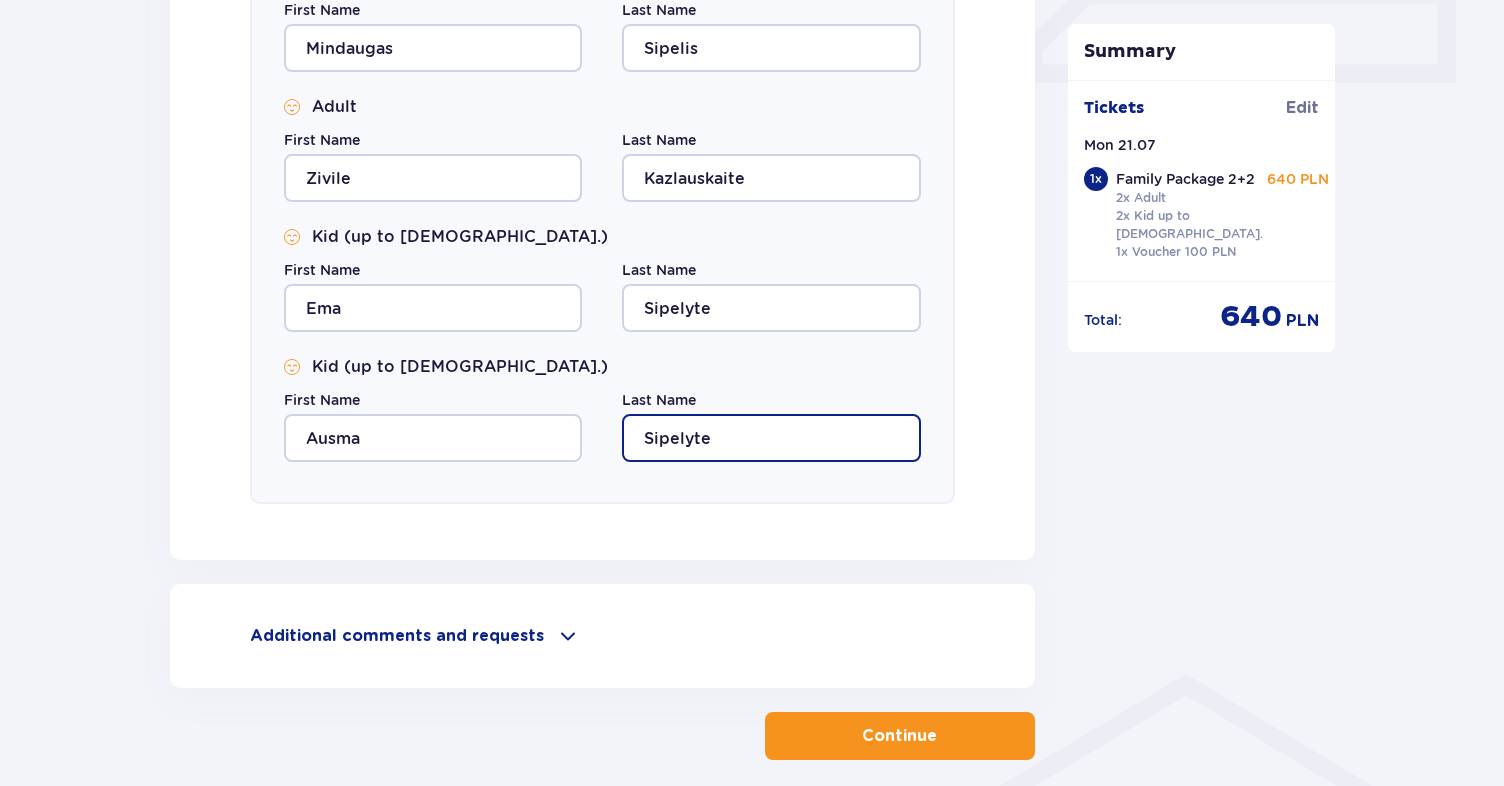 scroll, scrollTop: 1044, scrollLeft: 0, axis: vertical 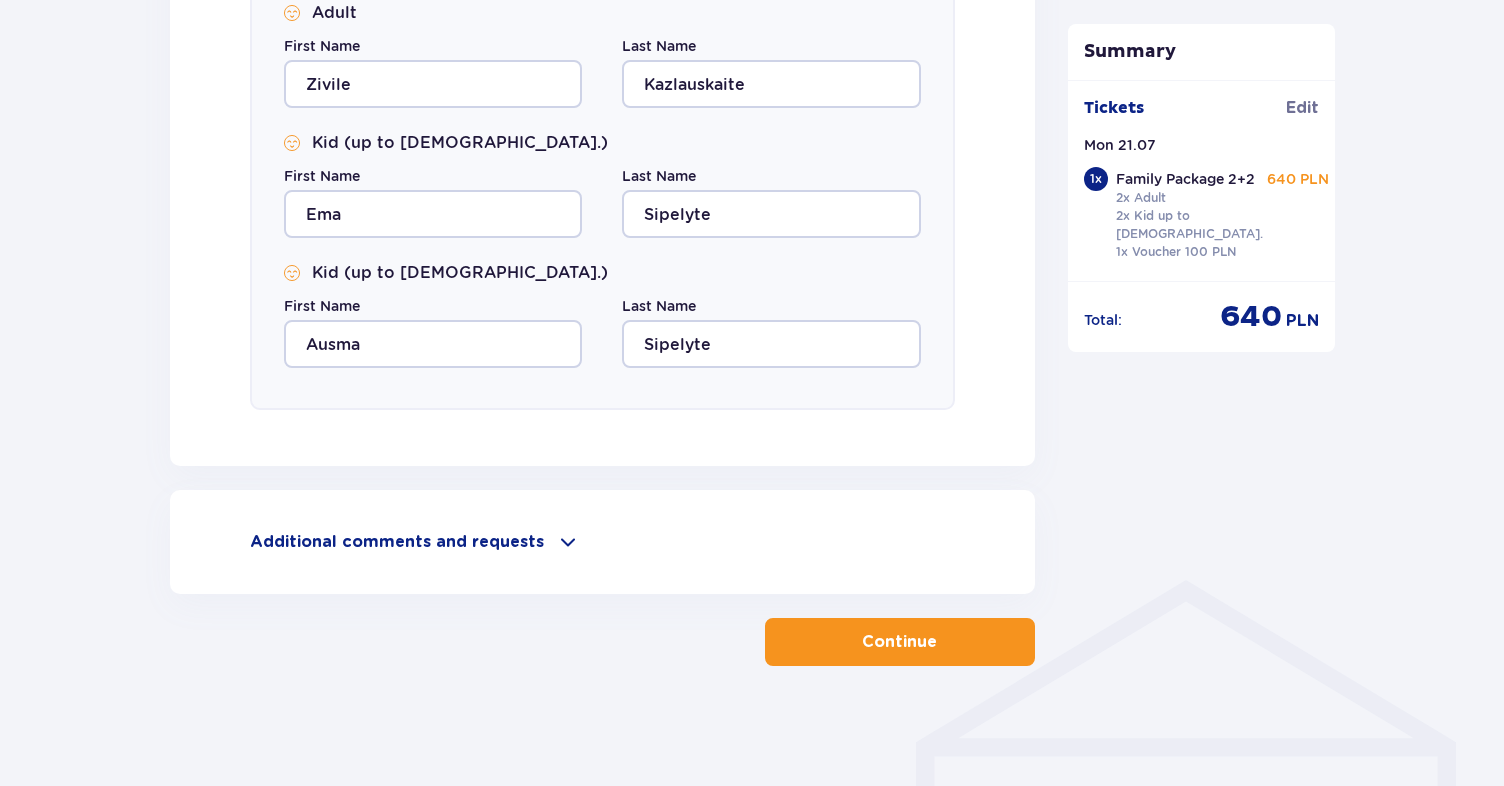 click on "Continue" at bounding box center [900, 642] 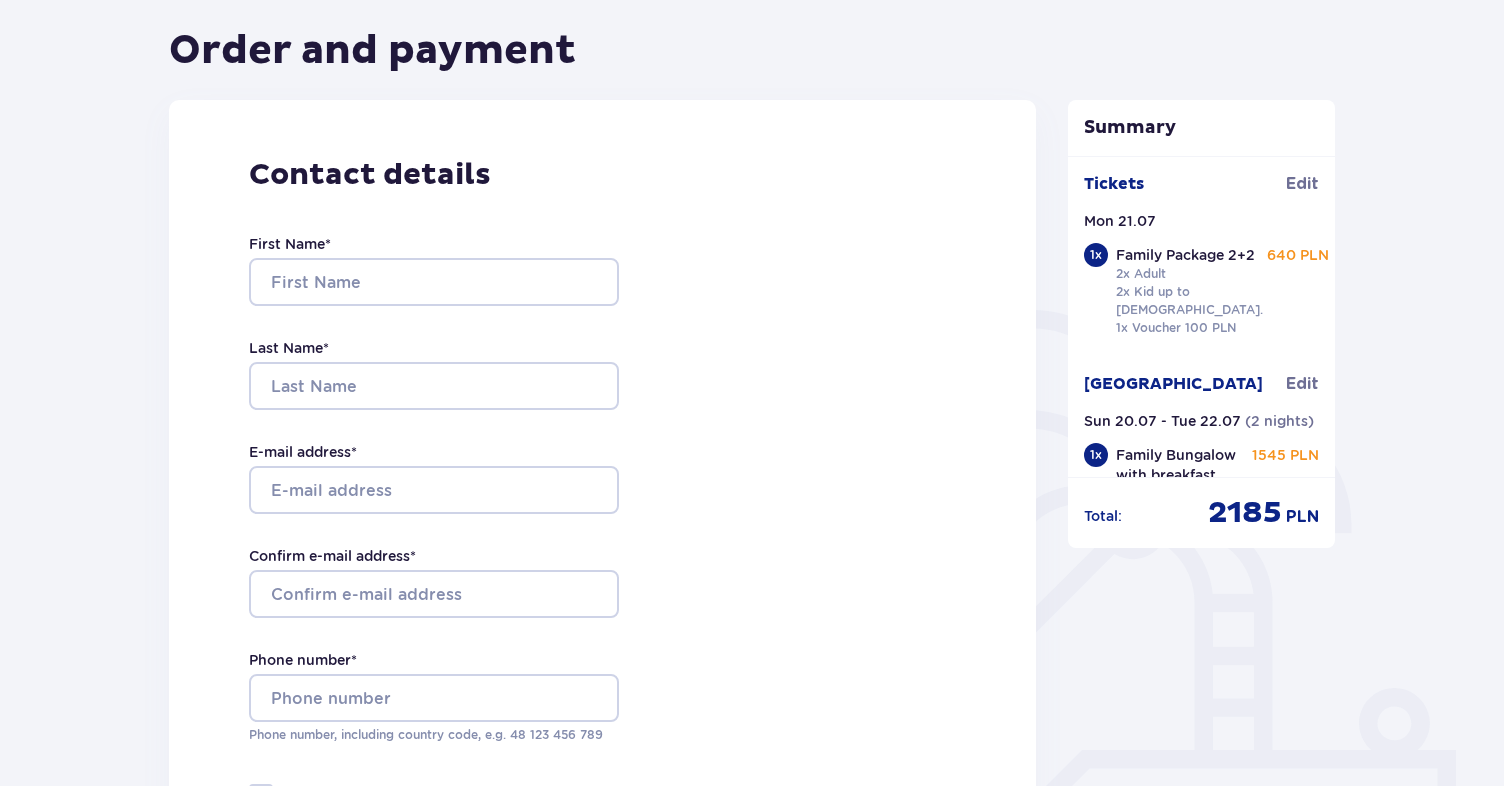 scroll, scrollTop: 188, scrollLeft: 0, axis: vertical 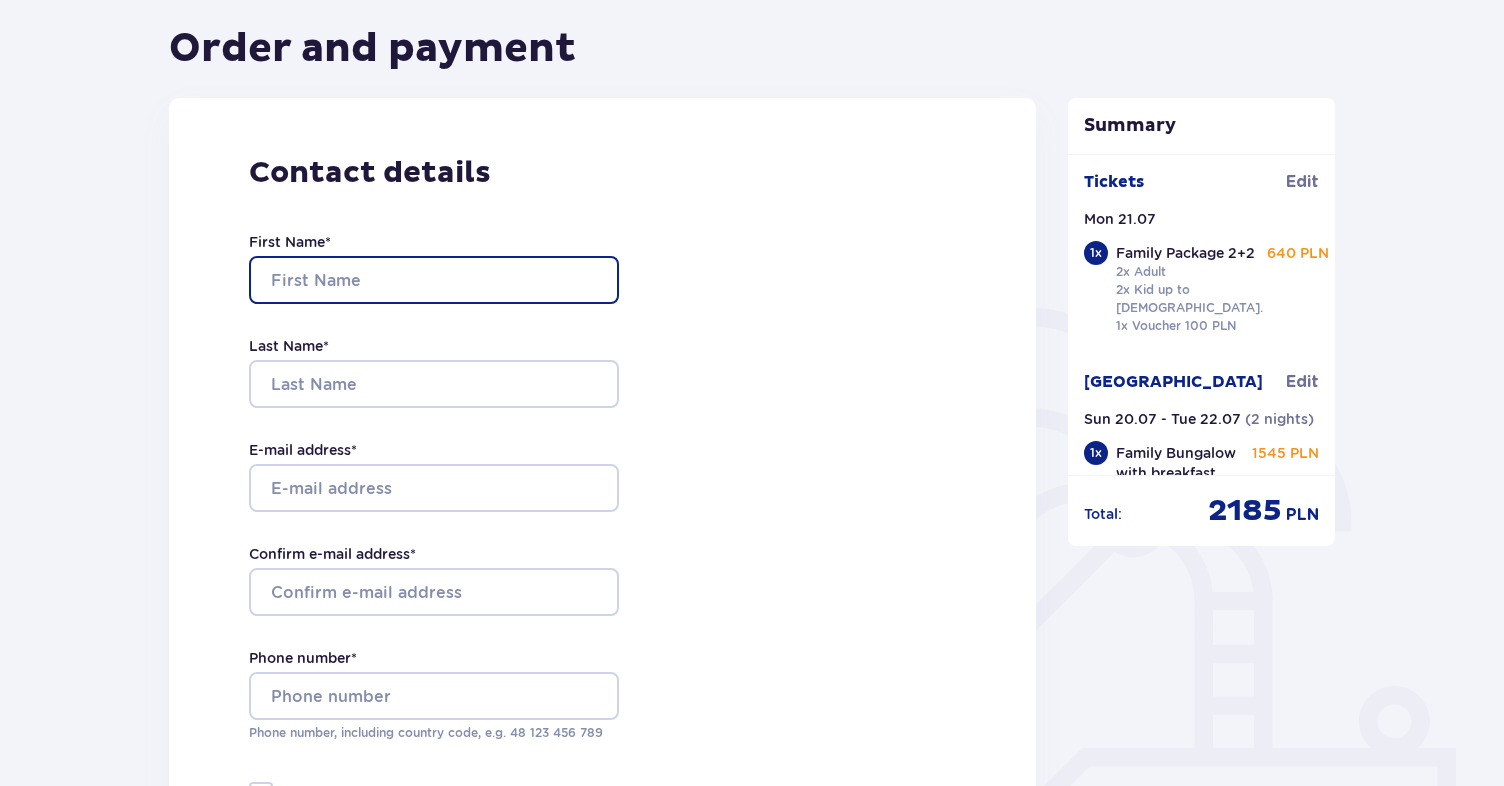 click on "First Name *" at bounding box center (434, 280) 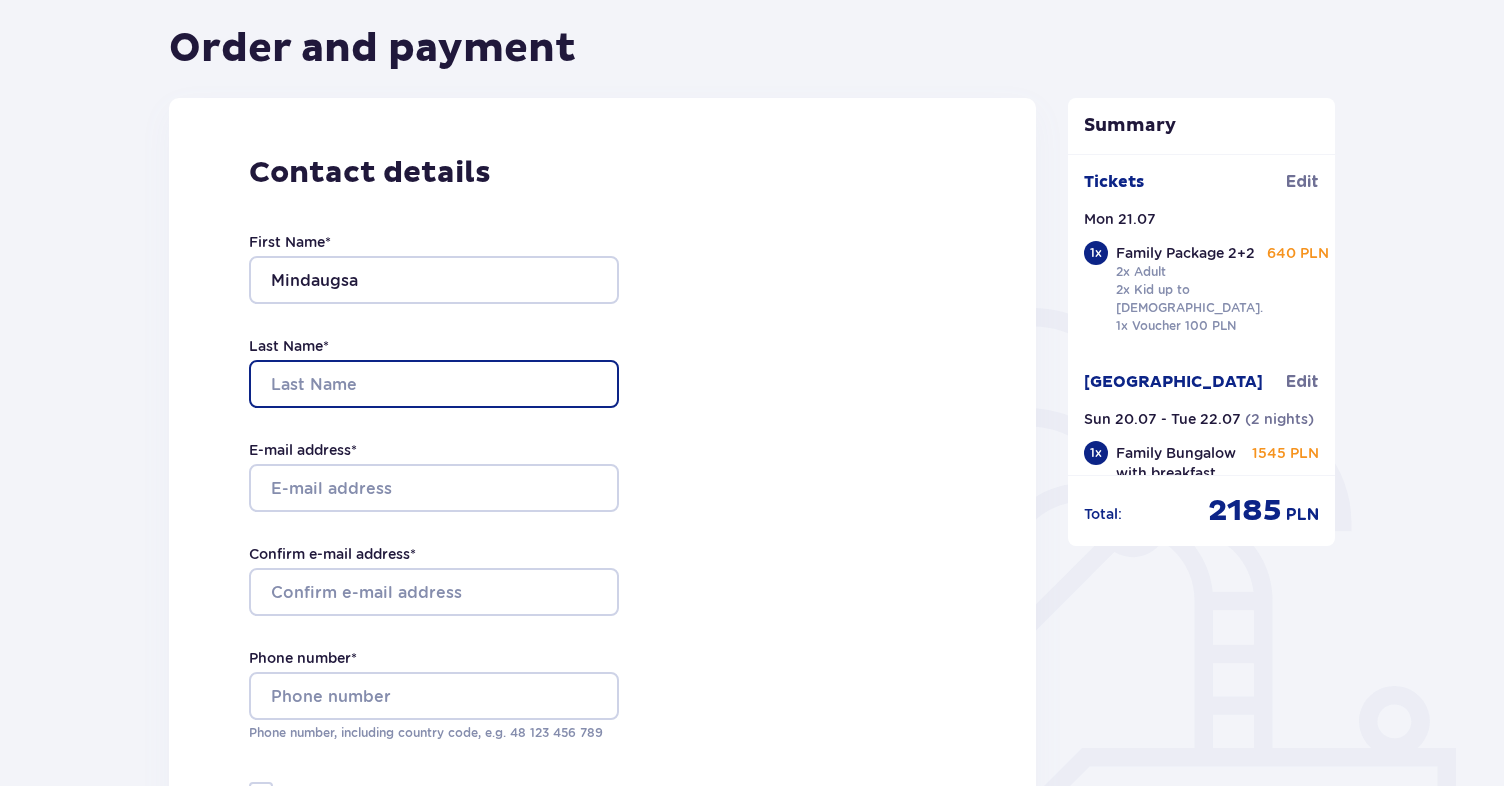 click on "Last Name *" at bounding box center [434, 384] 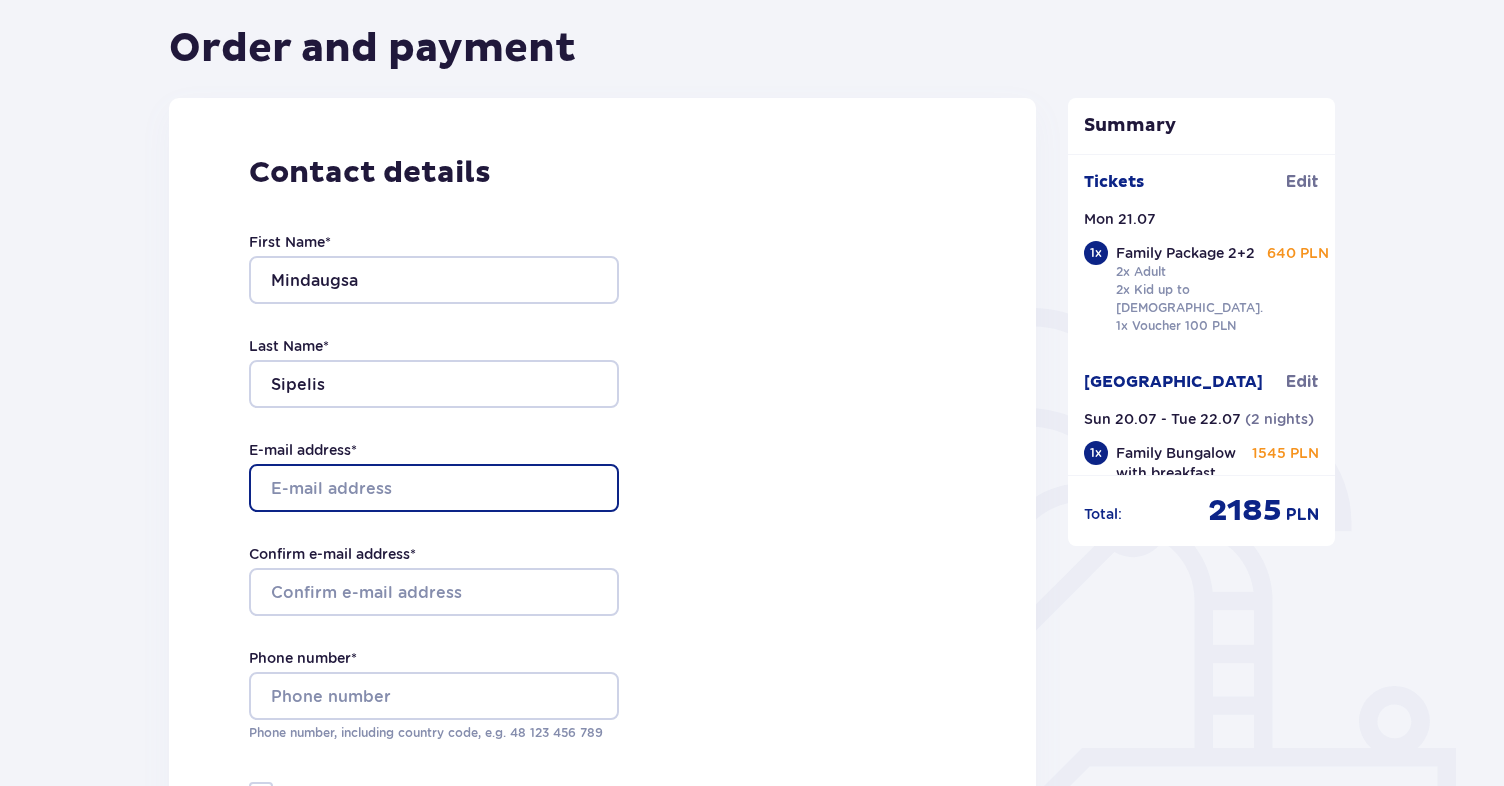 click on "E-mail address *" at bounding box center [434, 488] 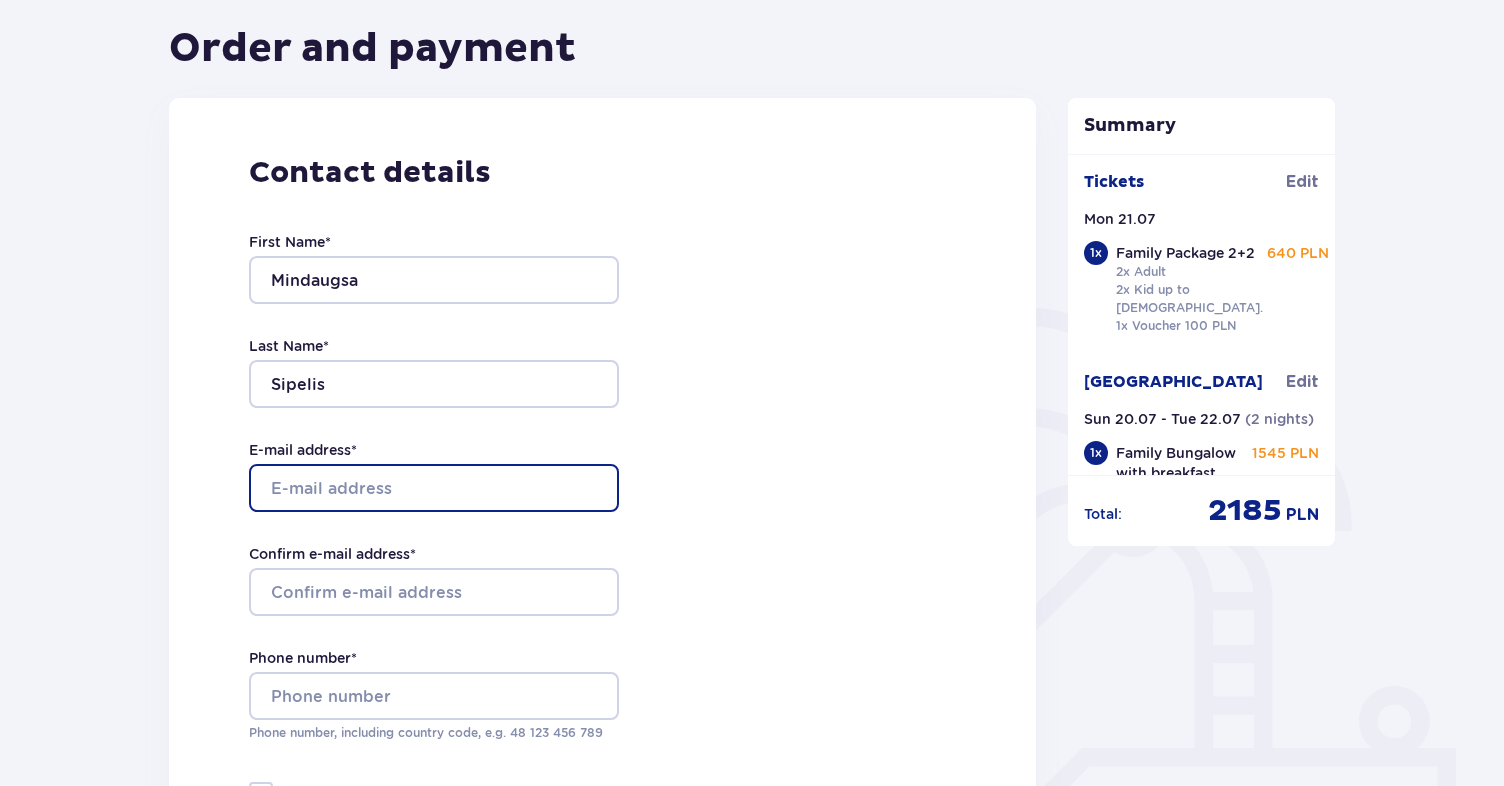 type on "[EMAIL_ADDRESS][DOMAIN_NAME]" 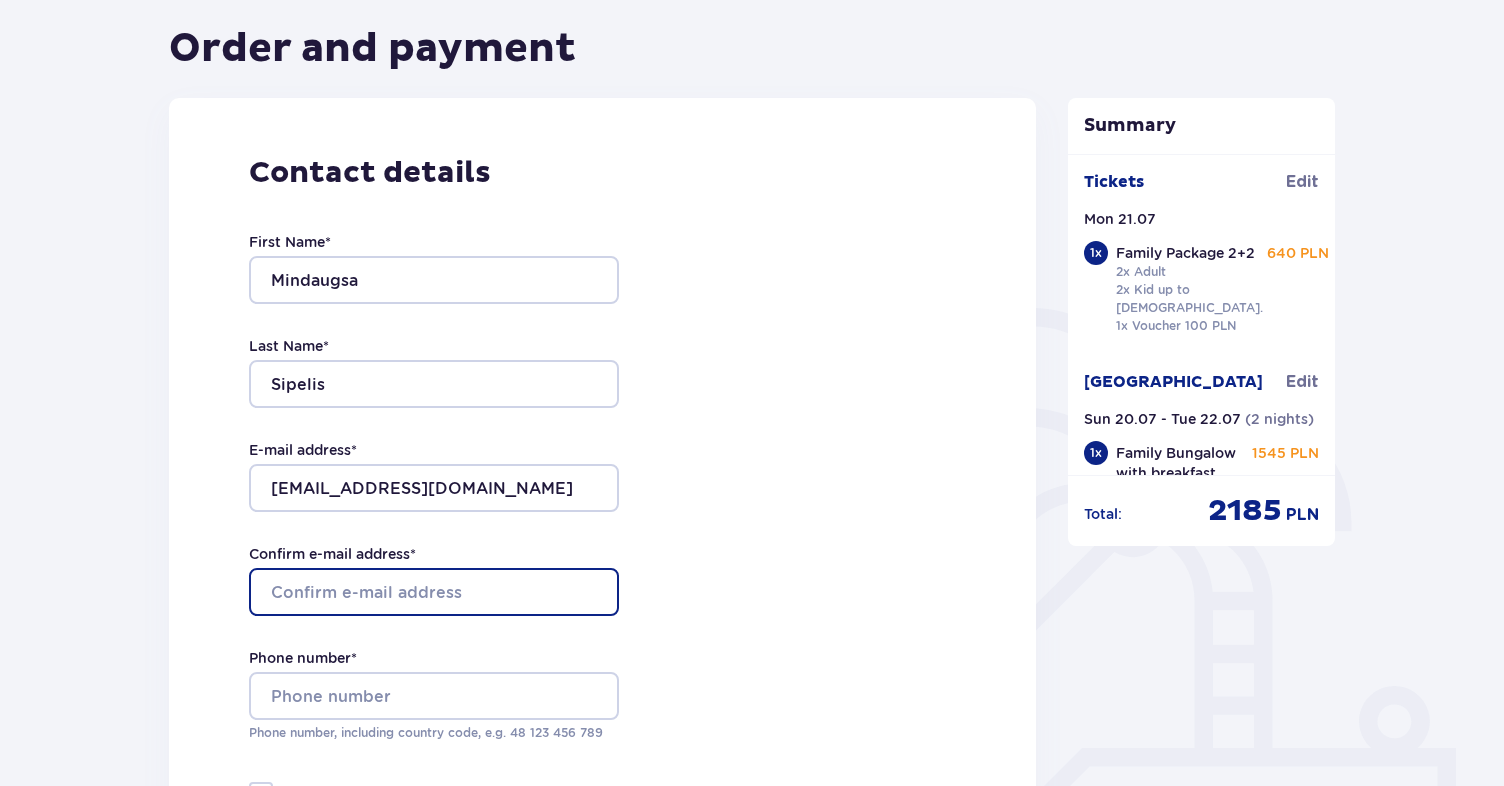 click on "Confirm e-mail address *" at bounding box center [434, 592] 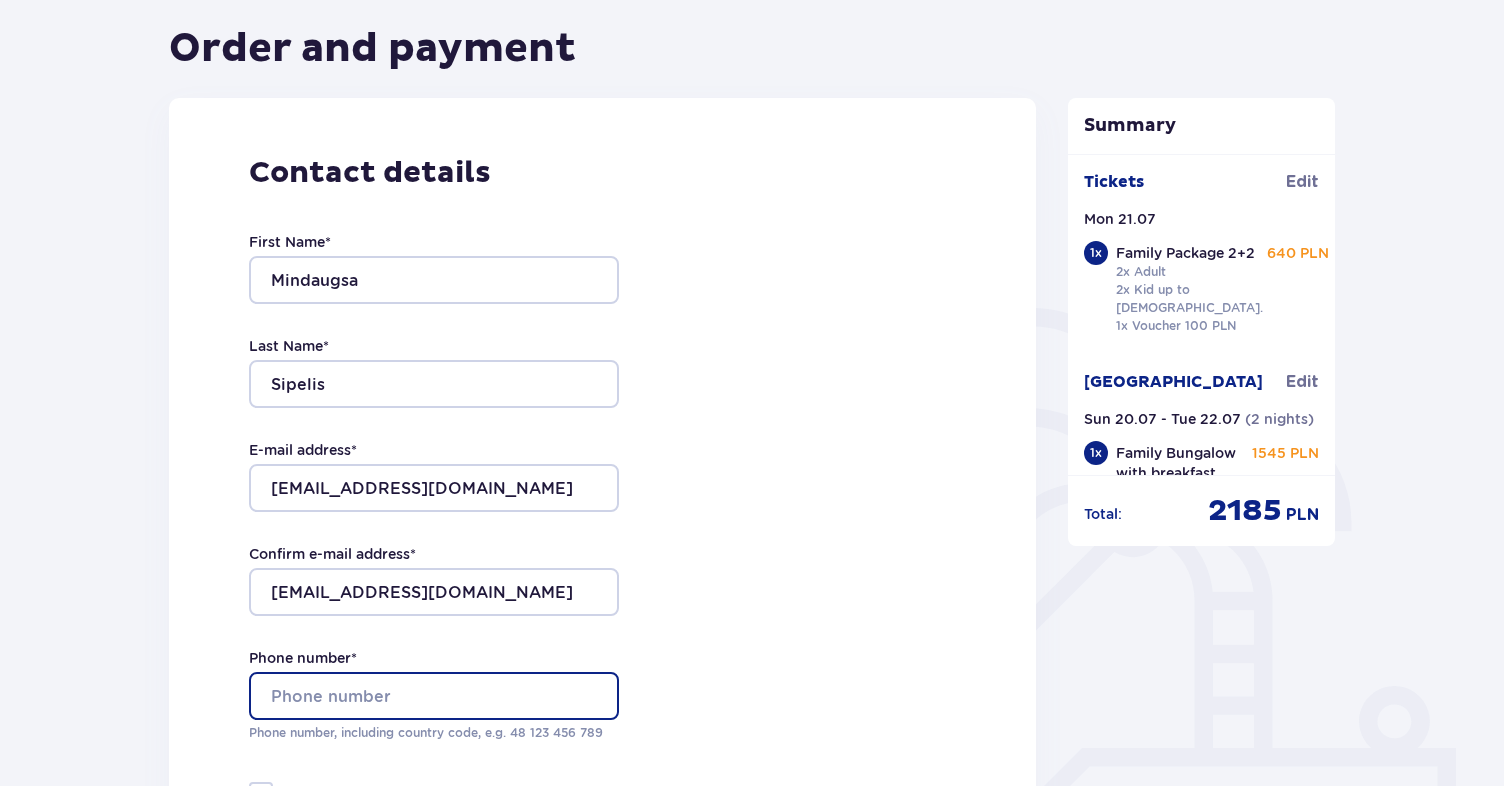 click on "Phone number *" at bounding box center [434, 696] 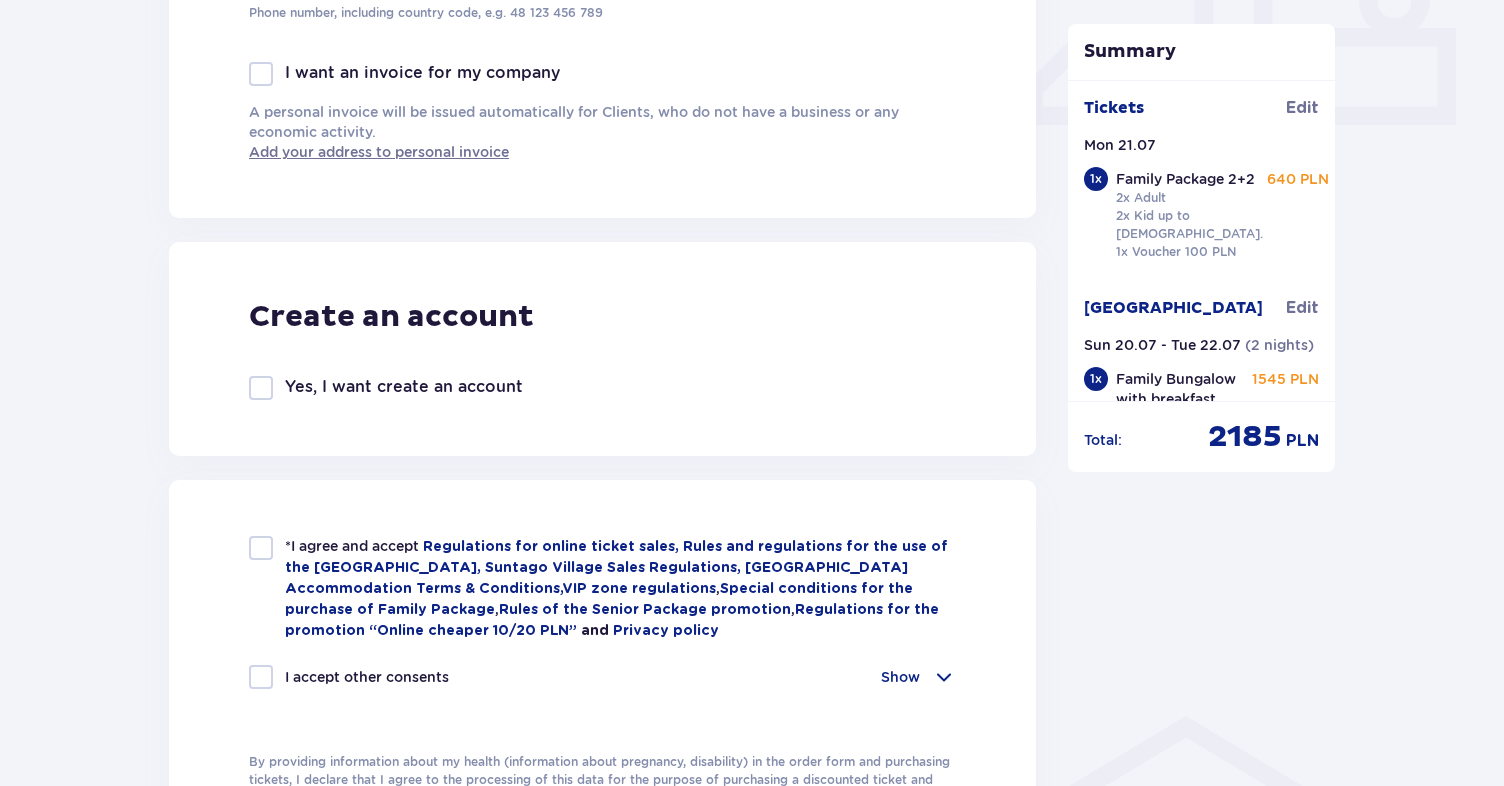 scroll, scrollTop: 910, scrollLeft: 0, axis: vertical 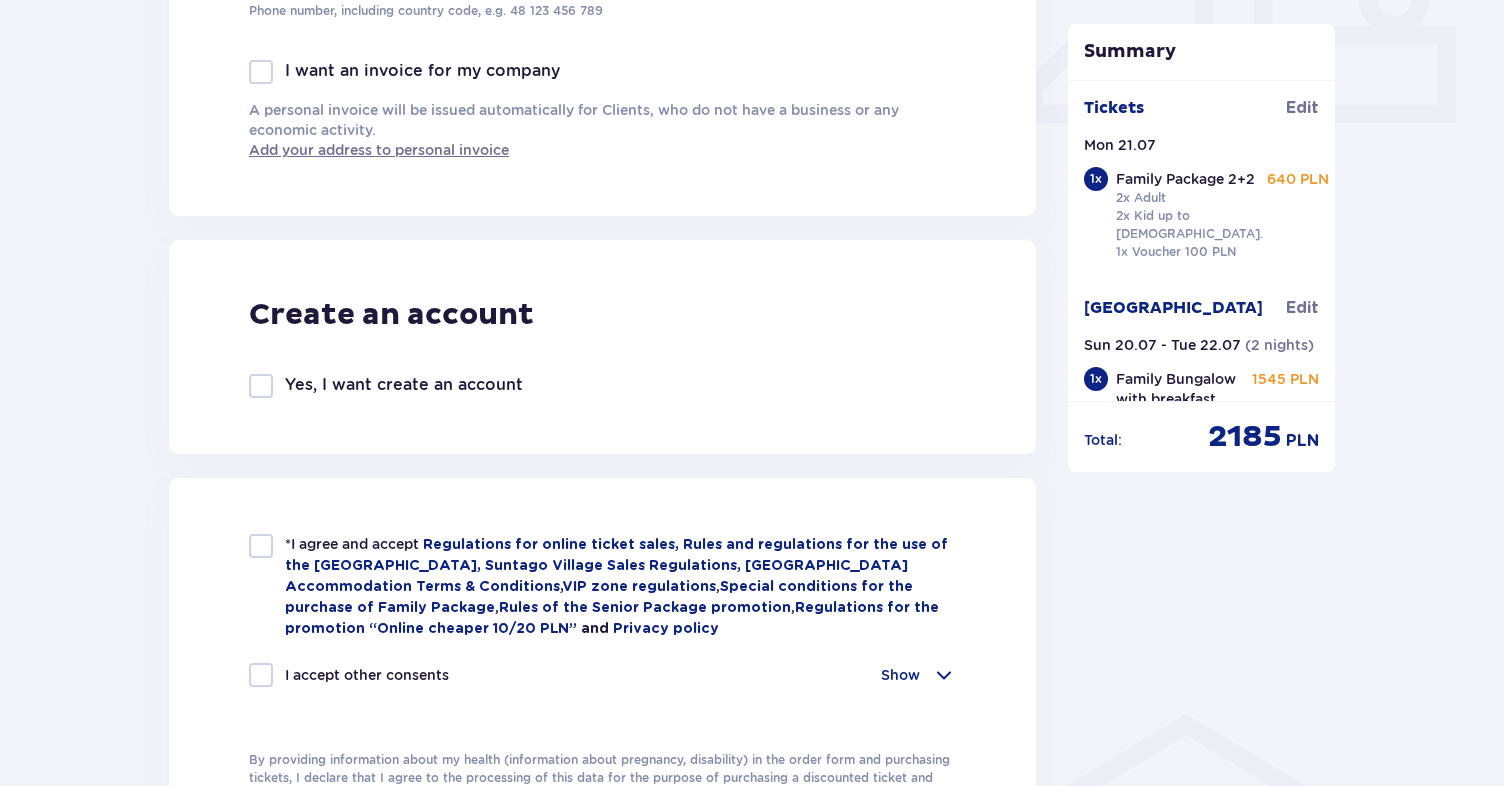 click on "Create an account Yes, I want create an account" at bounding box center (602, 347) 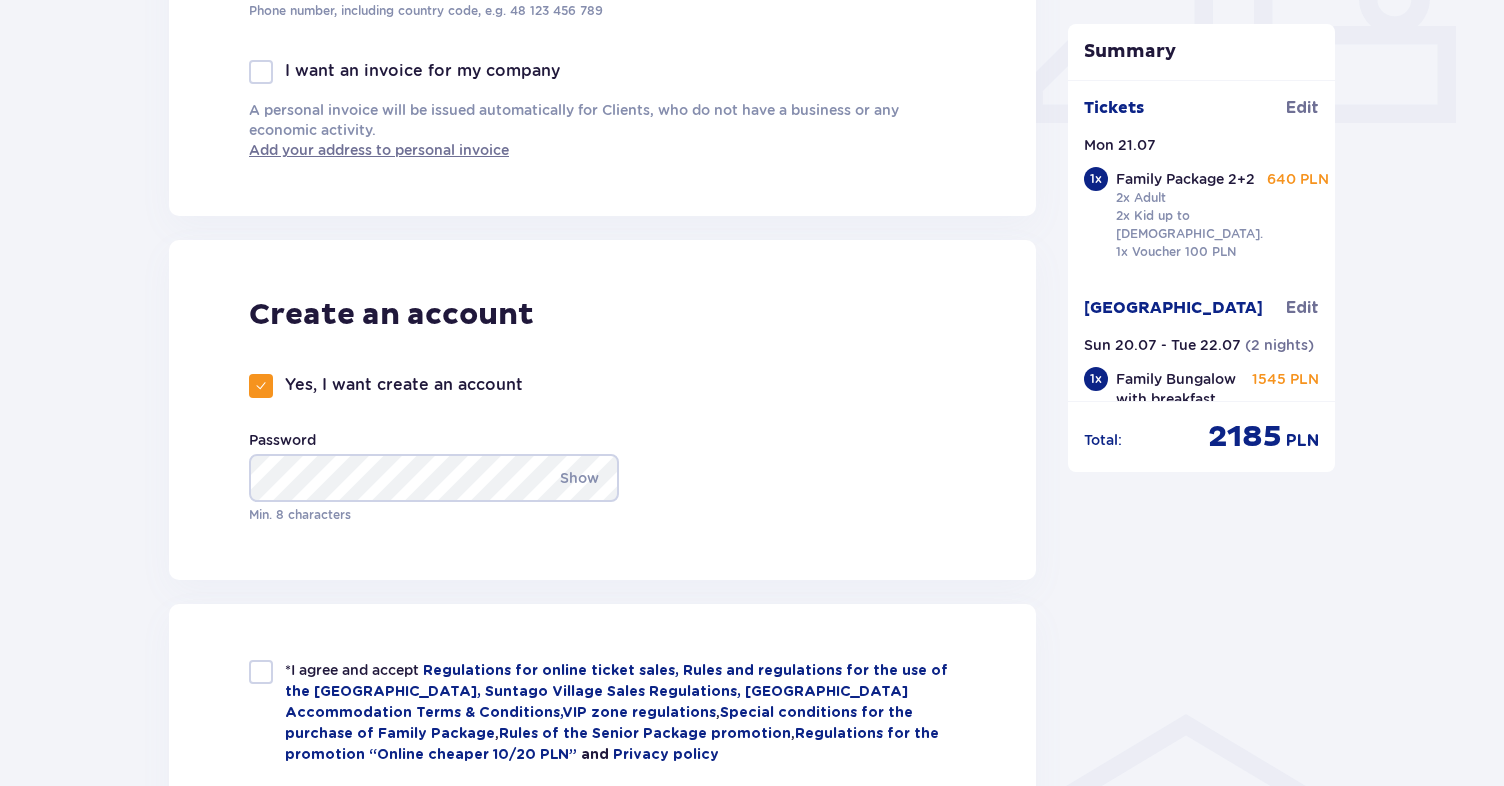 click on "Order and payment Contact details First Name * Mindaugsa Last Name * Sipelis E-mail address * mindaugas@sipelis.lt Confirm e-mail address * mindaugas@sipelis.lt Phone number * +37068660662 Phone number, including country code, e.g. 48 ​123 ​456 ​789 I want an invoice for my company A personal invoice will be issued automatically for Clients, who do not have a business or any economic activity. Add your address to personal invoice Create an account Yes, I want create an account Password Show Min. 8 characters *I agree and accept   Regulations for online ticket sales,   Rules and regulations for the use of the Suntago water park,   Suntago Village Sales Regulations,   Suntago Village Accommodation Terms & Conditions ,  VIP zone regulations ,  Special conditions for the purchase of Family Package ,  Rules of the Senior Package promotion ,  Regulations for the promotion “Online cheaper 10/20 PLN”   and   Privacy policy I accept other consents Show I have a discount code Apply I have a value voucher :" at bounding box center (602, 364) 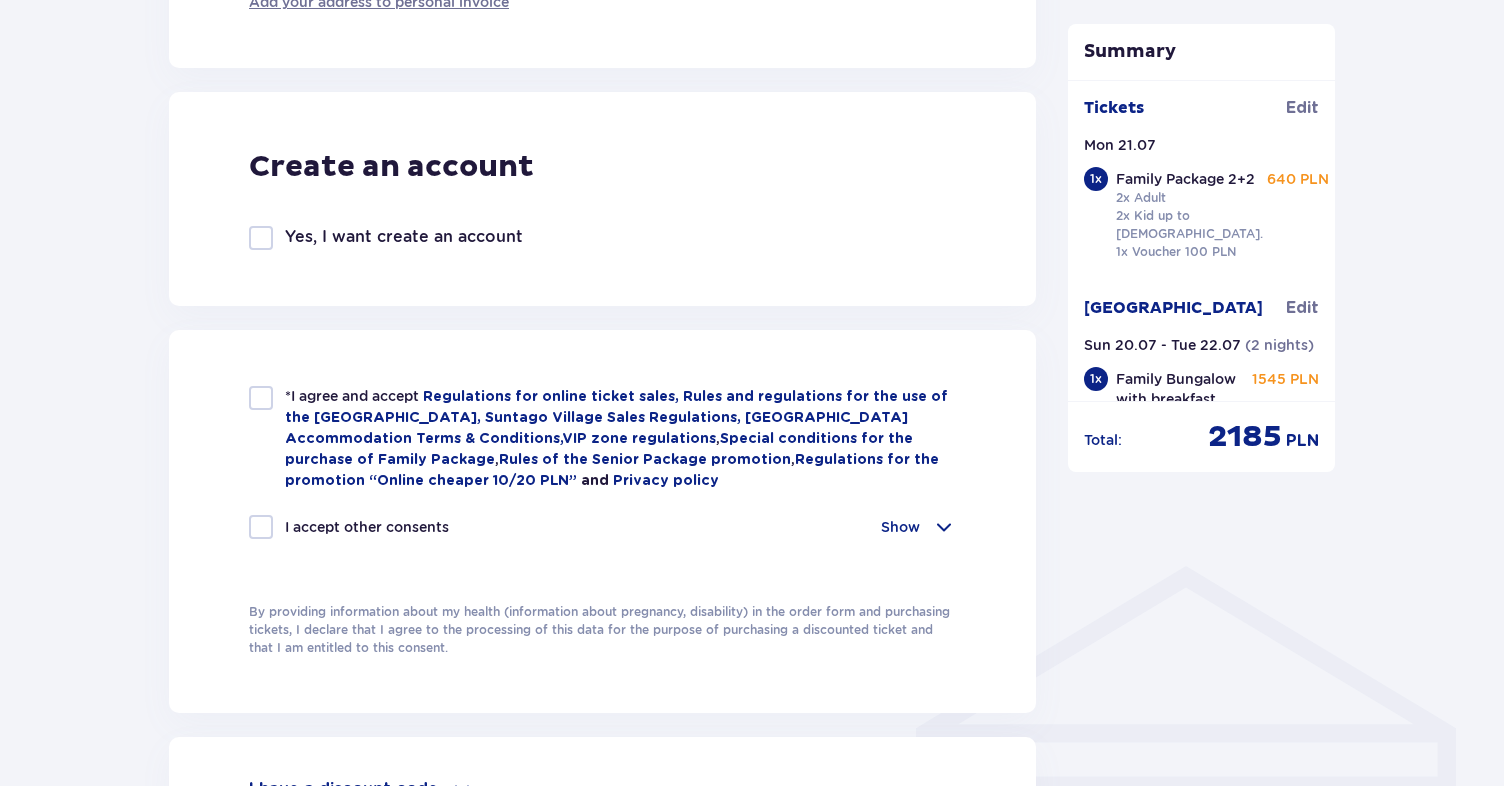 scroll, scrollTop: 1125, scrollLeft: 0, axis: vertical 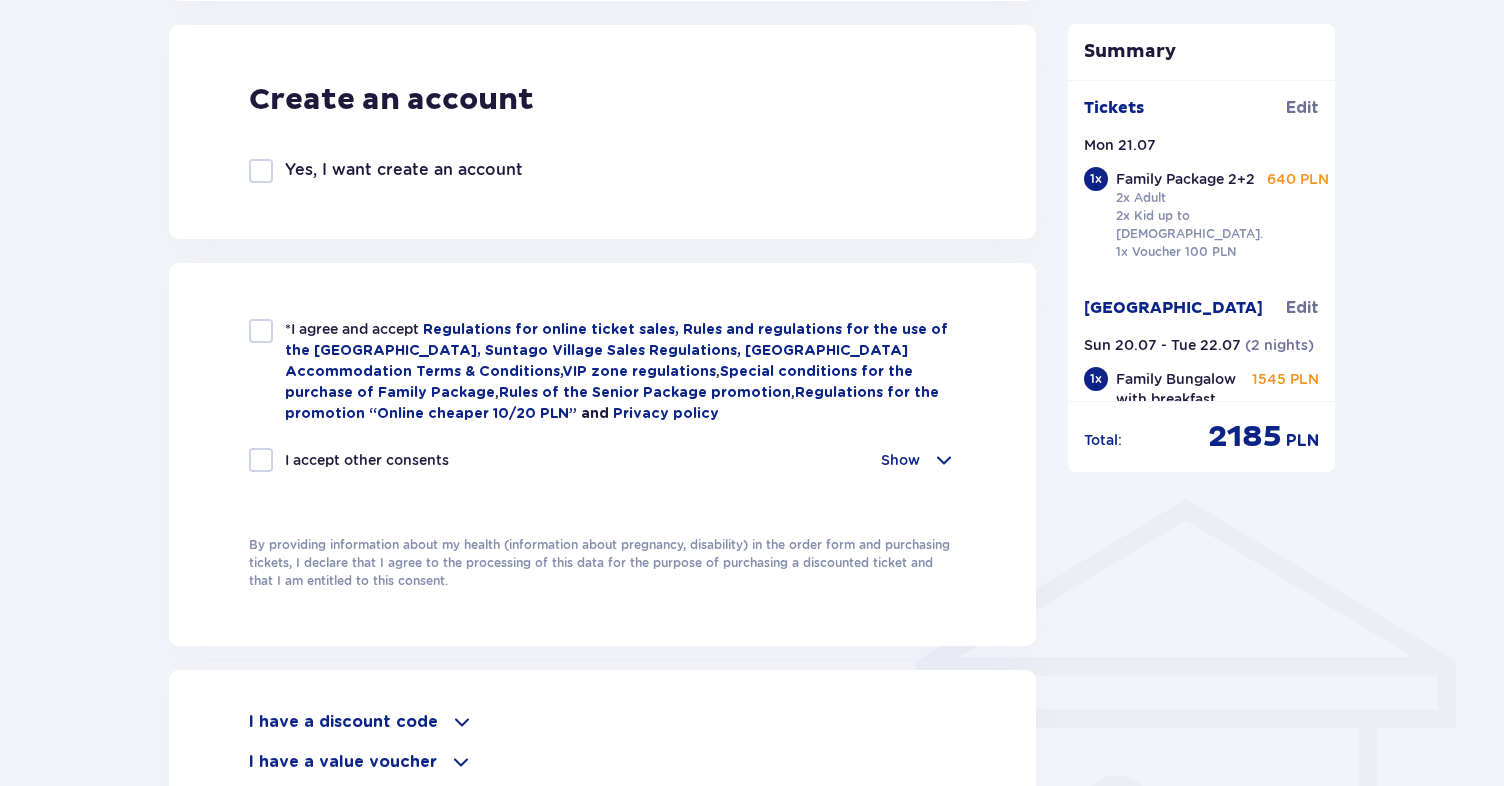 click at bounding box center (261, 460) 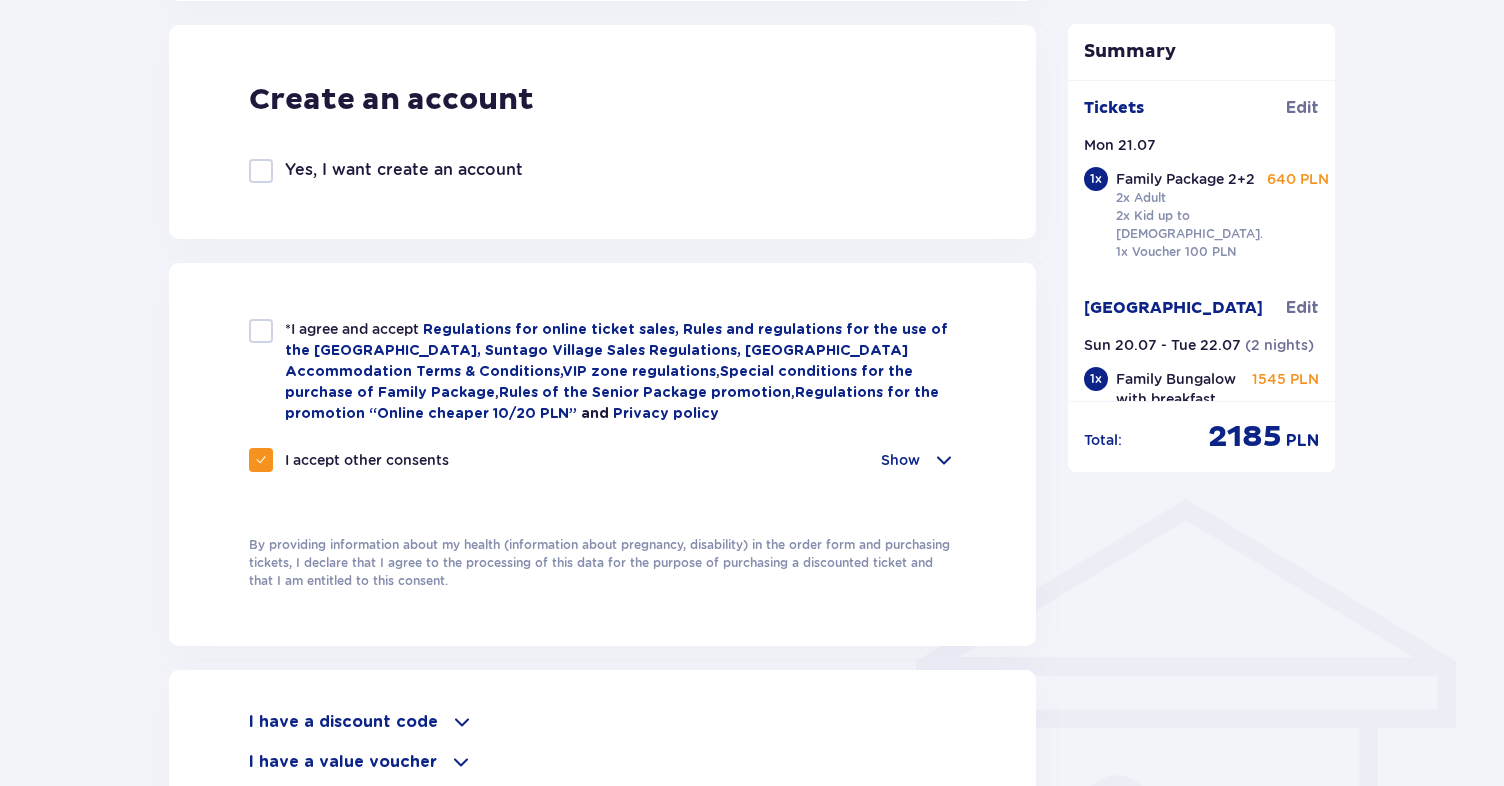 click on "*I agree and accept   Regulations for online ticket sales,   Rules and regulations for the use of the Suntago water park,   Suntago Village Sales Regulations,   Suntago Village Accommodation Terms & Conditions ,  VIP zone regulations ,  Special conditions for the purchase of Family Package ,  Rules of the Senior Package promotion ,  Regulations for the promotion “Online cheaper 10/20 PLN”   and   Privacy policy" at bounding box center [602, 371] 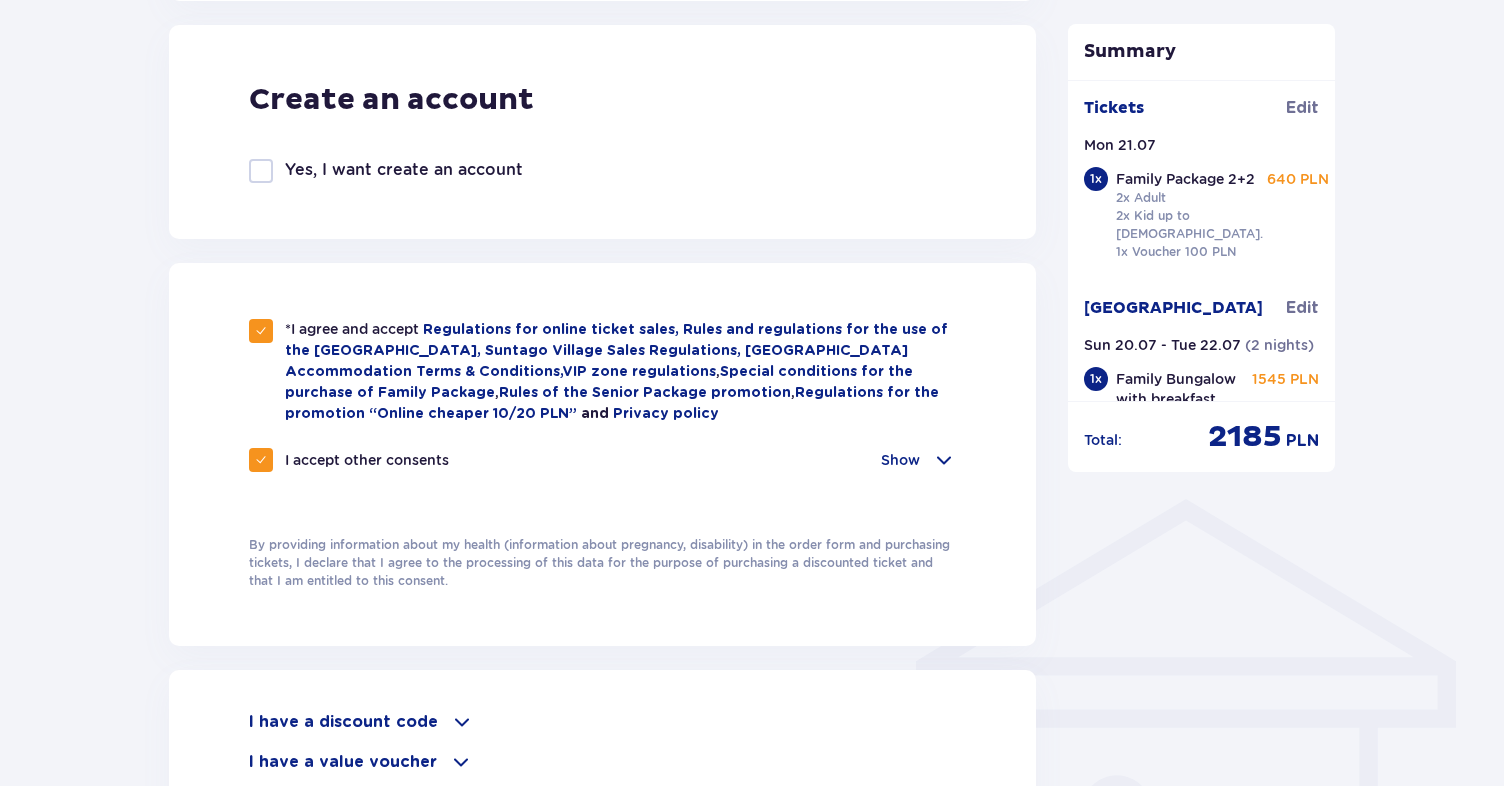 click on "Show" at bounding box center [900, 460] 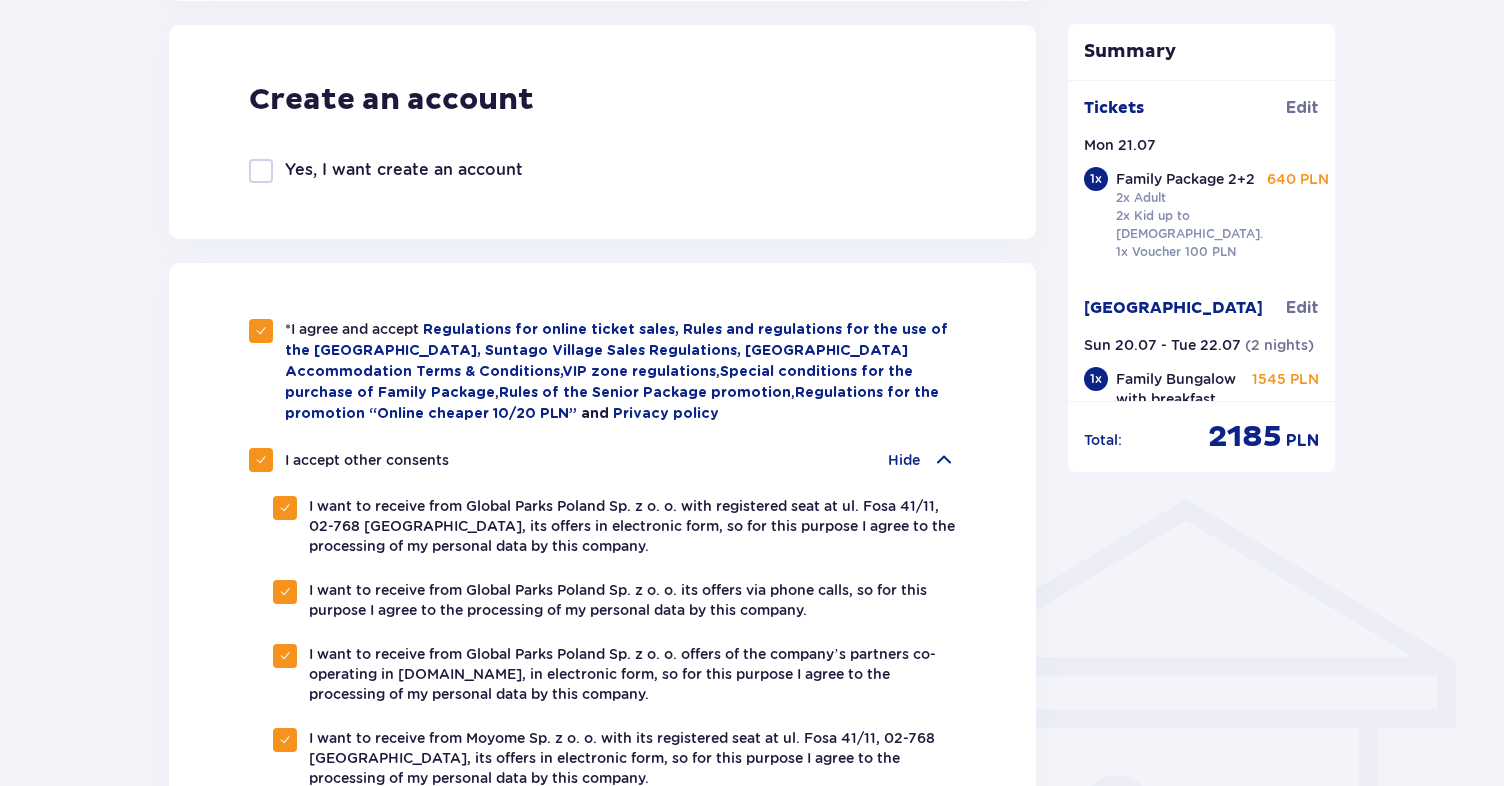 click on "Hide" at bounding box center [904, 460] 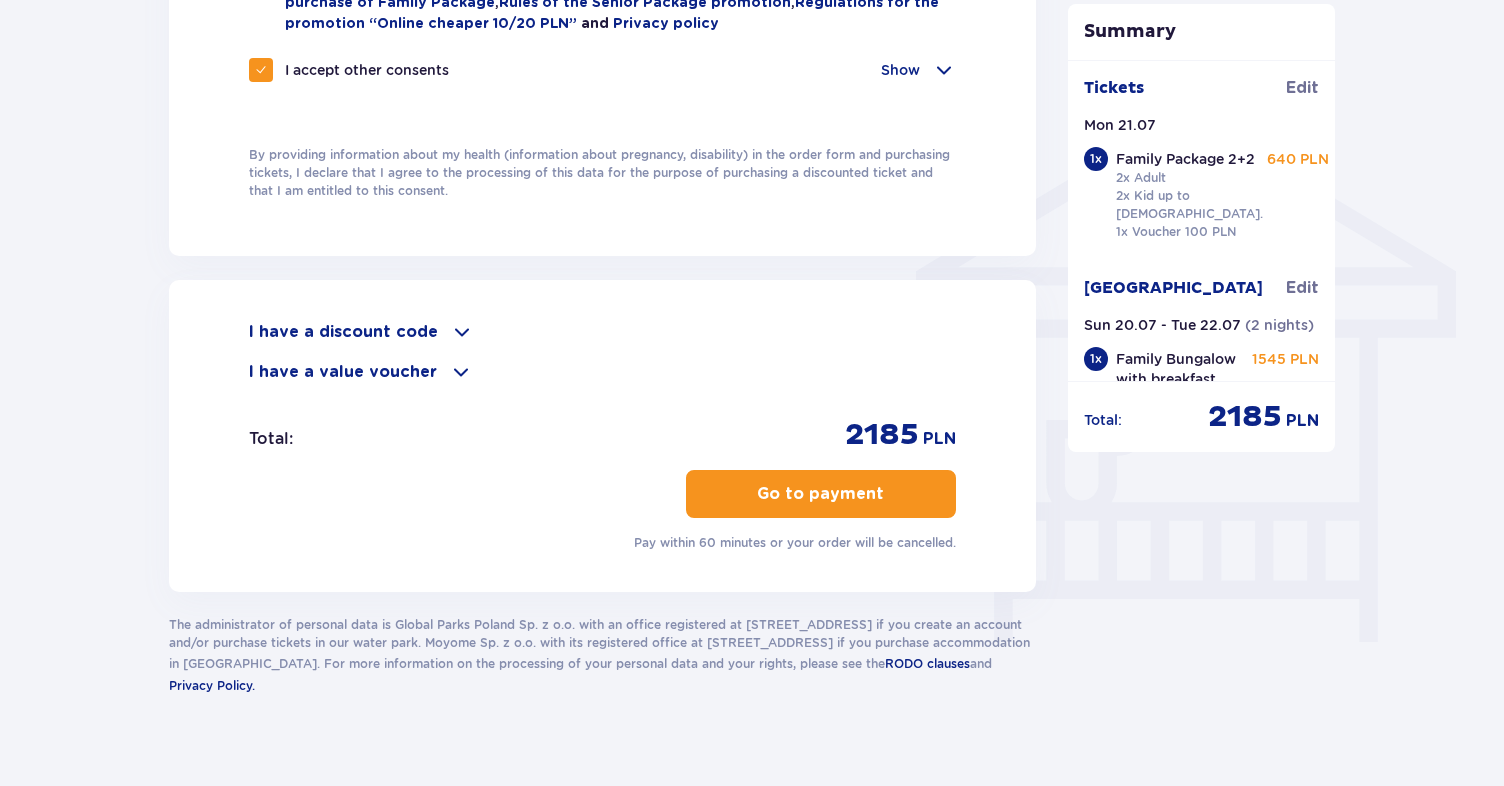 scroll, scrollTop: 1525, scrollLeft: 0, axis: vertical 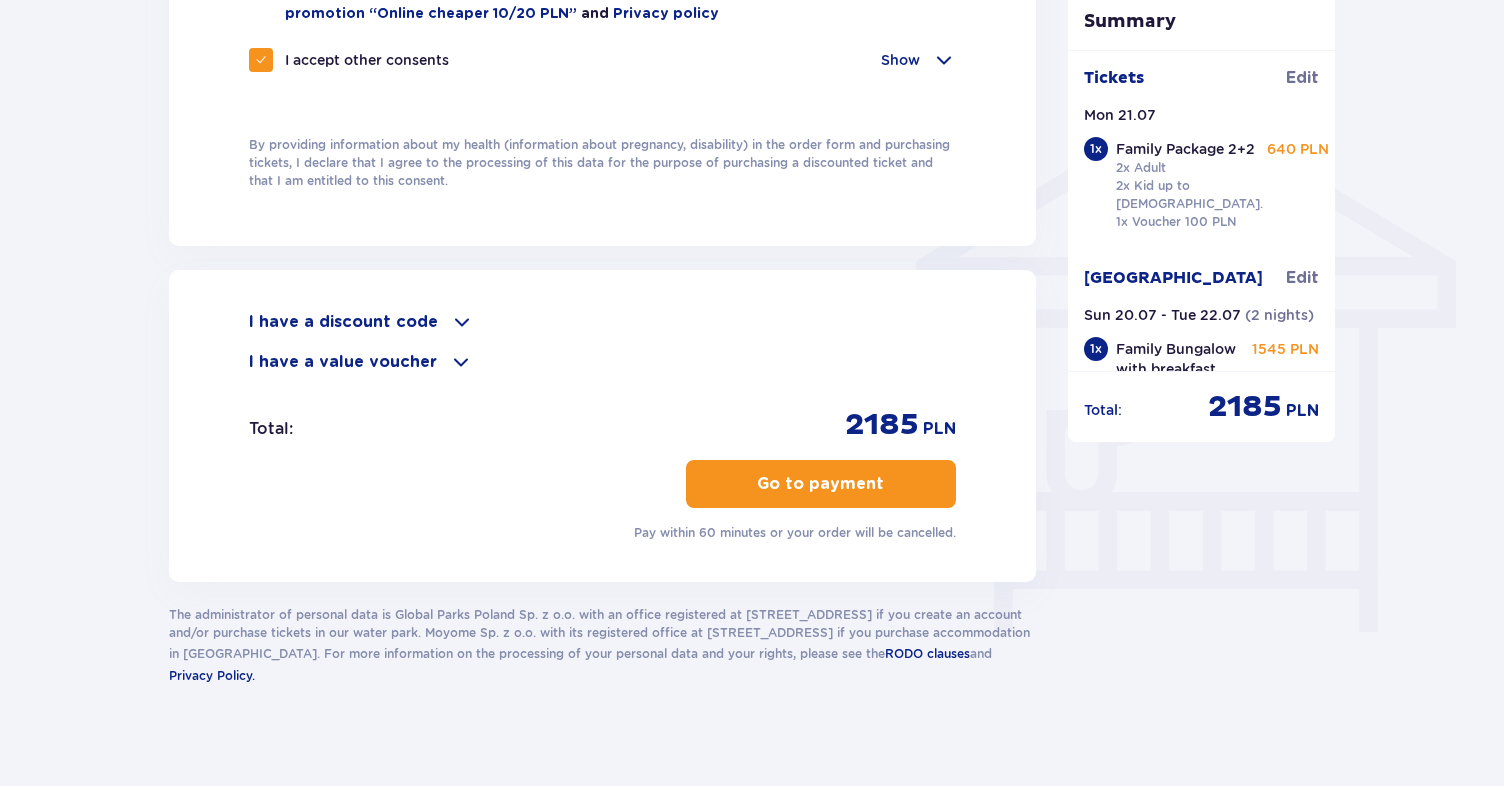 click at bounding box center [888, 484] 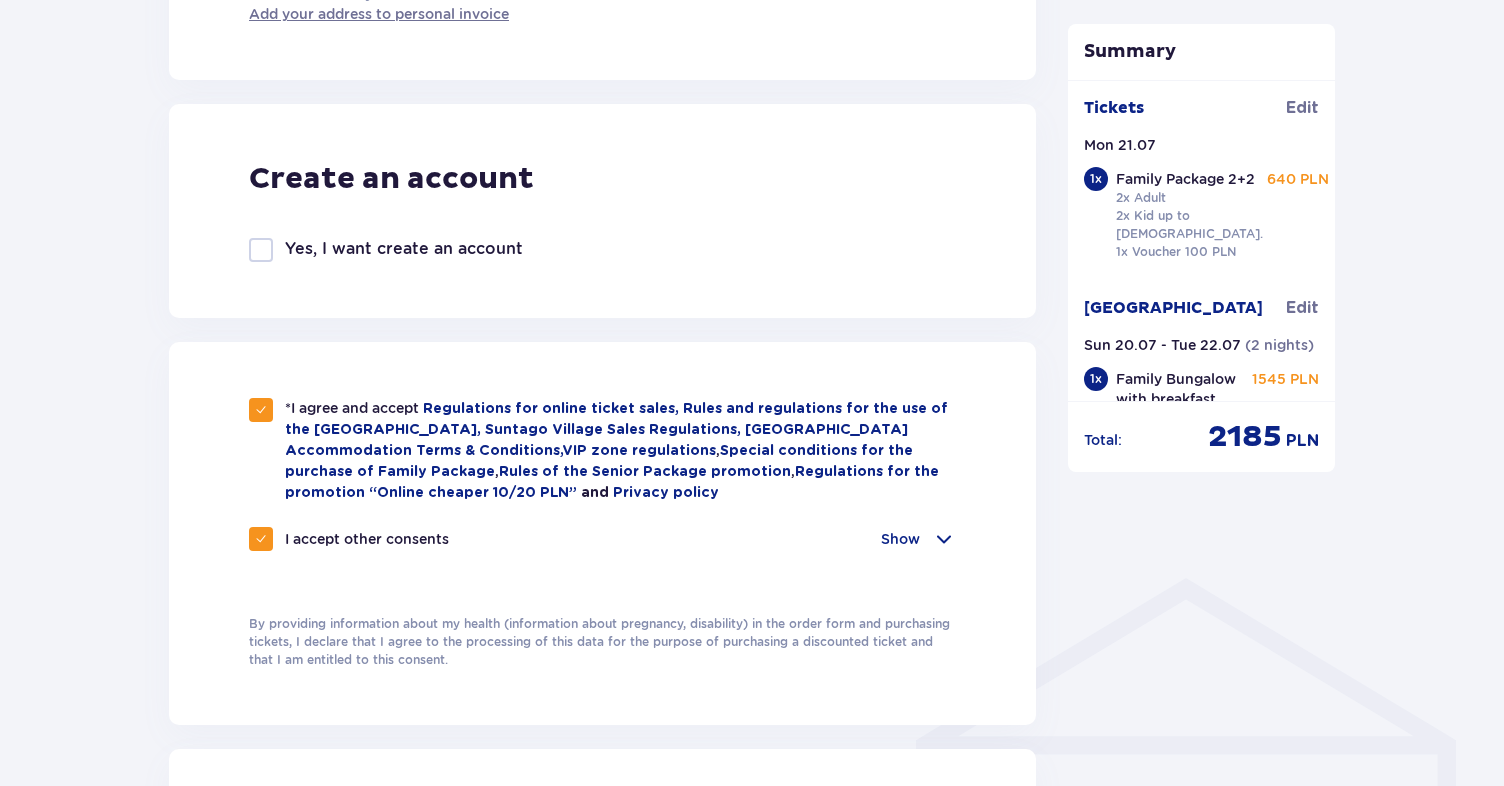 scroll, scrollTop: 1044, scrollLeft: 0, axis: vertical 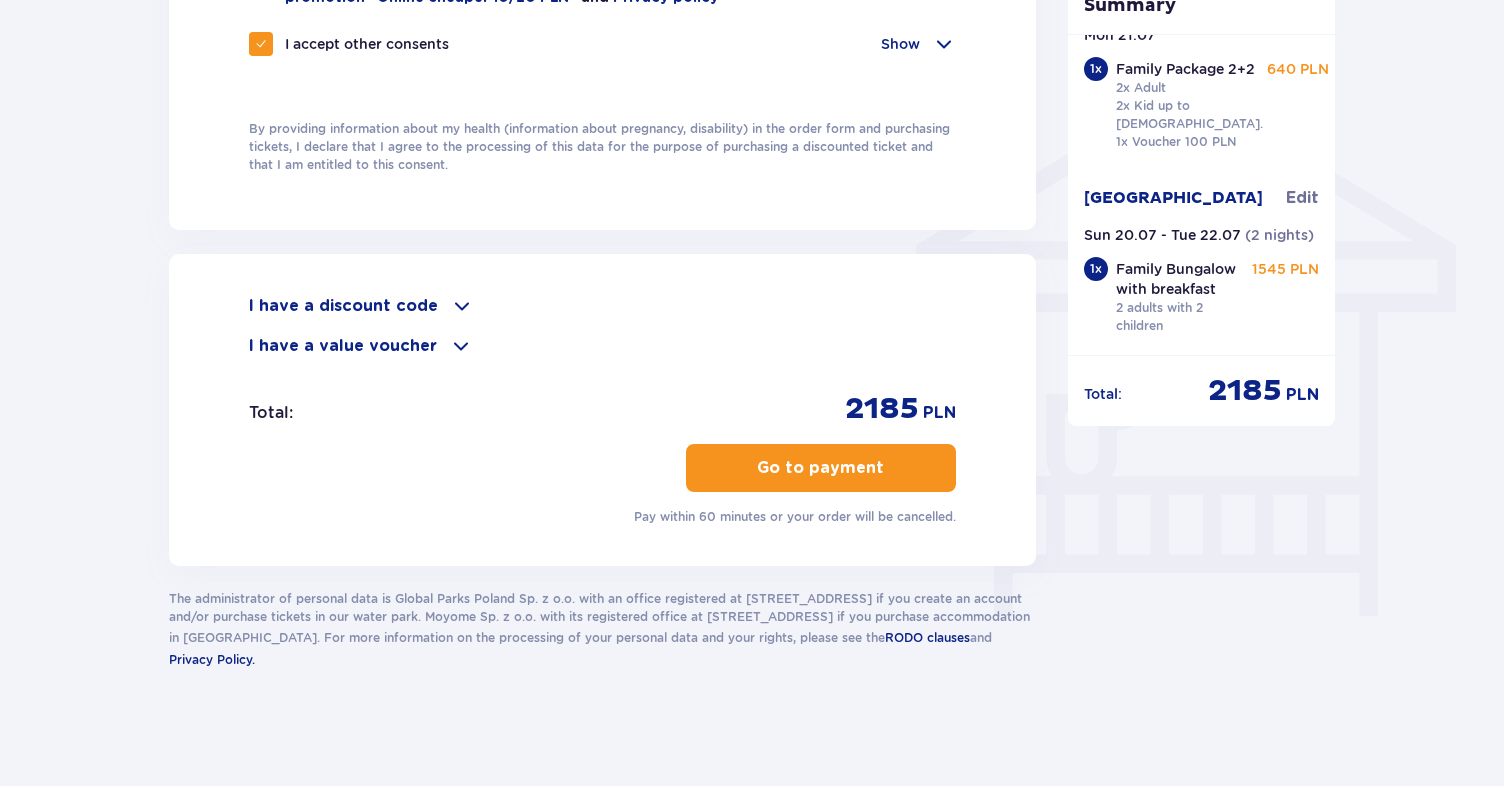 click on "Go to payment" at bounding box center (820, 468) 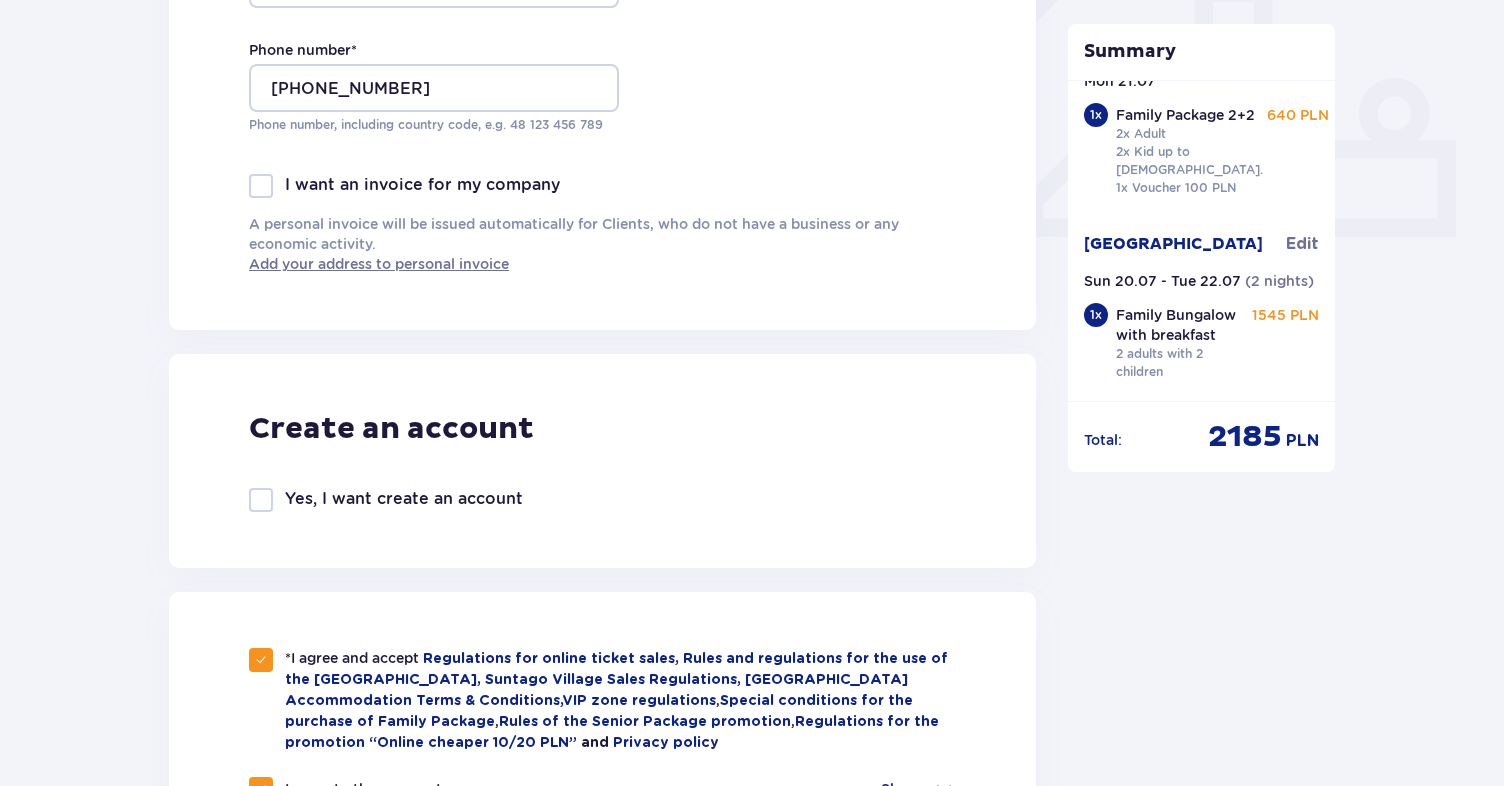 scroll, scrollTop: 1541, scrollLeft: 0, axis: vertical 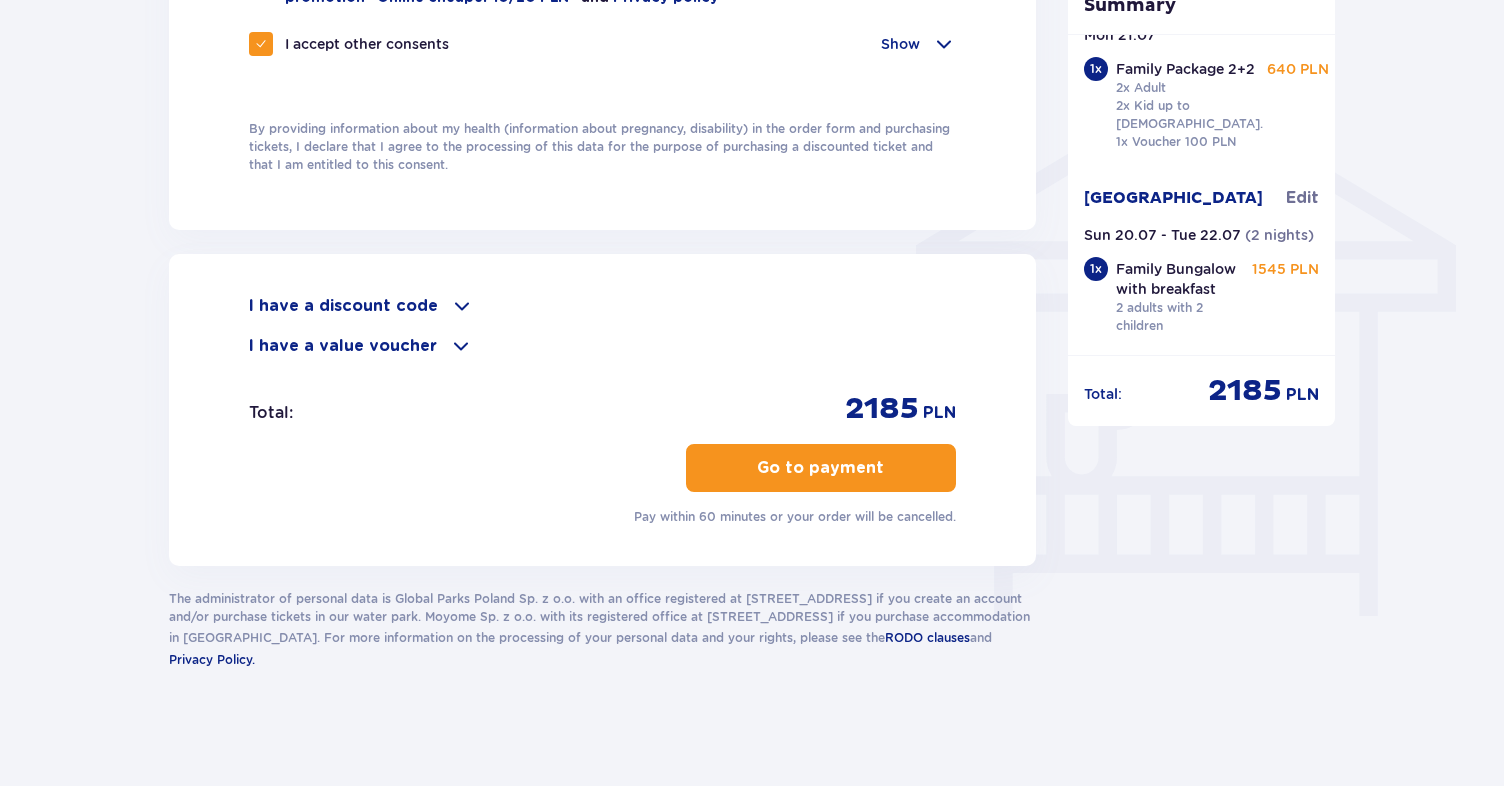 drag, startPoint x: 790, startPoint y: 467, endPoint x: 842, endPoint y: 454, distance: 53.600372 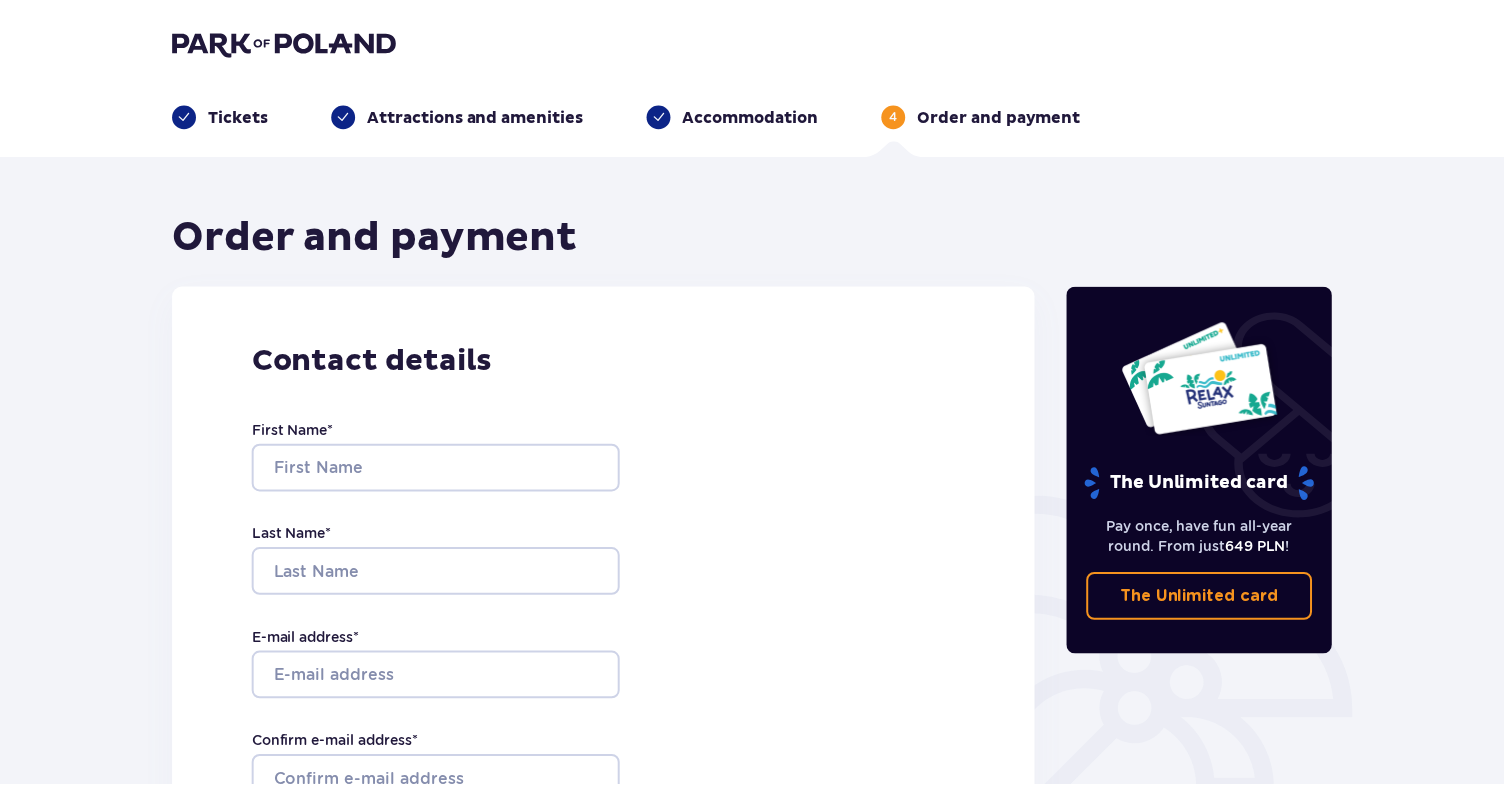 scroll, scrollTop: 0, scrollLeft: 0, axis: both 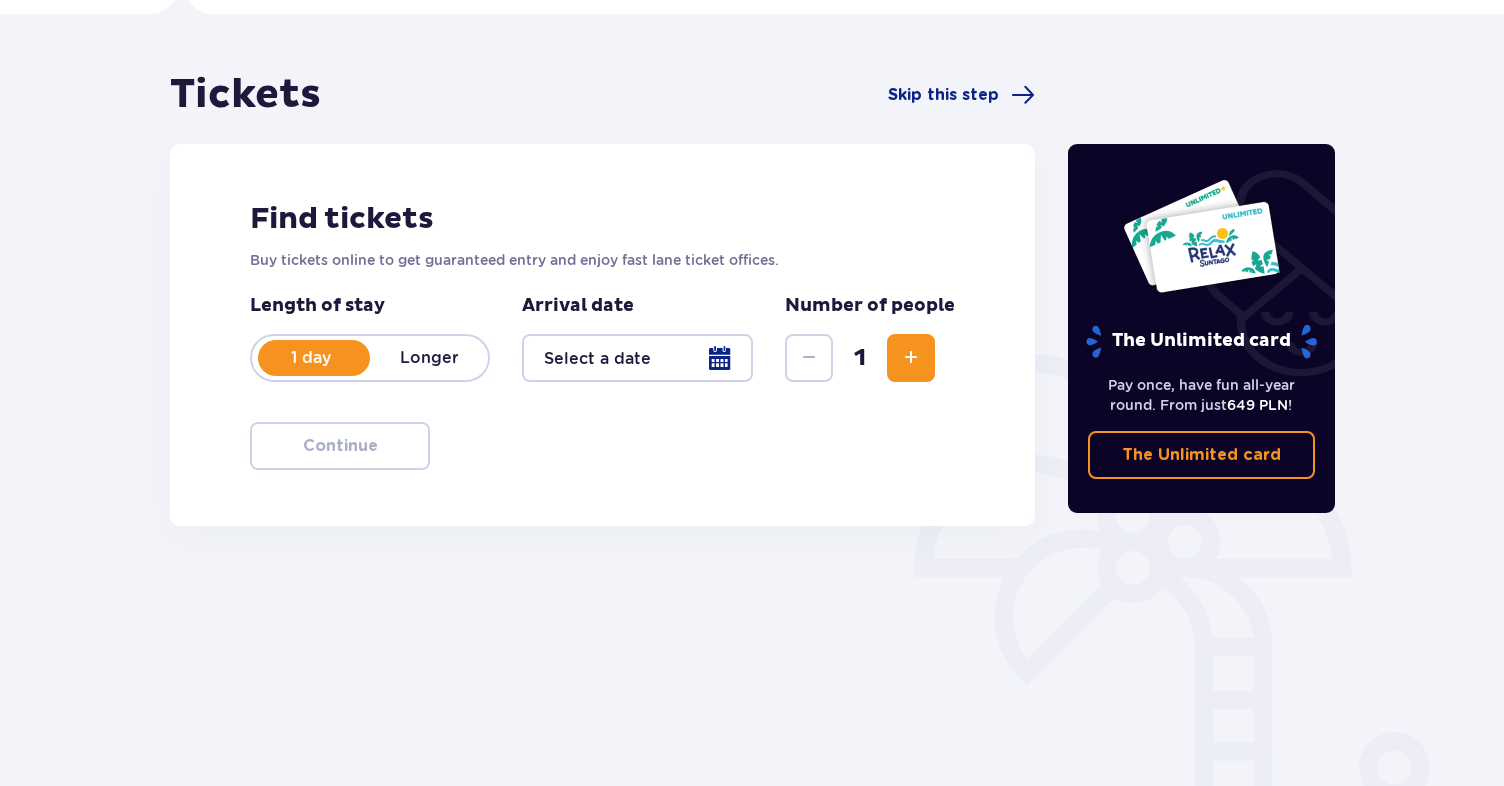 drag, startPoint x: 0, startPoint y: 0, endPoint x: 633, endPoint y: 339, distance: 718.0599 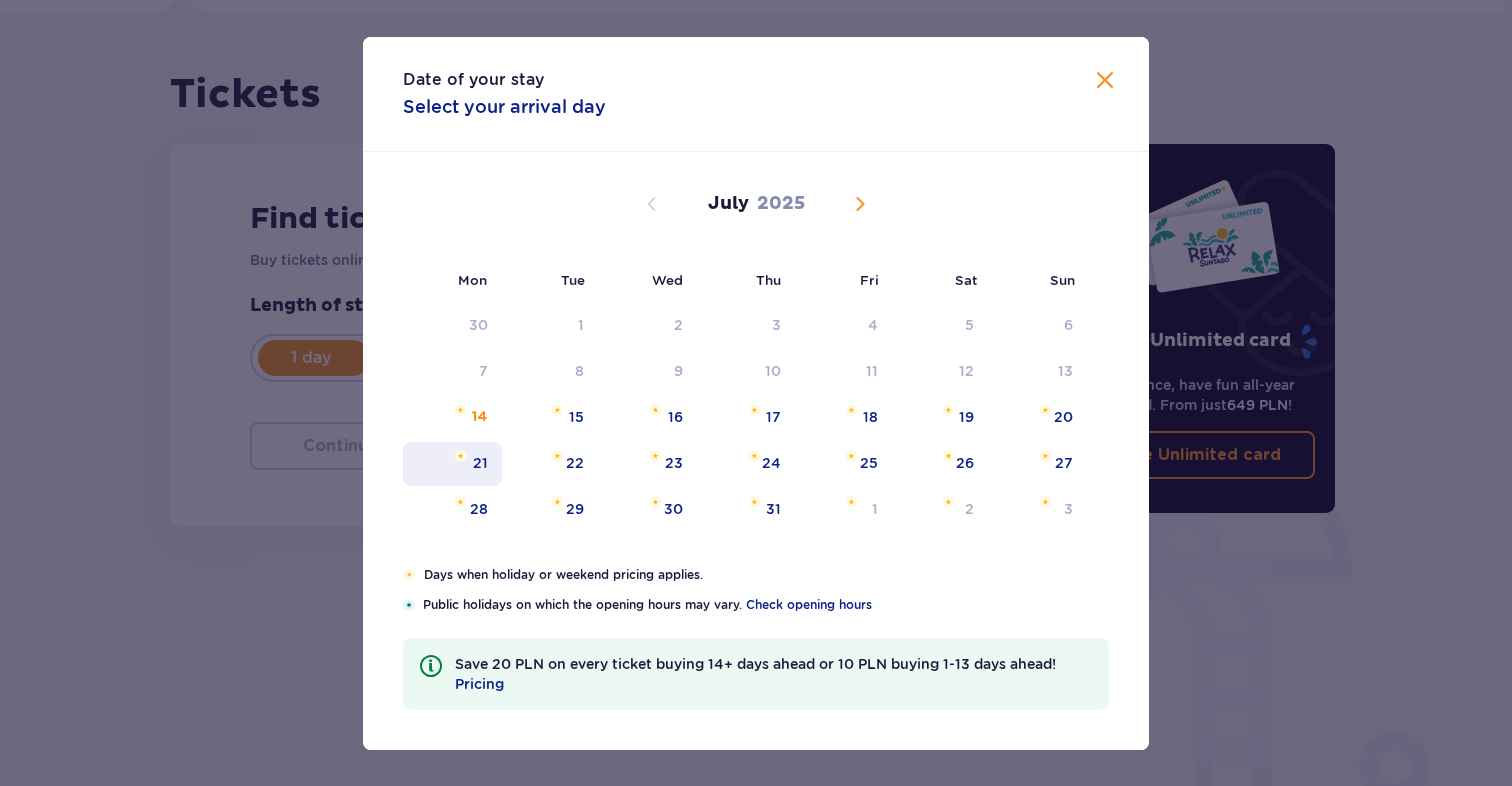 drag, startPoint x: 633, startPoint y: 339, endPoint x: 471, endPoint y: 463, distance: 204.0098 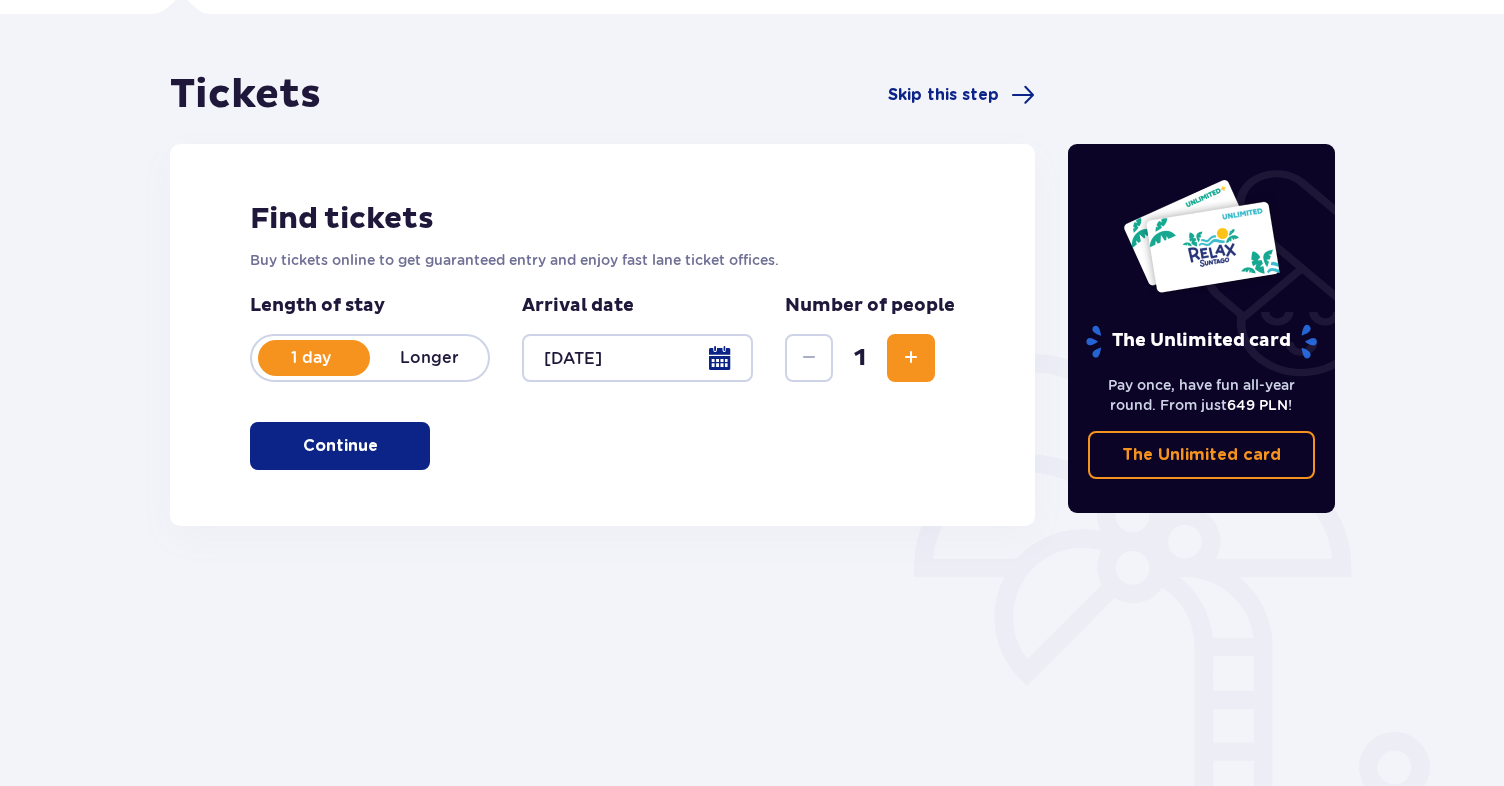 click on "Tickets Skip this step Find tickets Buy tickets online to get guaranteed entry and enjoy fast lane ticket offices. Length of stay 1 day Longer Arrival date 21.07.25 Number of people 1 Continue" at bounding box center (602, 413) 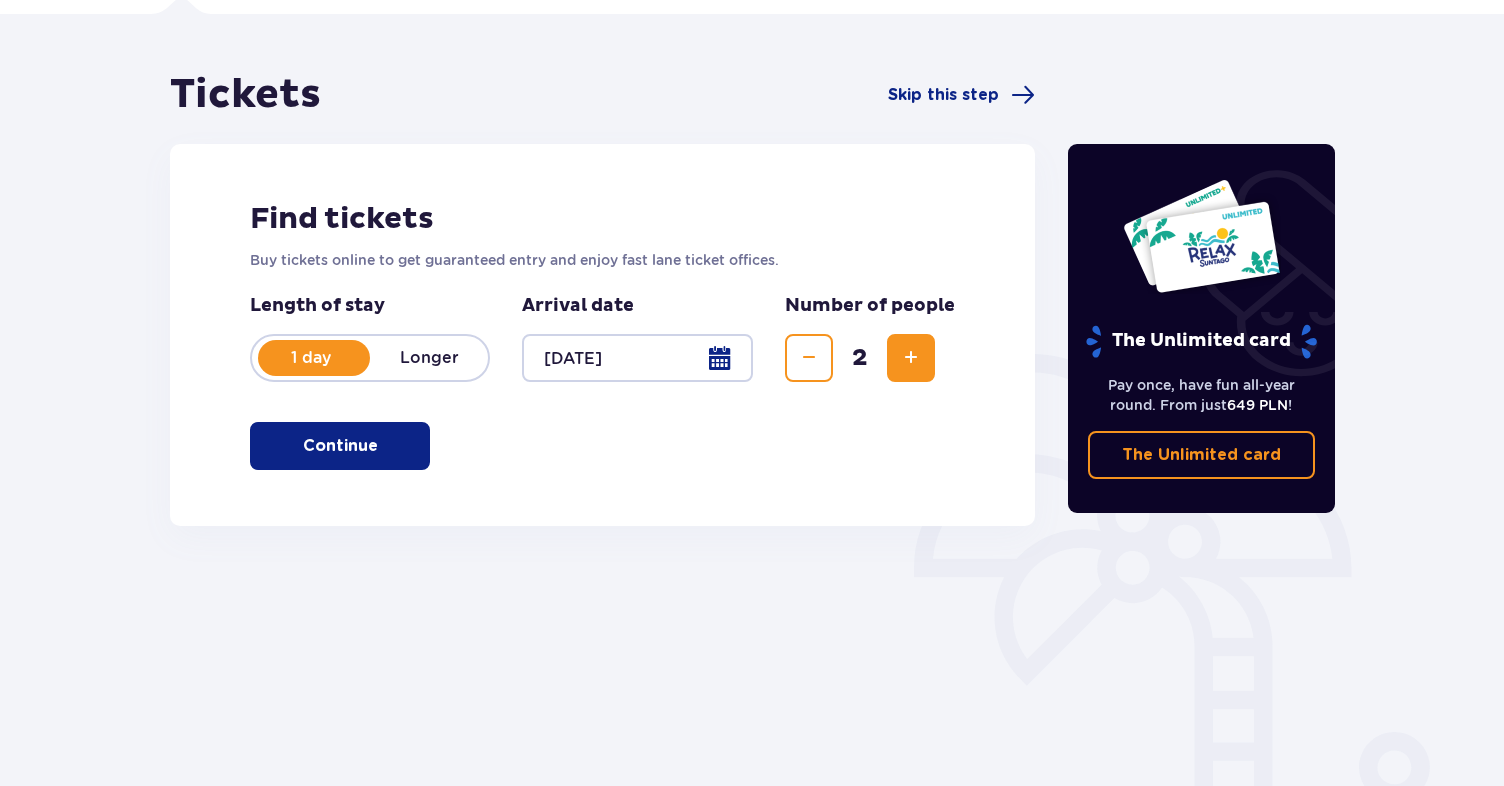 click at bounding box center (911, 358) 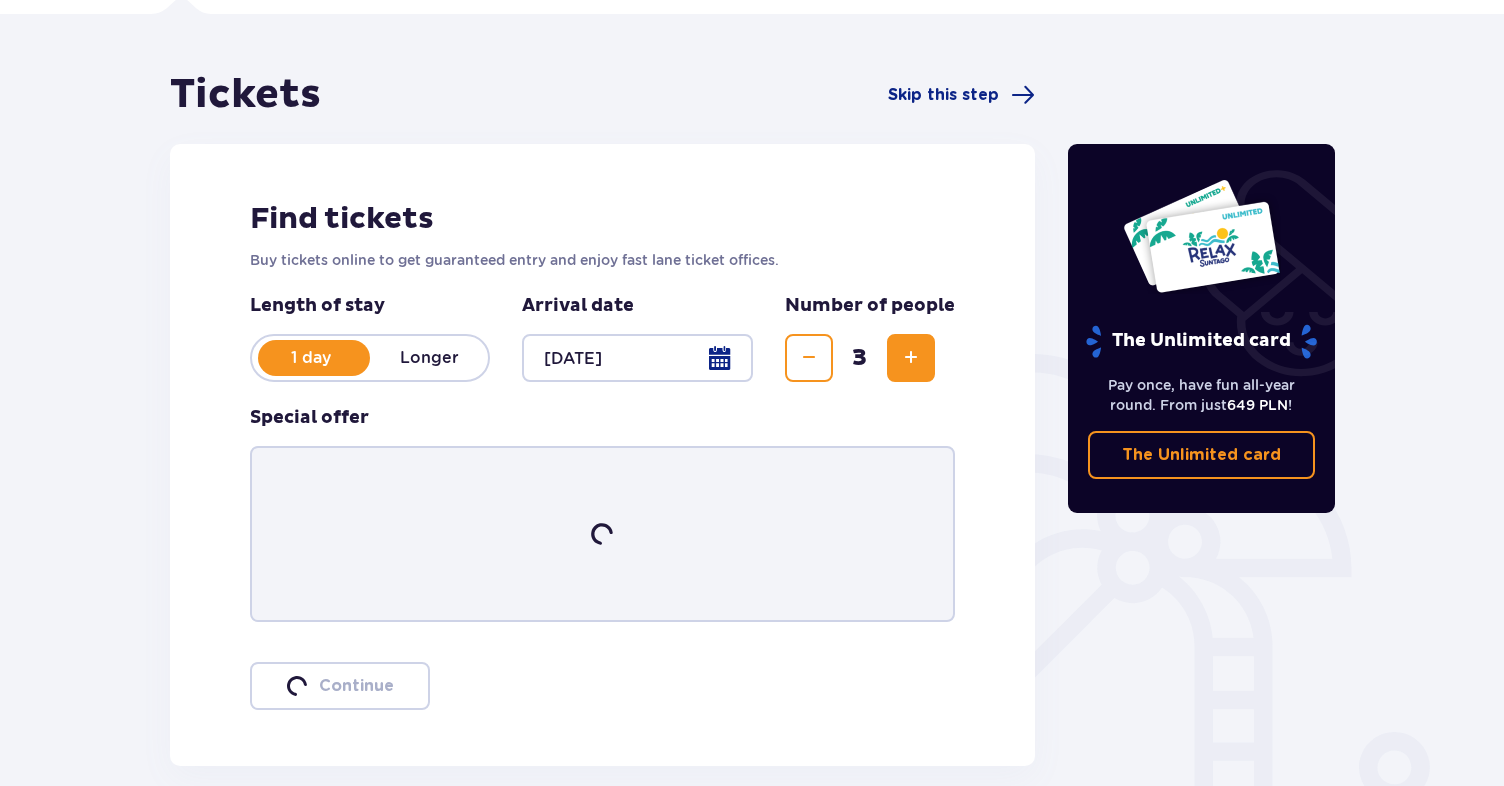click at bounding box center [911, 358] 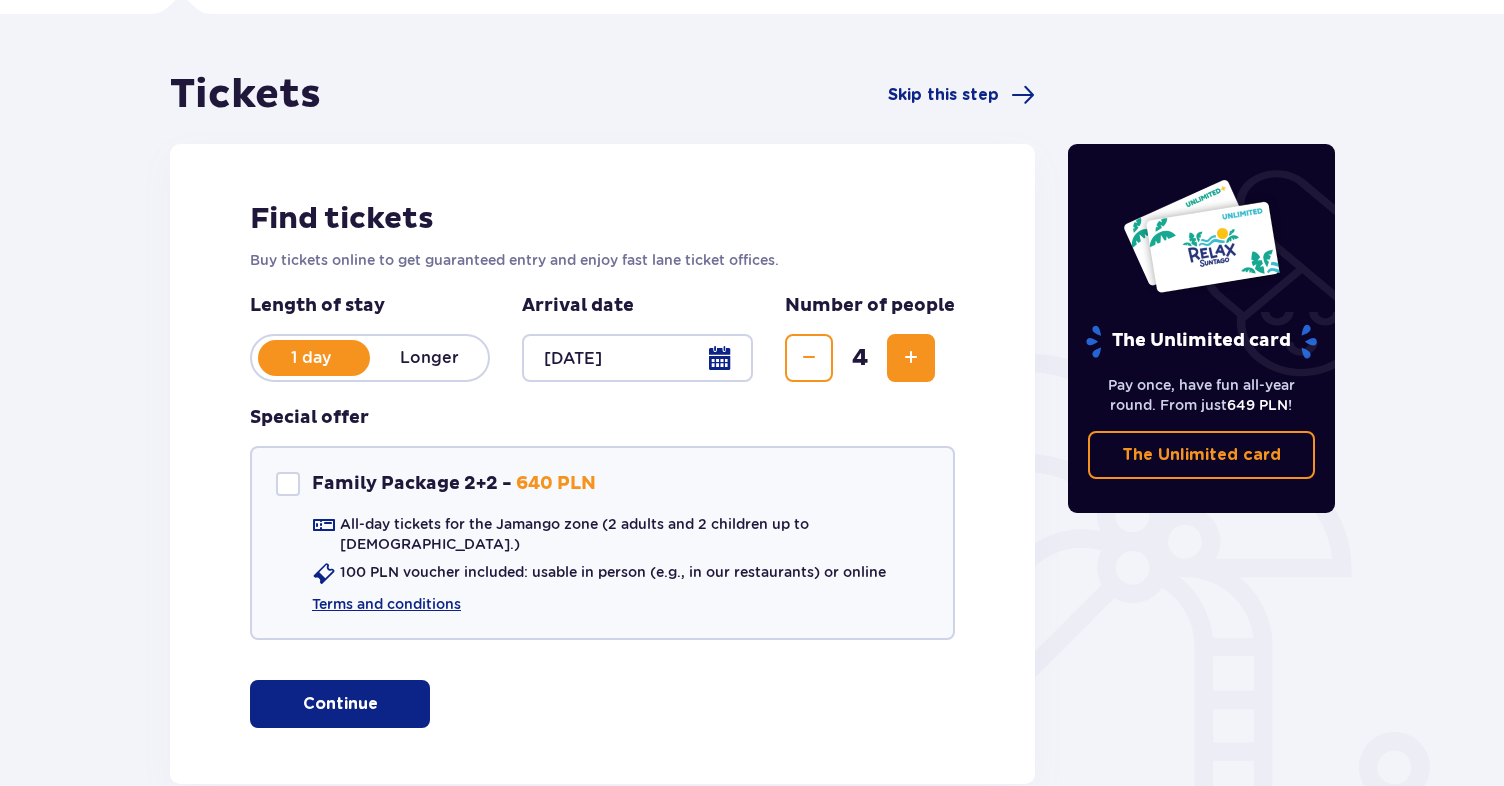 click on "Family Package 2+2    -" at bounding box center [412, 484] 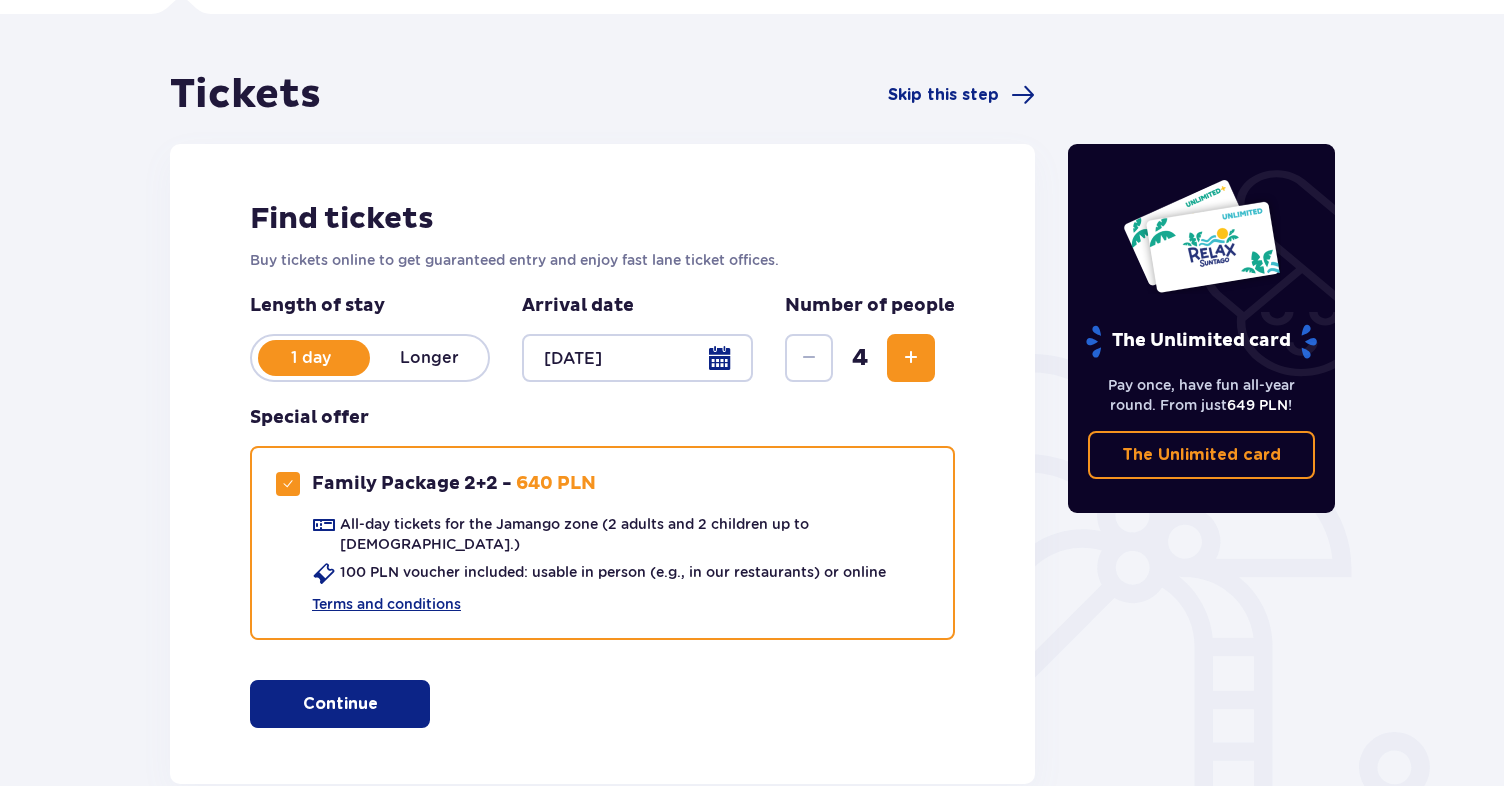 drag, startPoint x: 913, startPoint y: 347, endPoint x: 348, endPoint y: 693, distance: 662.52625 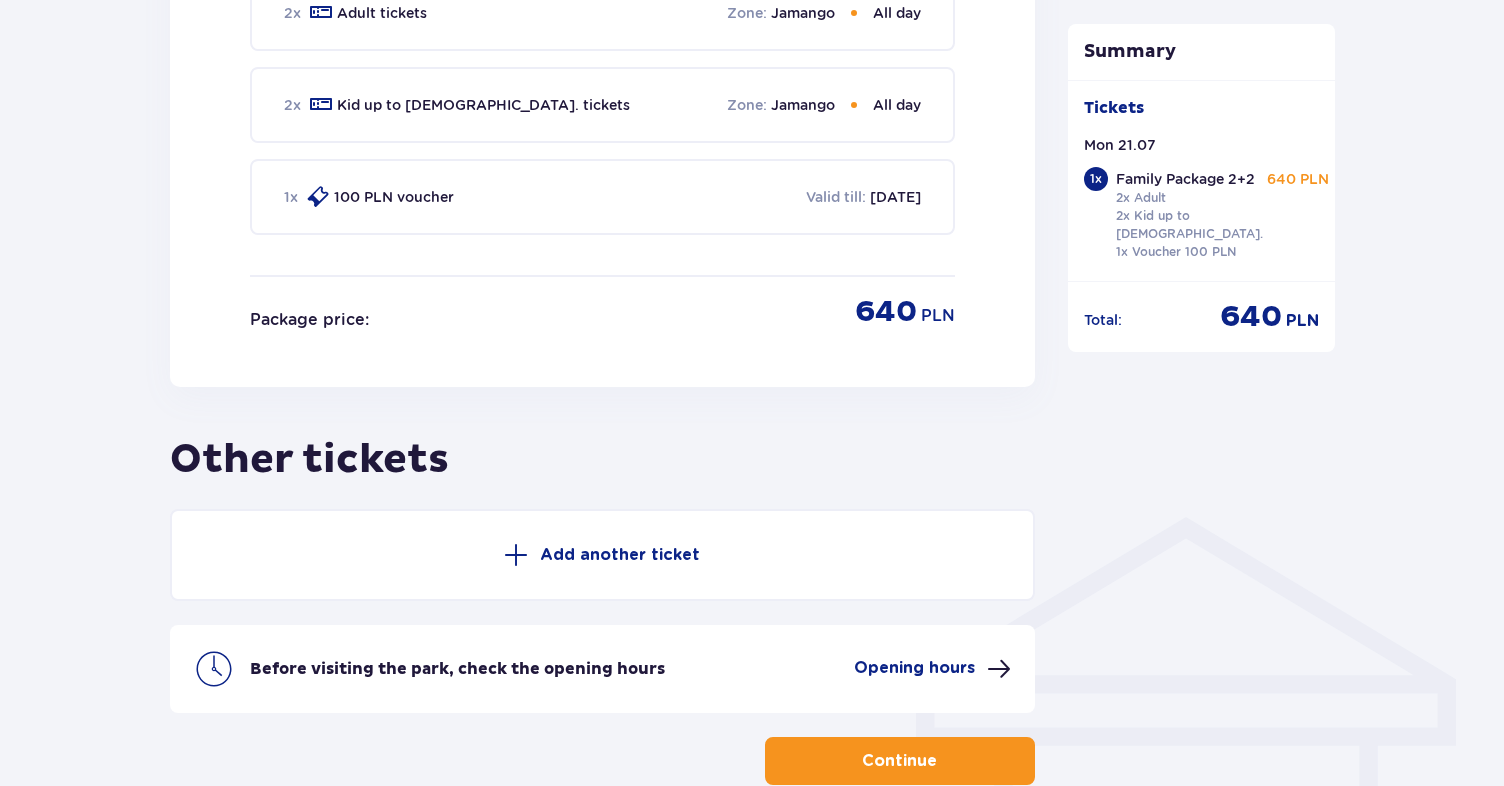 scroll, scrollTop: 1210, scrollLeft: 0, axis: vertical 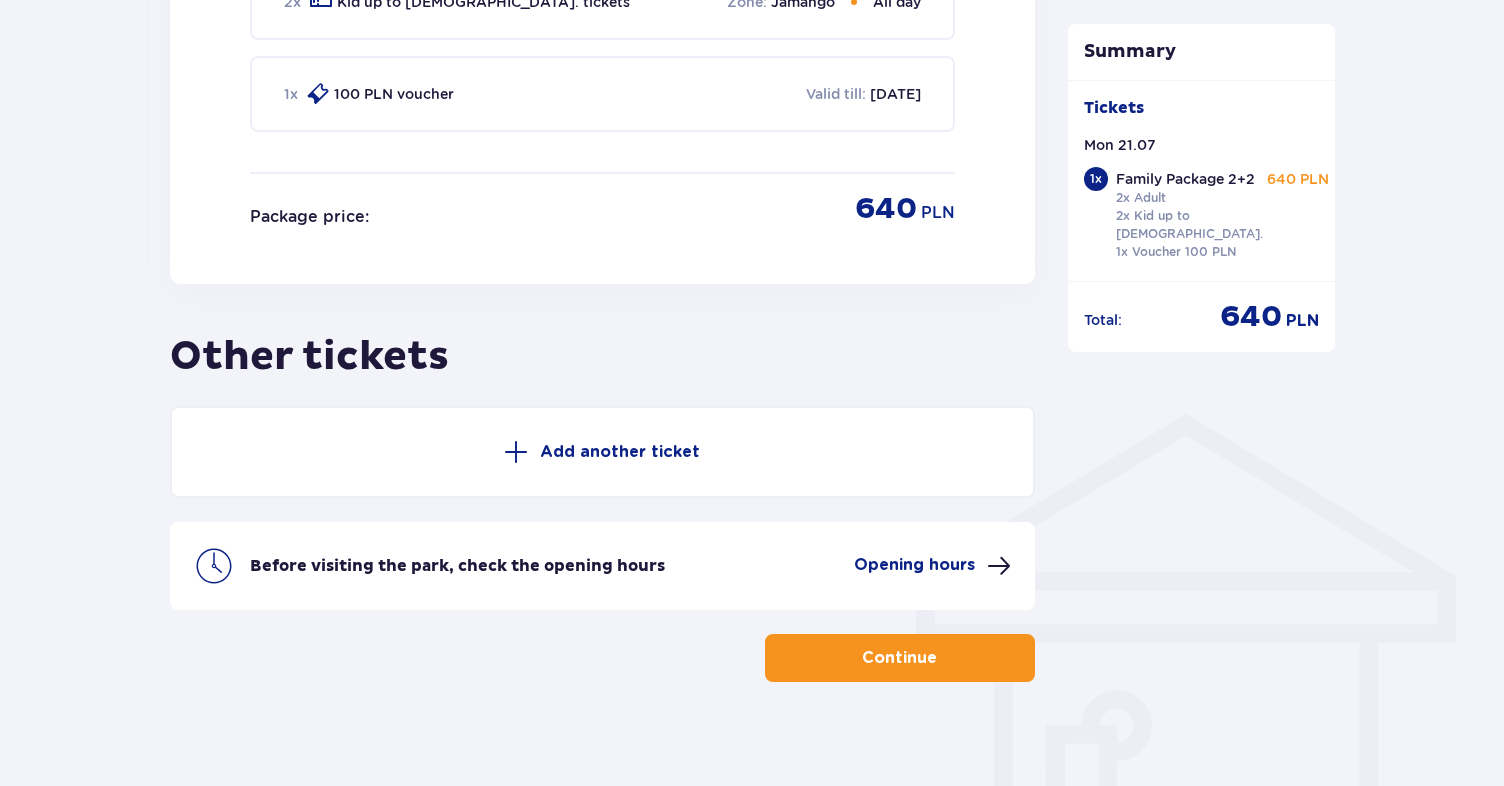 click on "Continue" at bounding box center (899, 658) 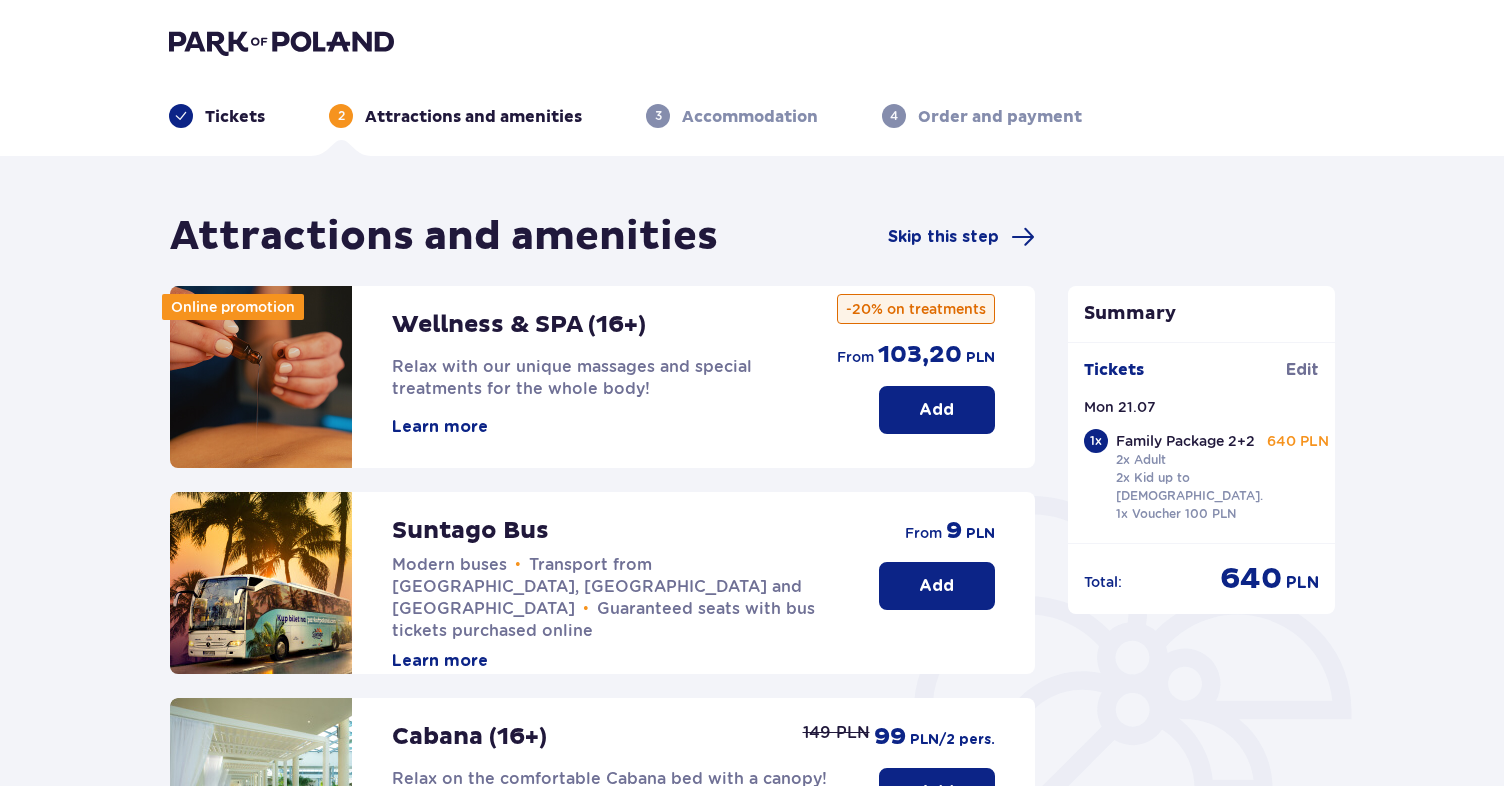 scroll, scrollTop: 570, scrollLeft: 0, axis: vertical 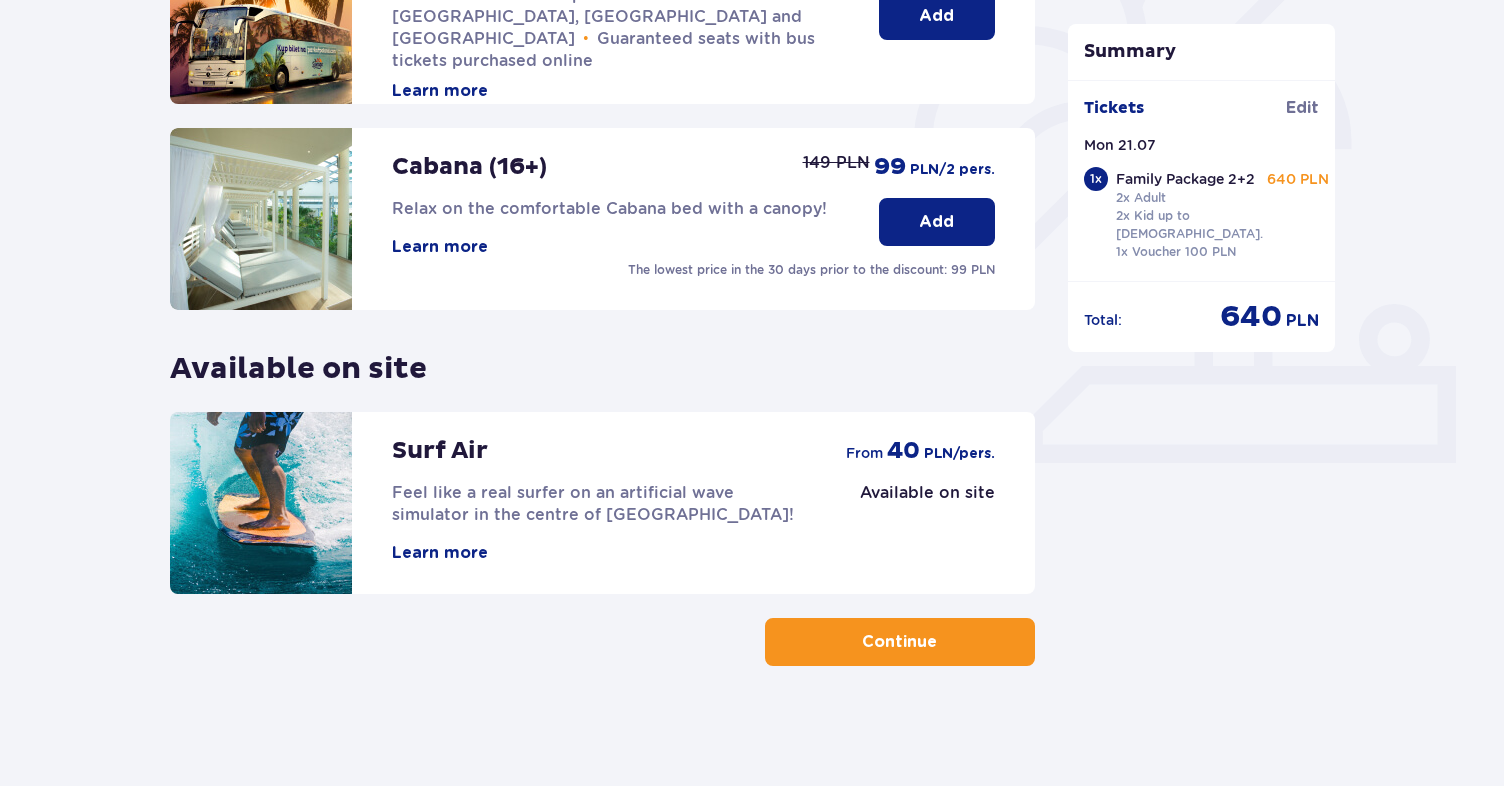 drag, startPoint x: 348, startPoint y: 693, endPoint x: 911, endPoint y: 639, distance: 565.58374 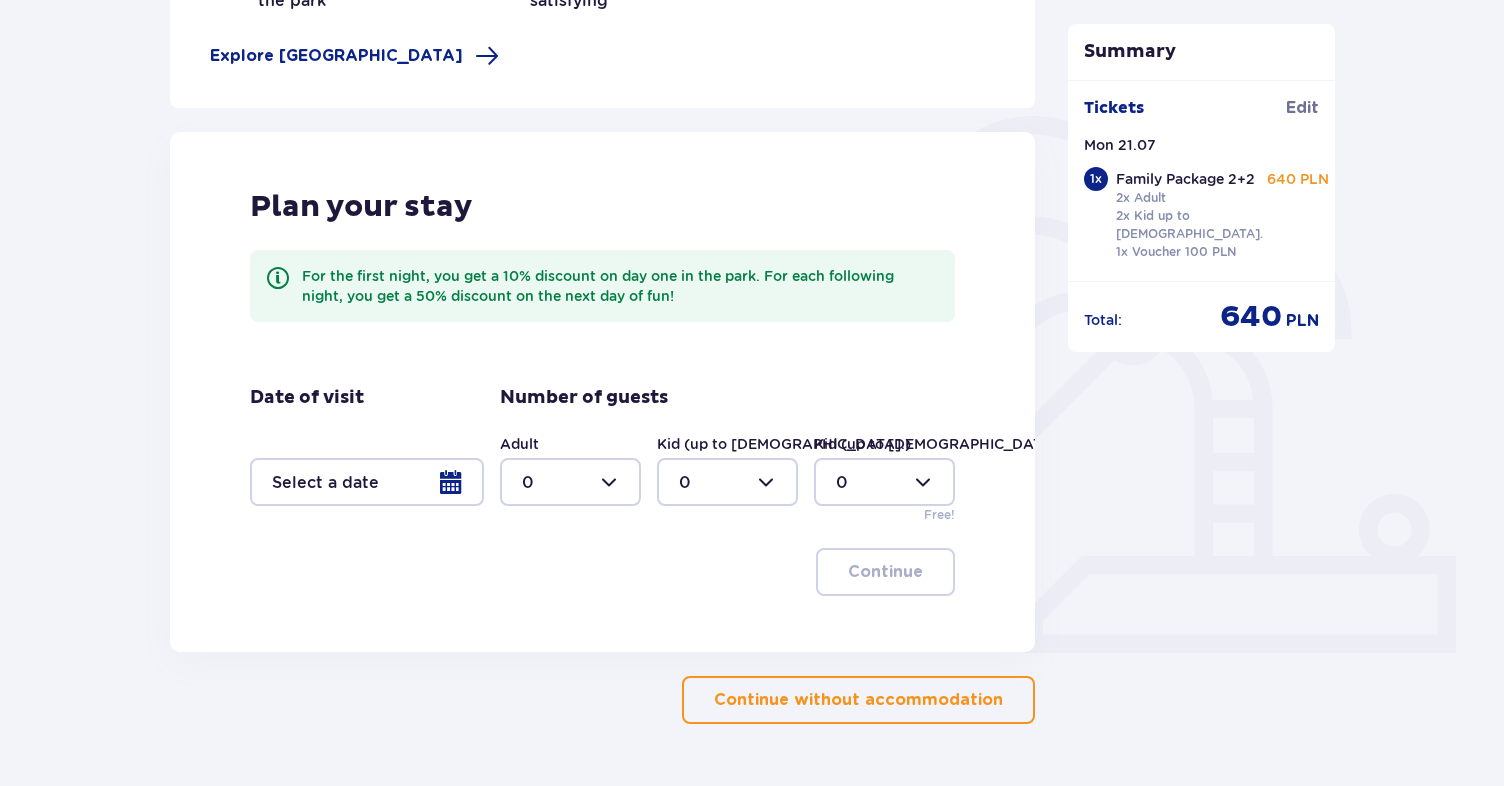 scroll, scrollTop: 438, scrollLeft: 0, axis: vertical 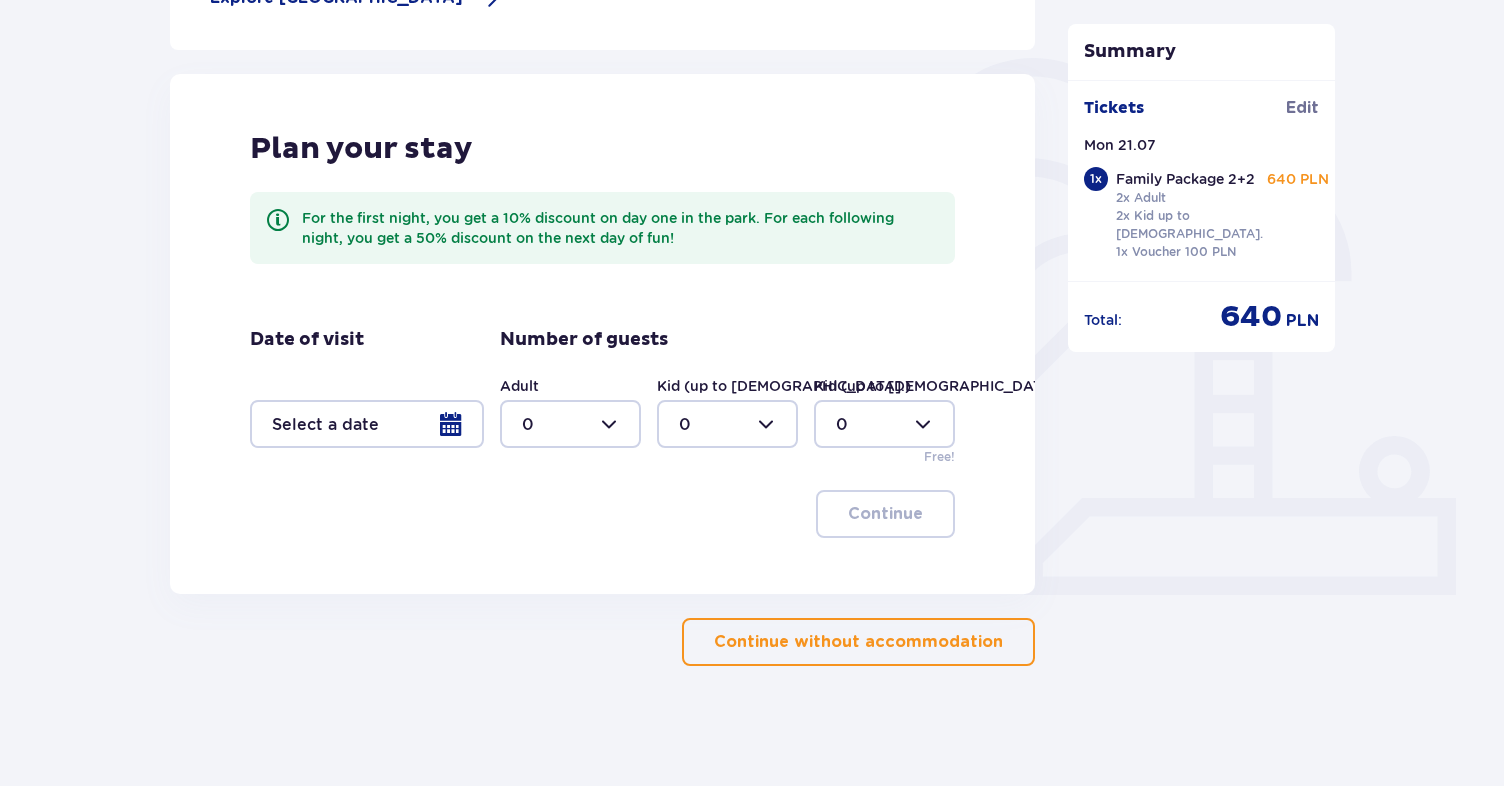 drag, startPoint x: 911, startPoint y: 639, endPoint x: 371, endPoint y: 446, distance: 573.45355 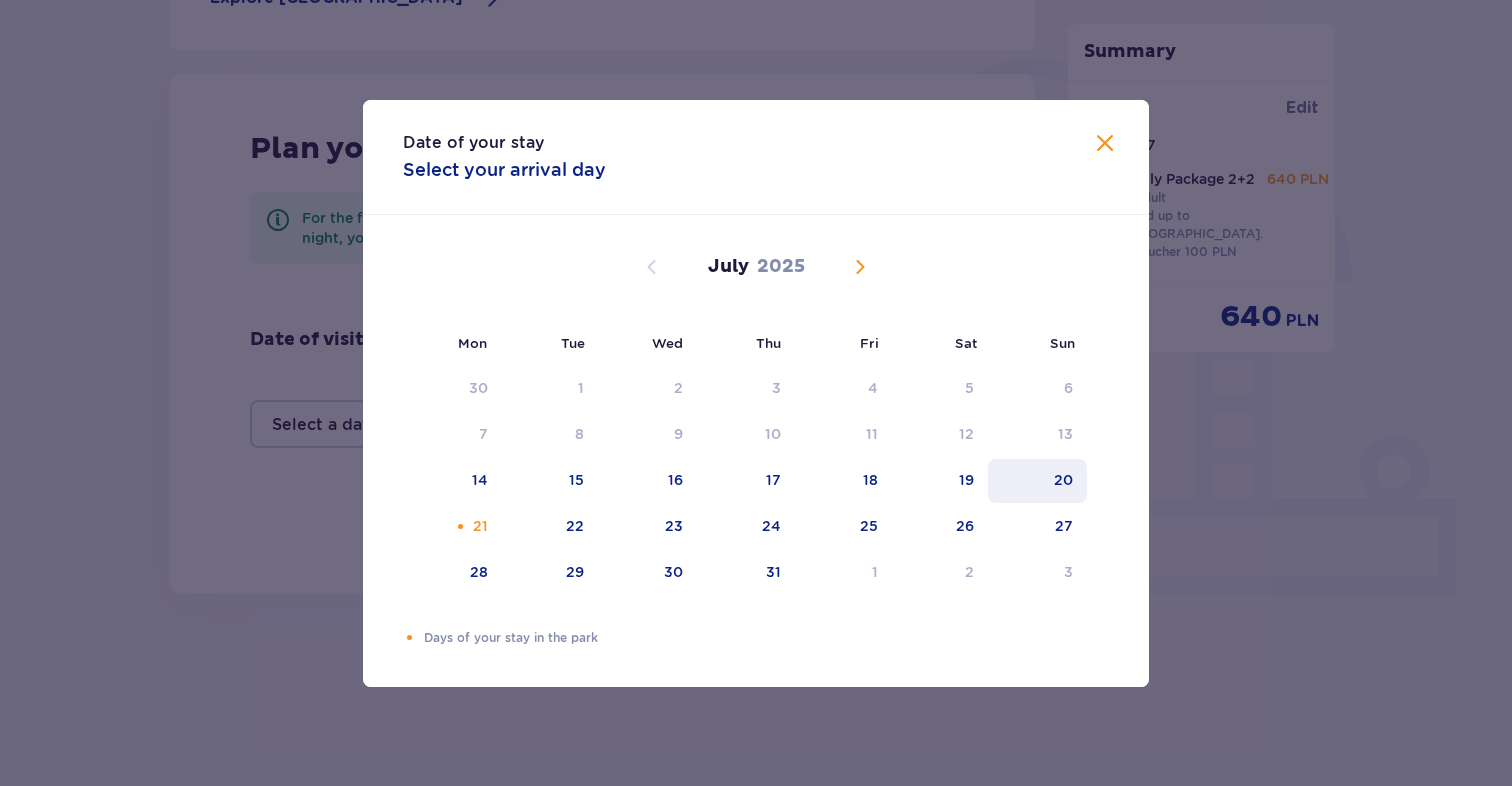 drag, startPoint x: 371, startPoint y: 446, endPoint x: 1049, endPoint y: 478, distance: 678.75476 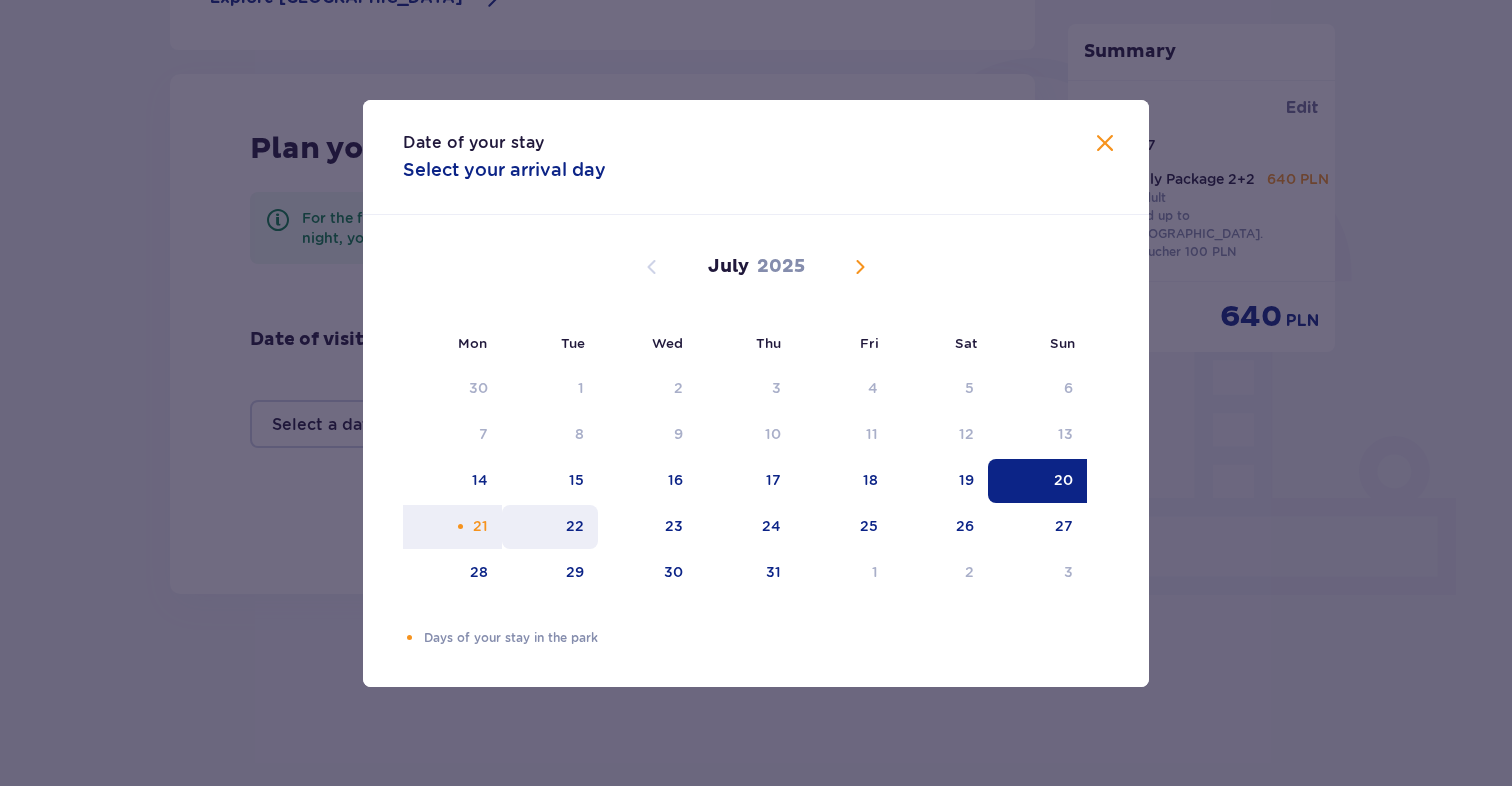drag, startPoint x: 1049, startPoint y: 478, endPoint x: 576, endPoint y: 522, distance: 475.0421 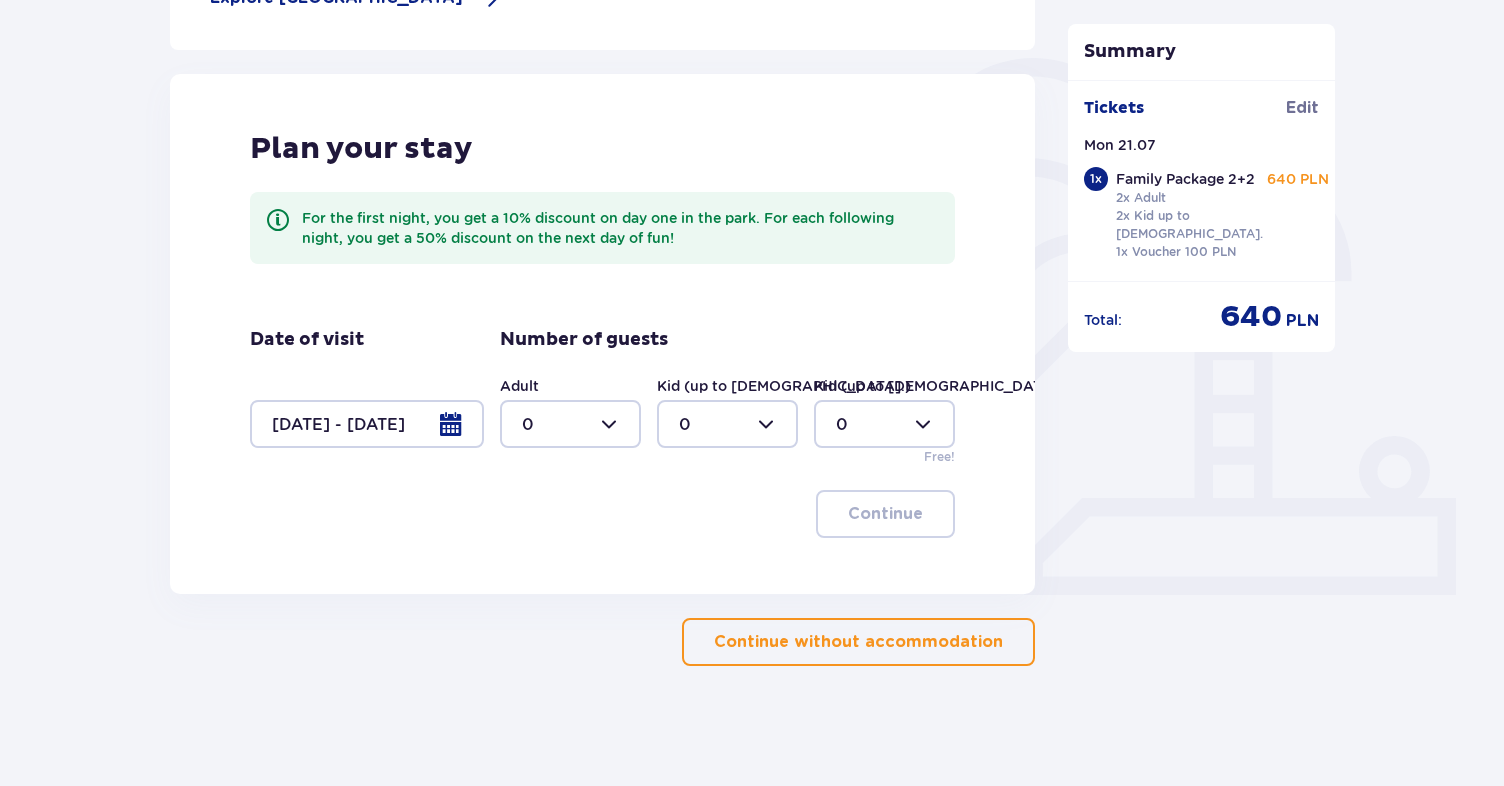 click on "Plan your stay For the first night, you get a 10% discount on day one in the park. For each following night, you get a 50% discount on the next day of fun! Date of visit 20.07.25 - 22.07.25 Number of guests Adult   0 Kid (up to 12 y.o.)   0 Kid (up to 3 y.o.)   0 Free! Continue" at bounding box center [602, 334] 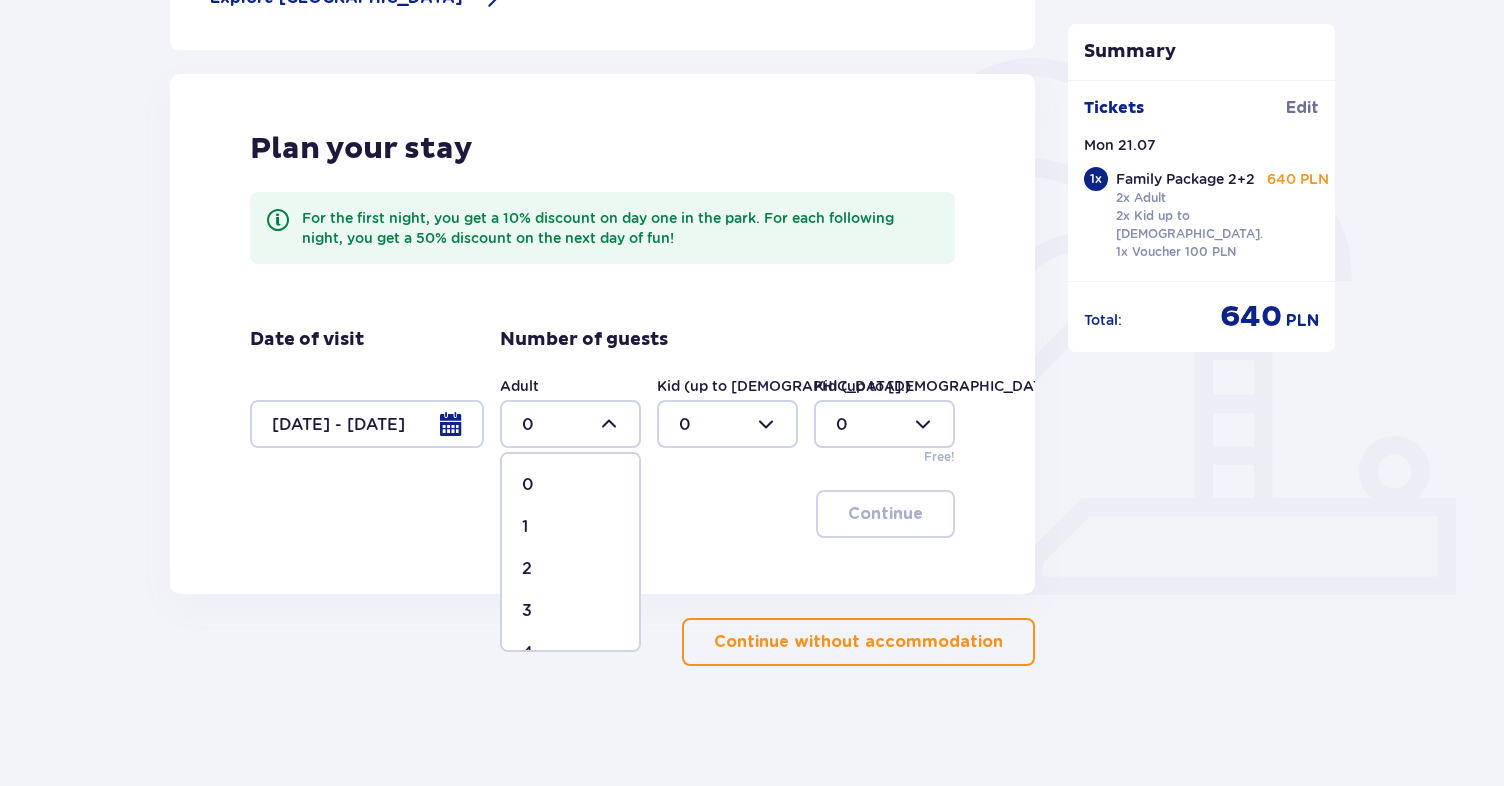 click on "2" at bounding box center (570, 569) 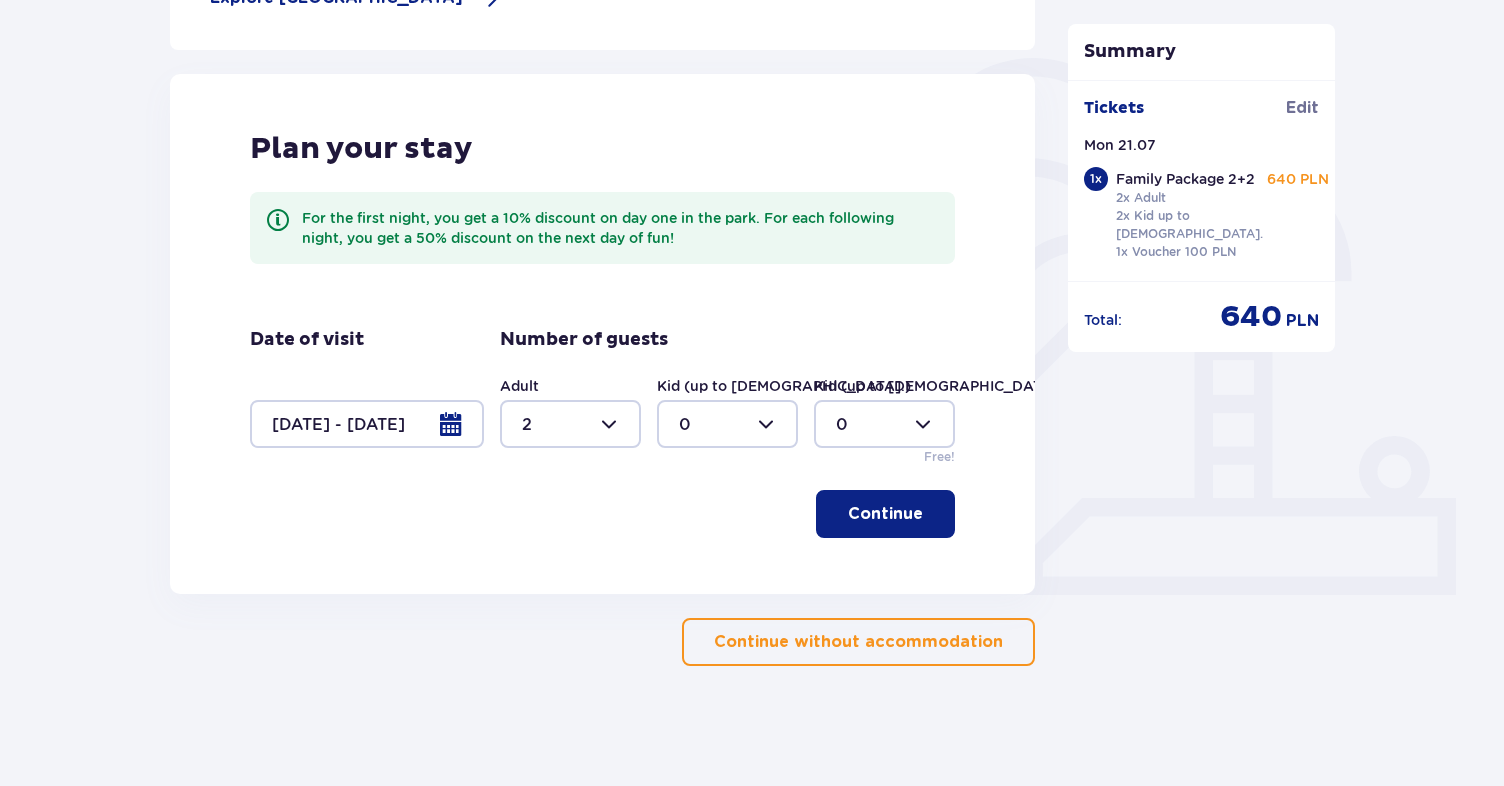 drag, startPoint x: 595, startPoint y: 426, endPoint x: 718, endPoint y: 423, distance: 123.03658 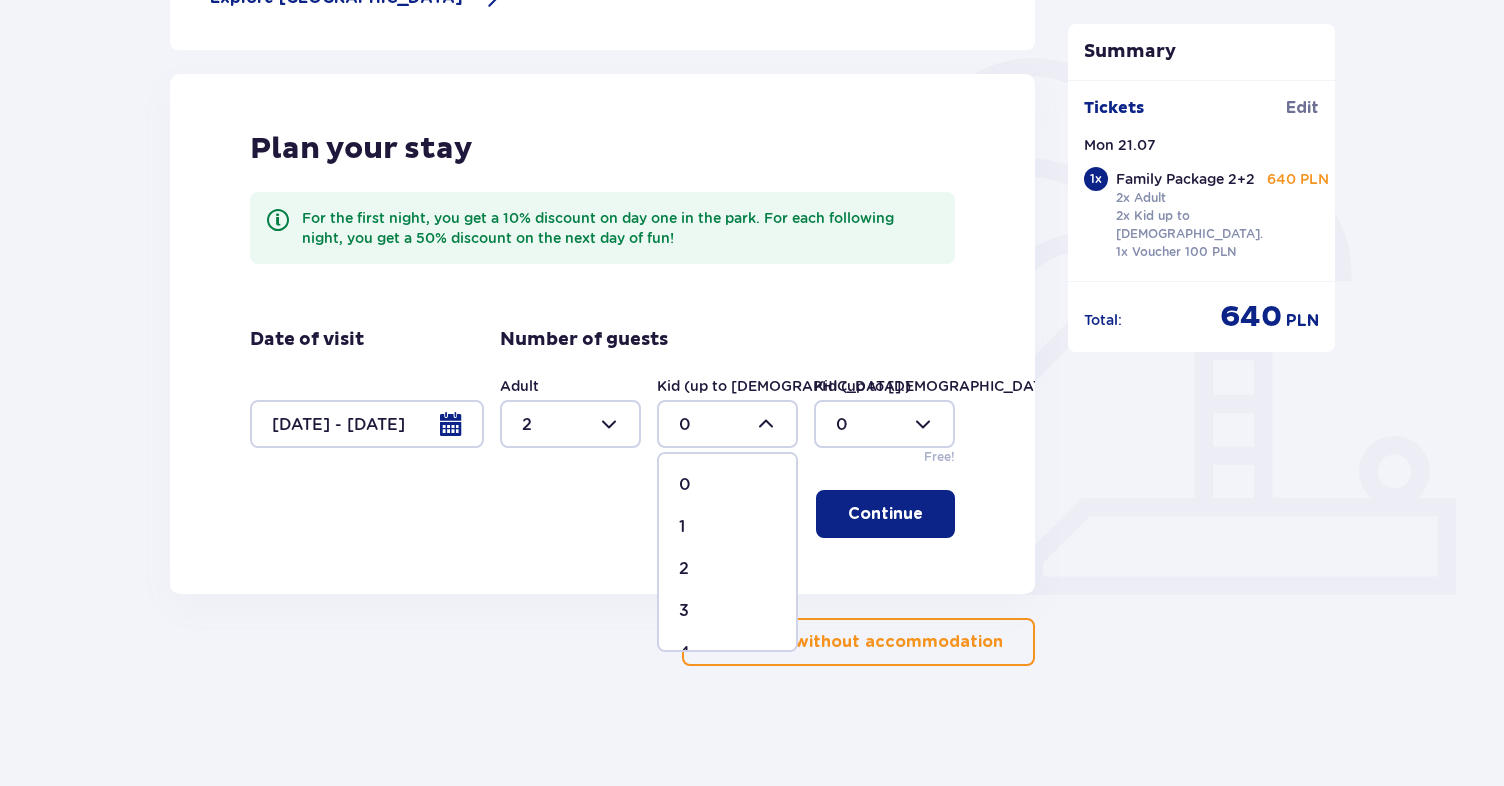 click on "2" at bounding box center [727, 569] 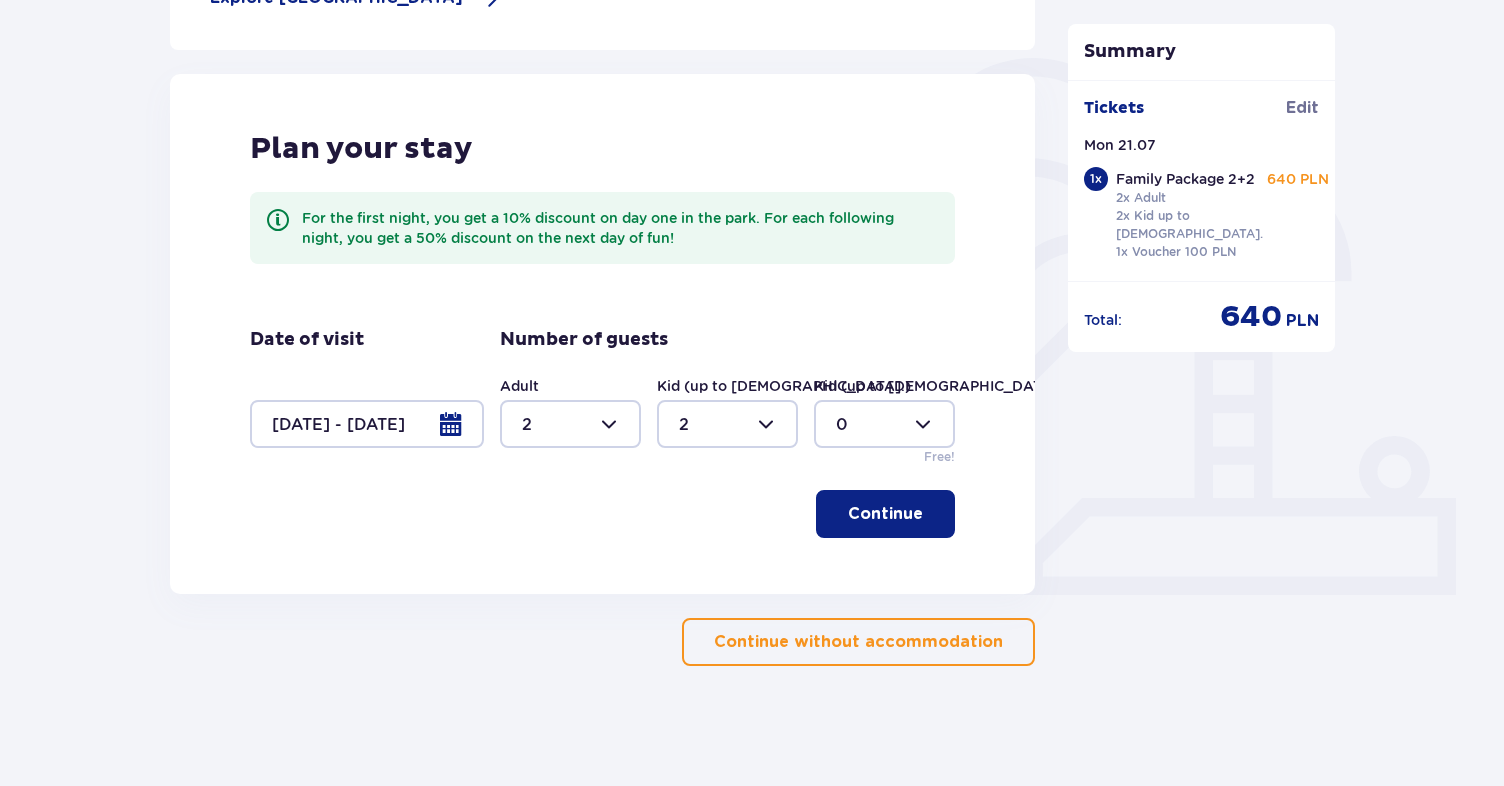 click on "Continue" at bounding box center (885, 514) 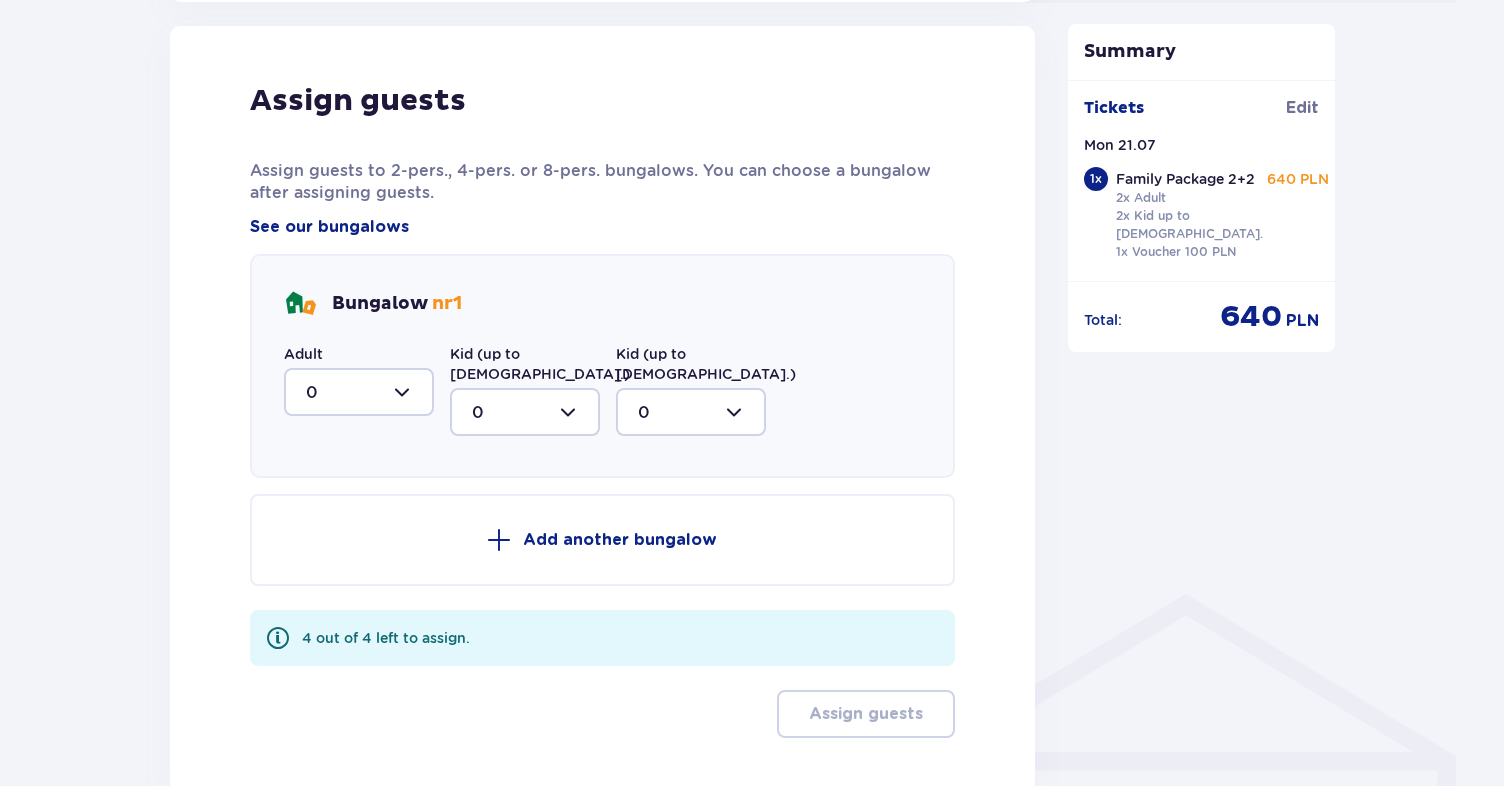 scroll, scrollTop: 1032, scrollLeft: 0, axis: vertical 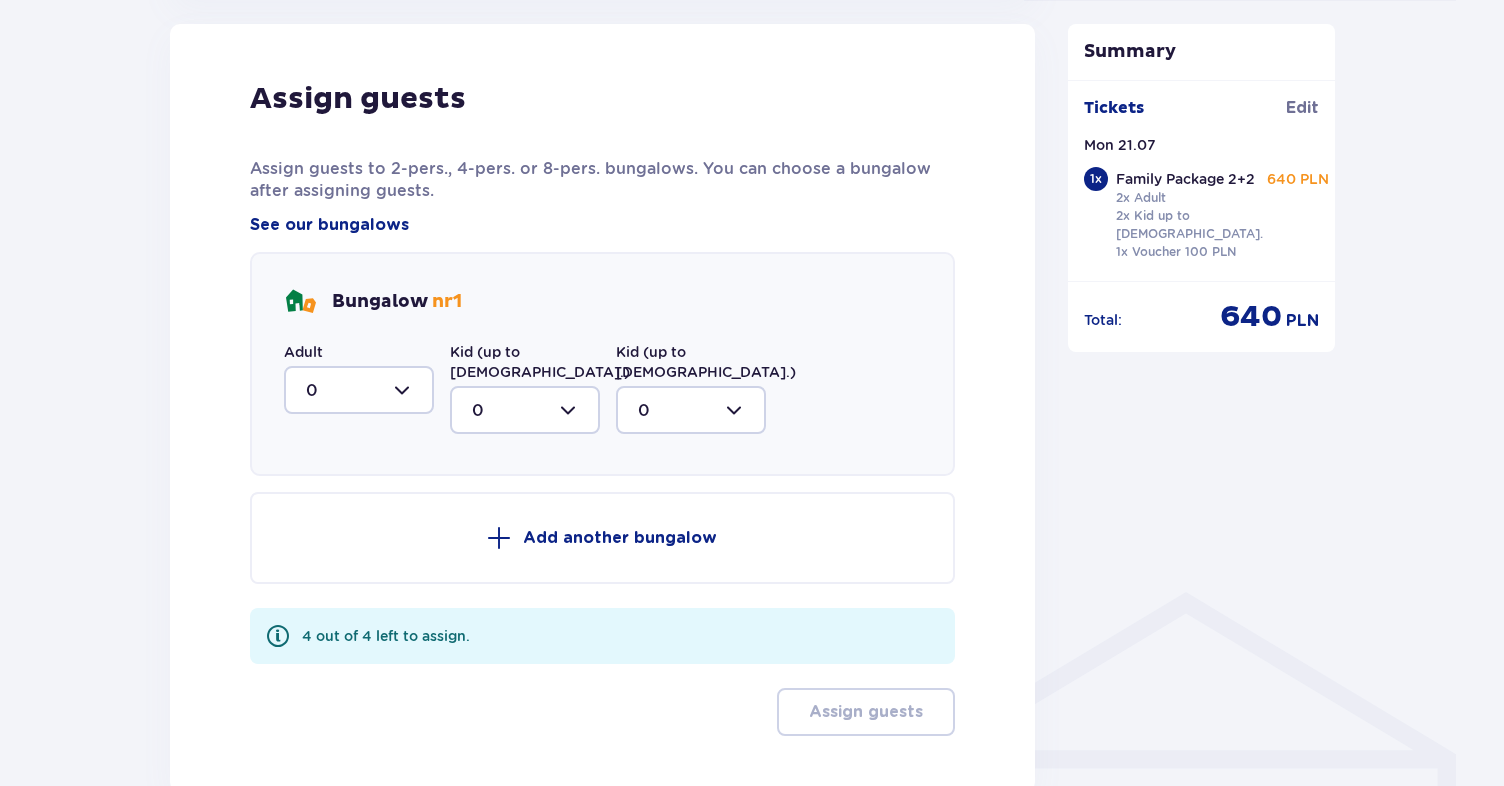click at bounding box center [359, 390] 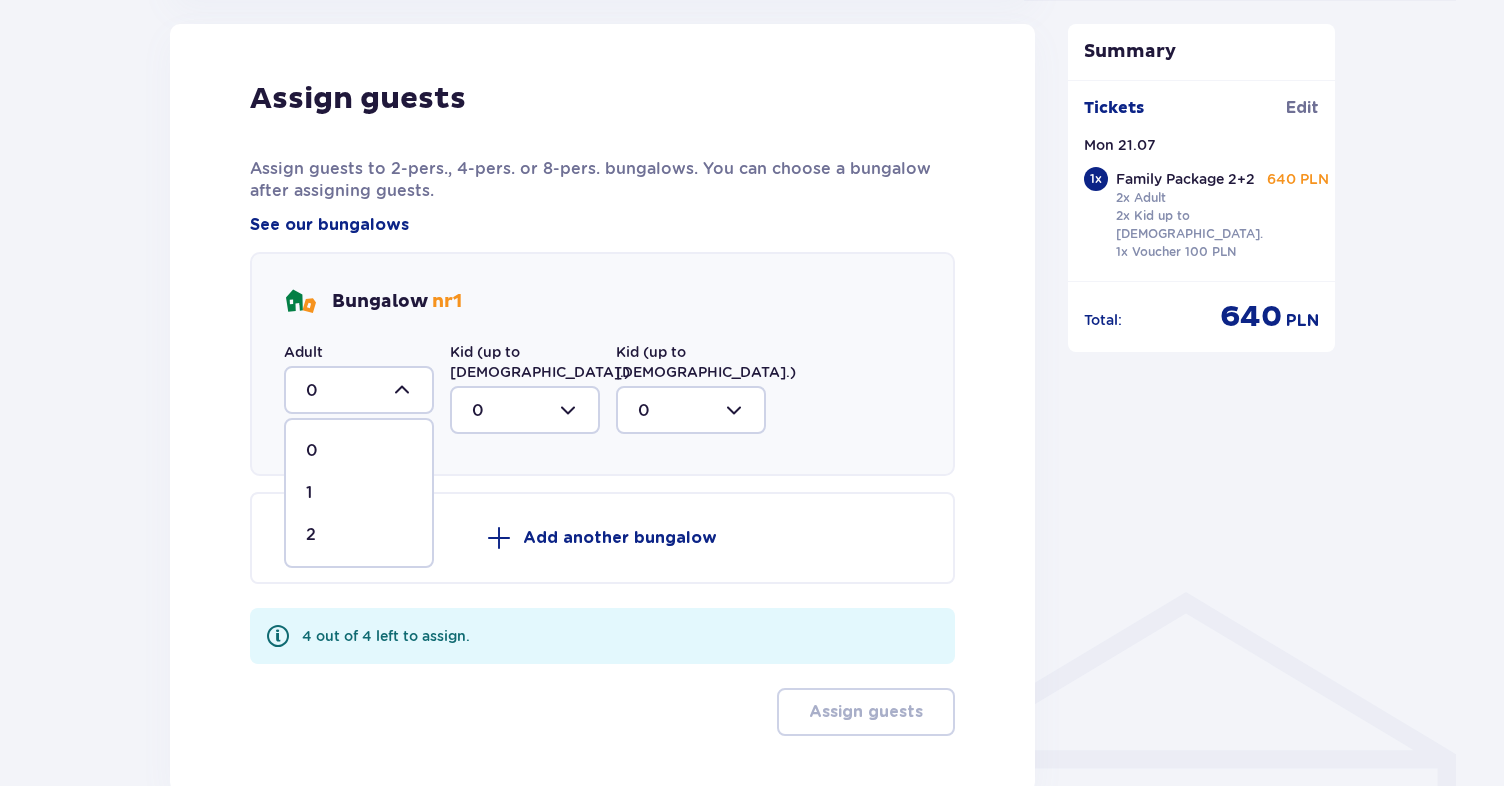 drag, startPoint x: 718, startPoint y: 423, endPoint x: 370, endPoint y: 526, distance: 362.92285 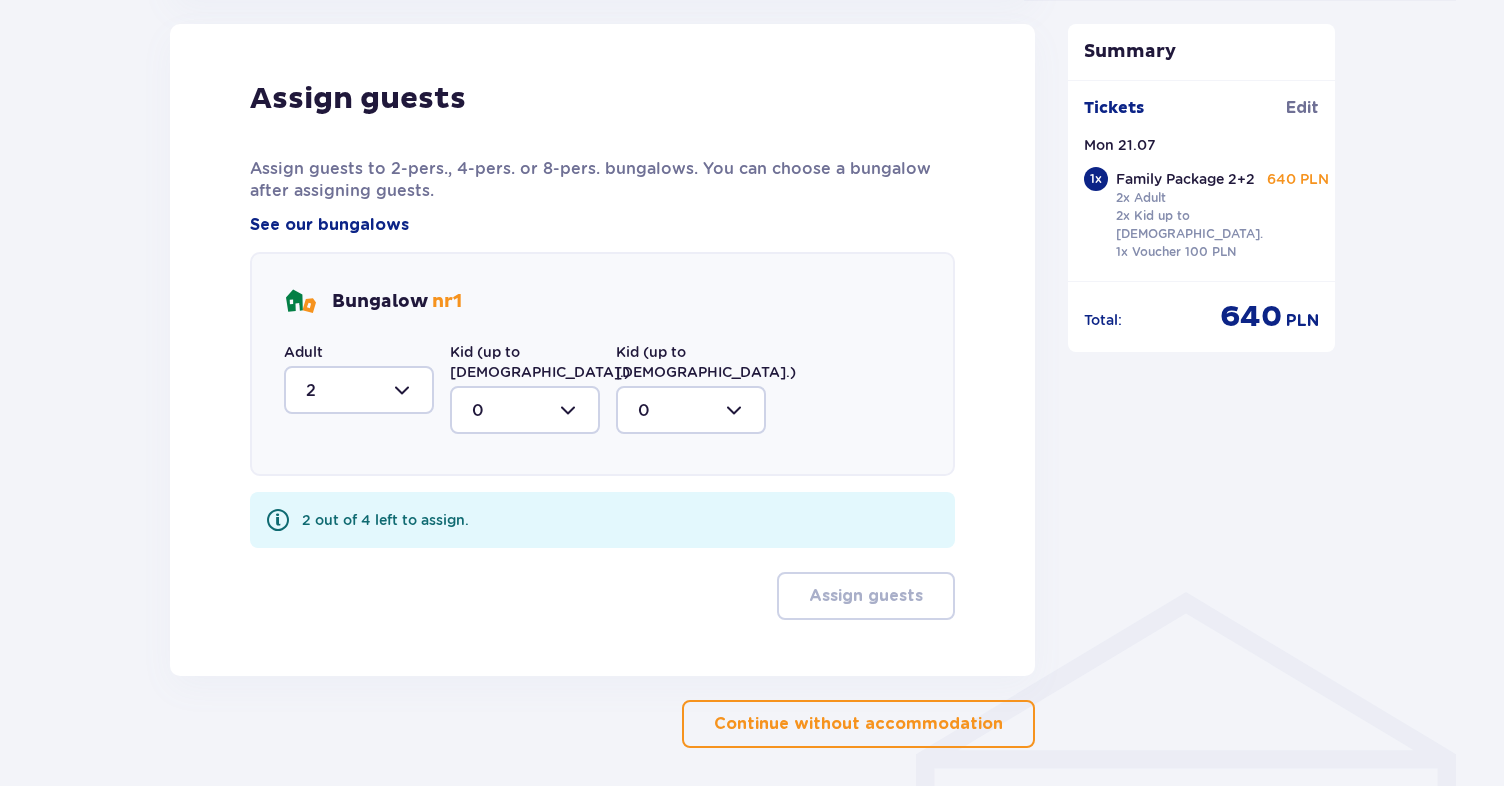 drag, startPoint x: 370, startPoint y: 526, endPoint x: 502, endPoint y: 390, distance: 189.52573 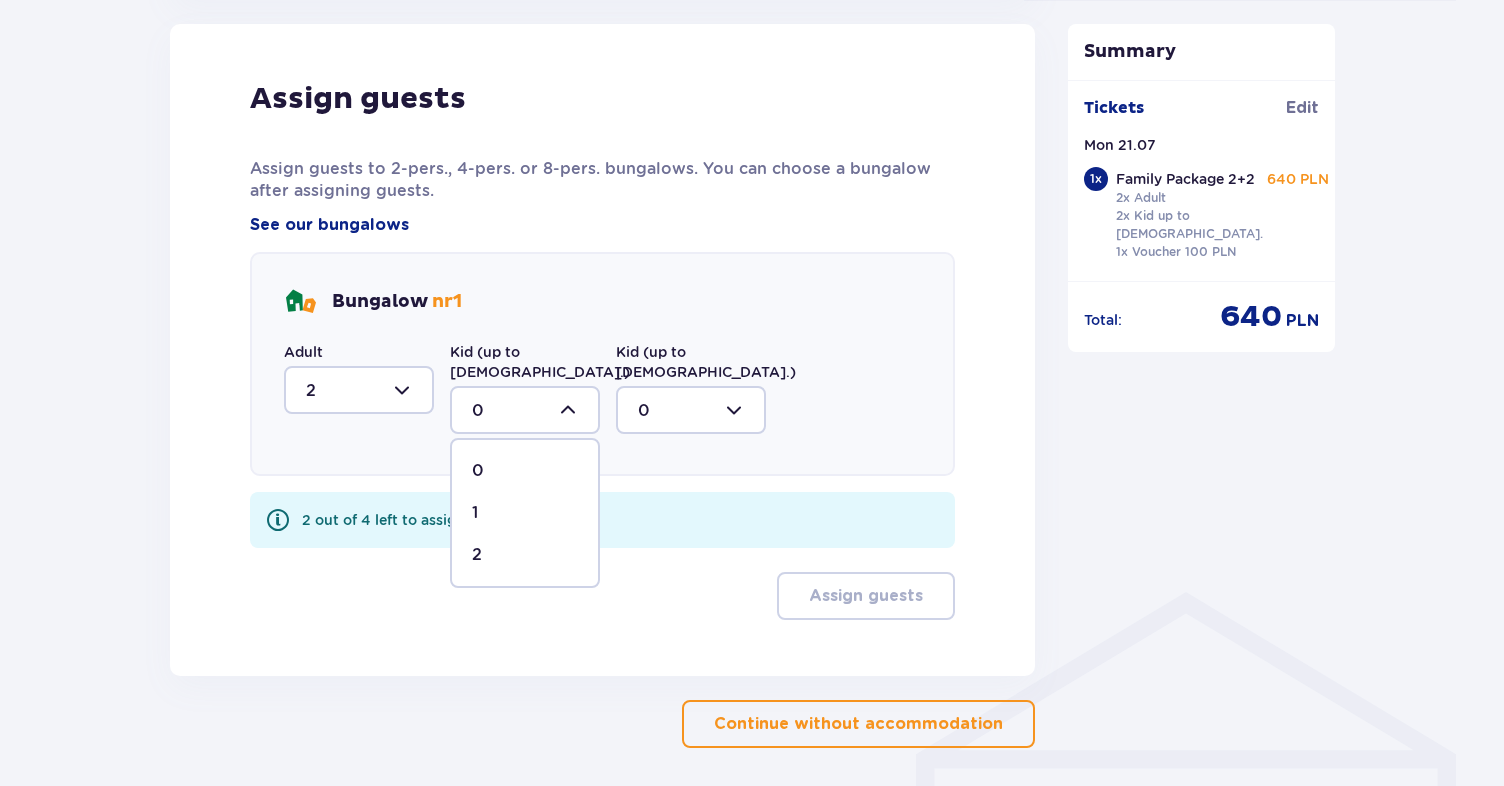 click on "2" at bounding box center [525, 555] 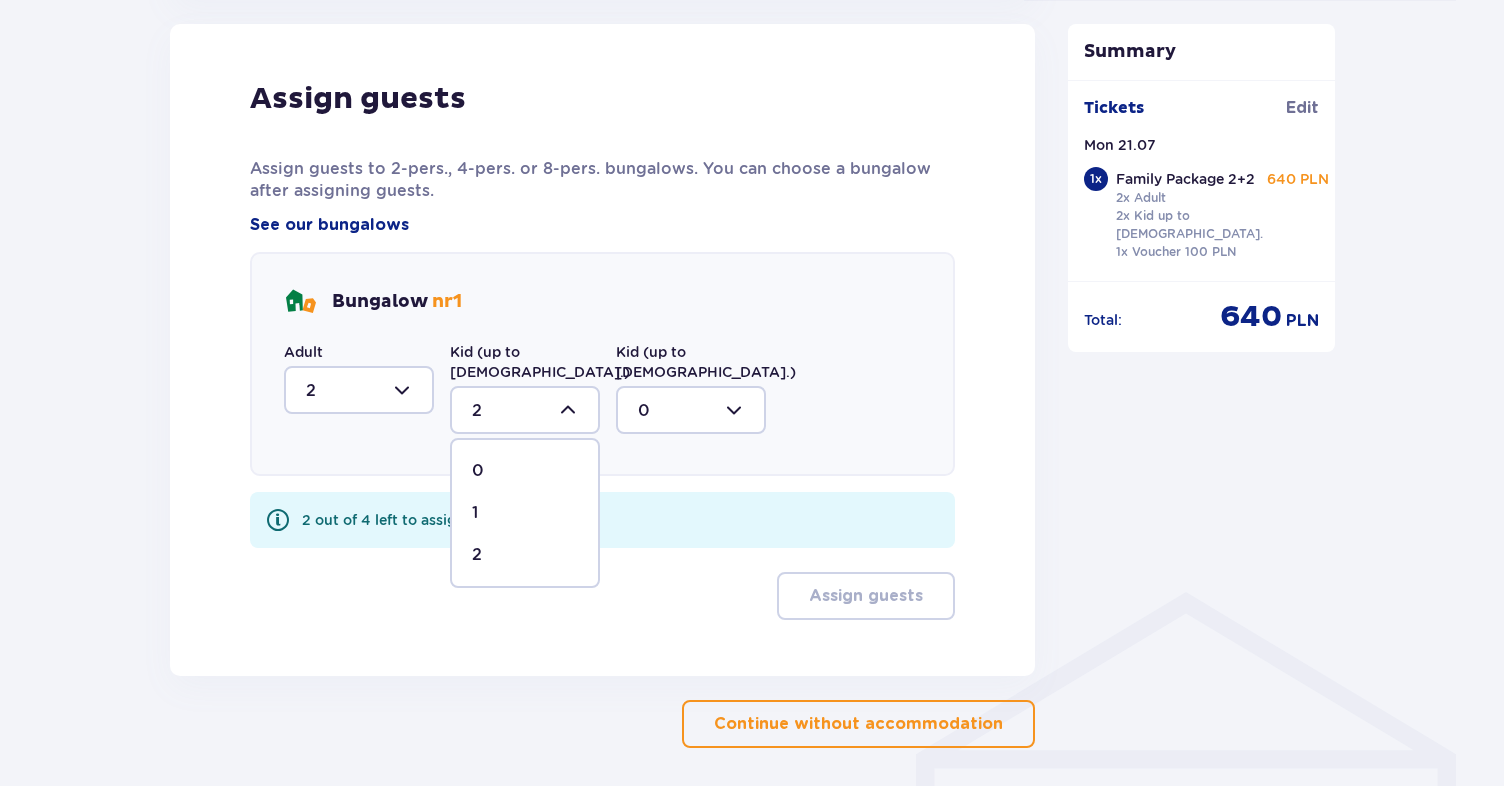 scroll, scrollTop: 1014, scrollLeft: 0, axis: vertical 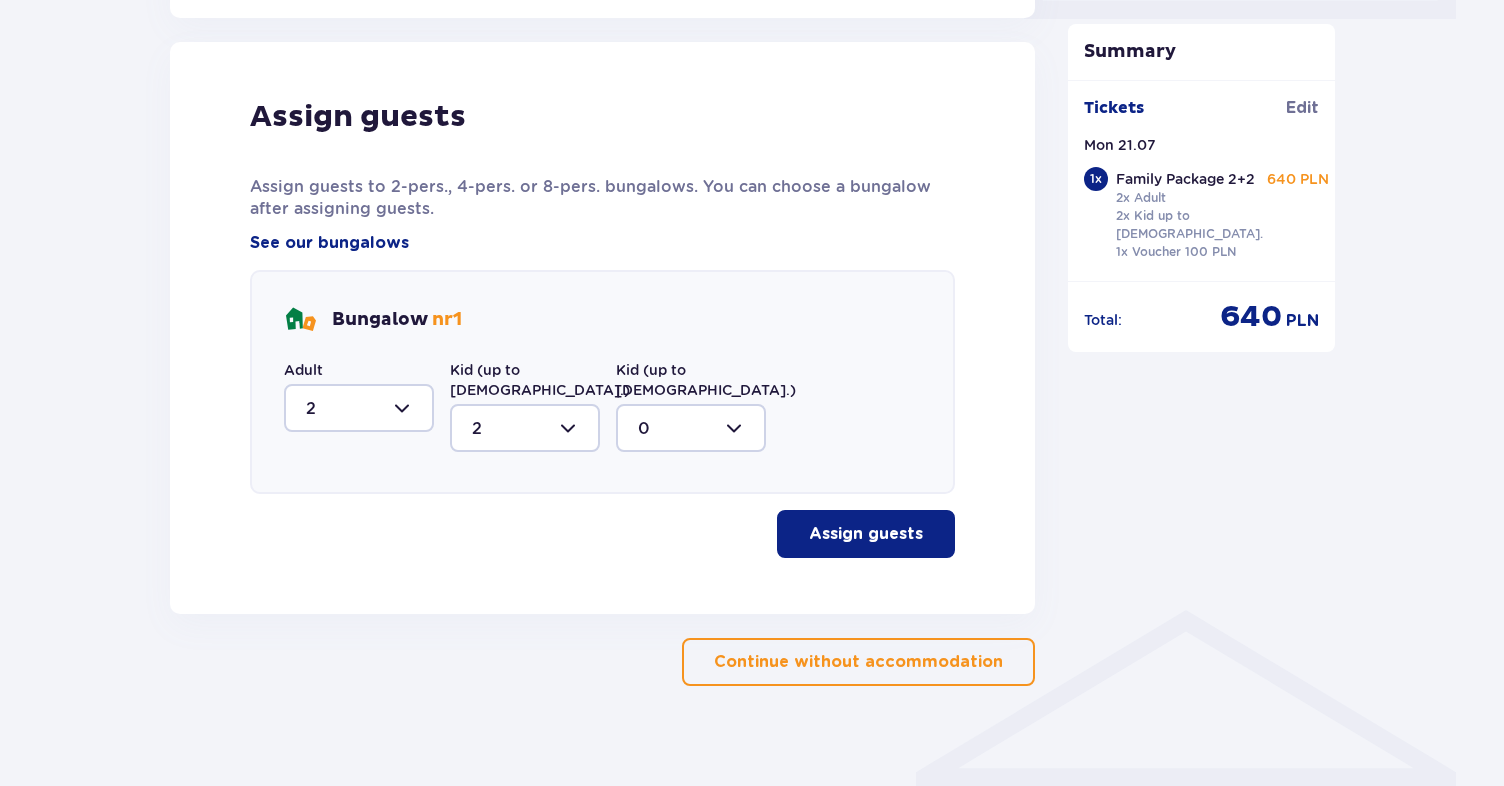 click on "Assign guests" at bounding box center [866, 534] 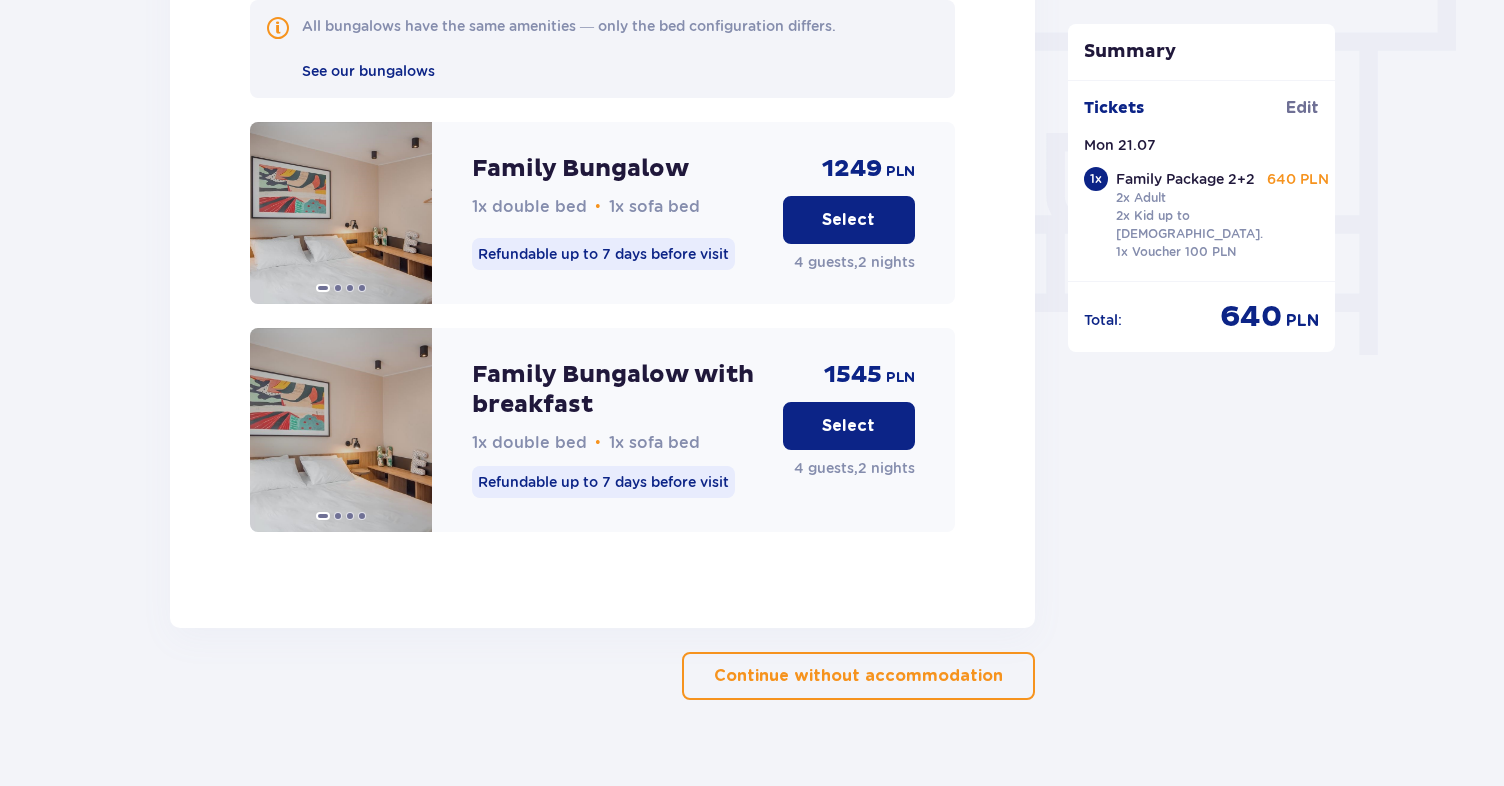 scroll, scrollTop: 1807, scrollLeft: 0, axis: vertical 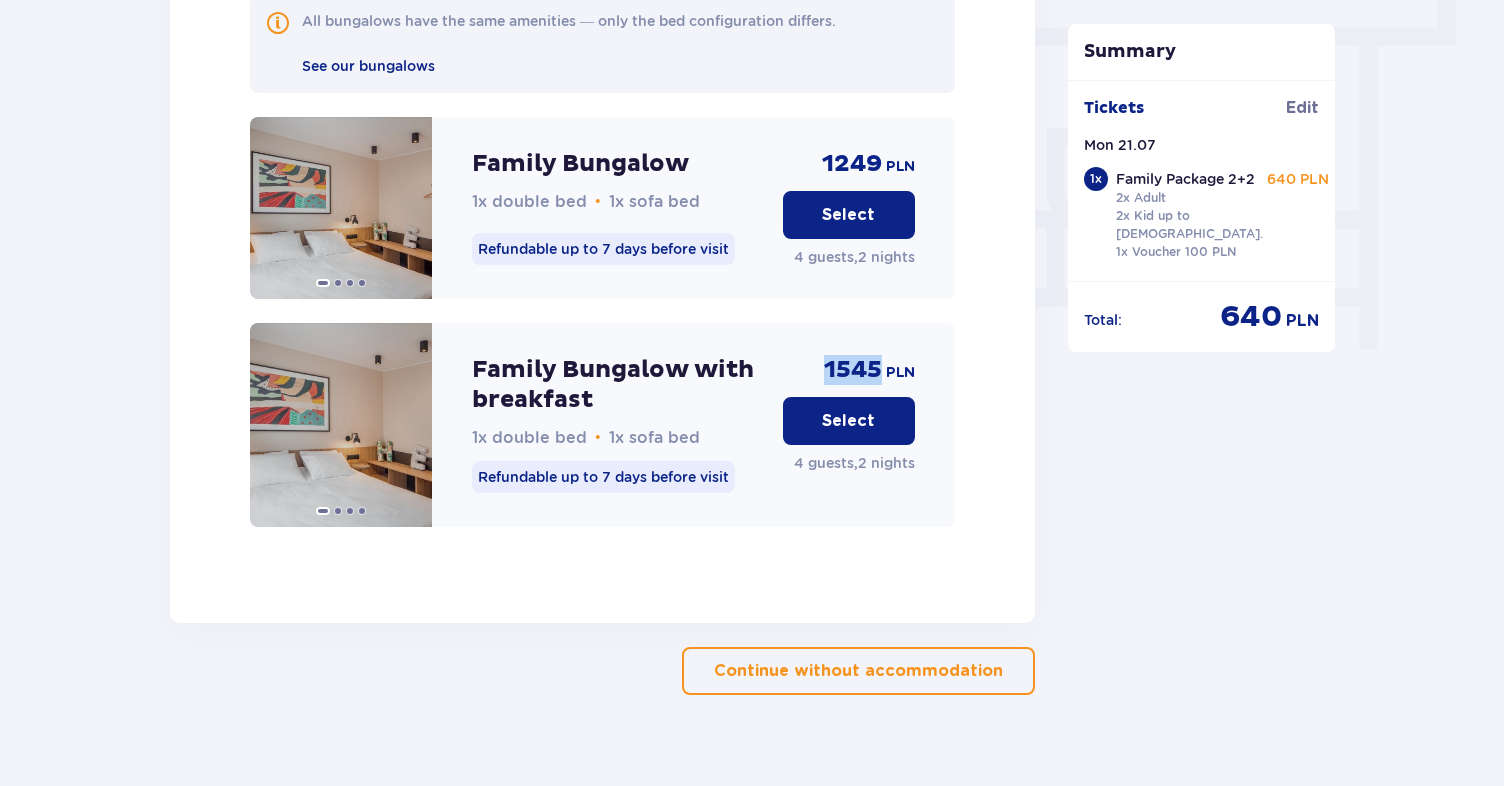 drag, startPoint x: 502, startPoint y: 390, endPoint x: 882, endPoint y: 346, distance: 382.53888 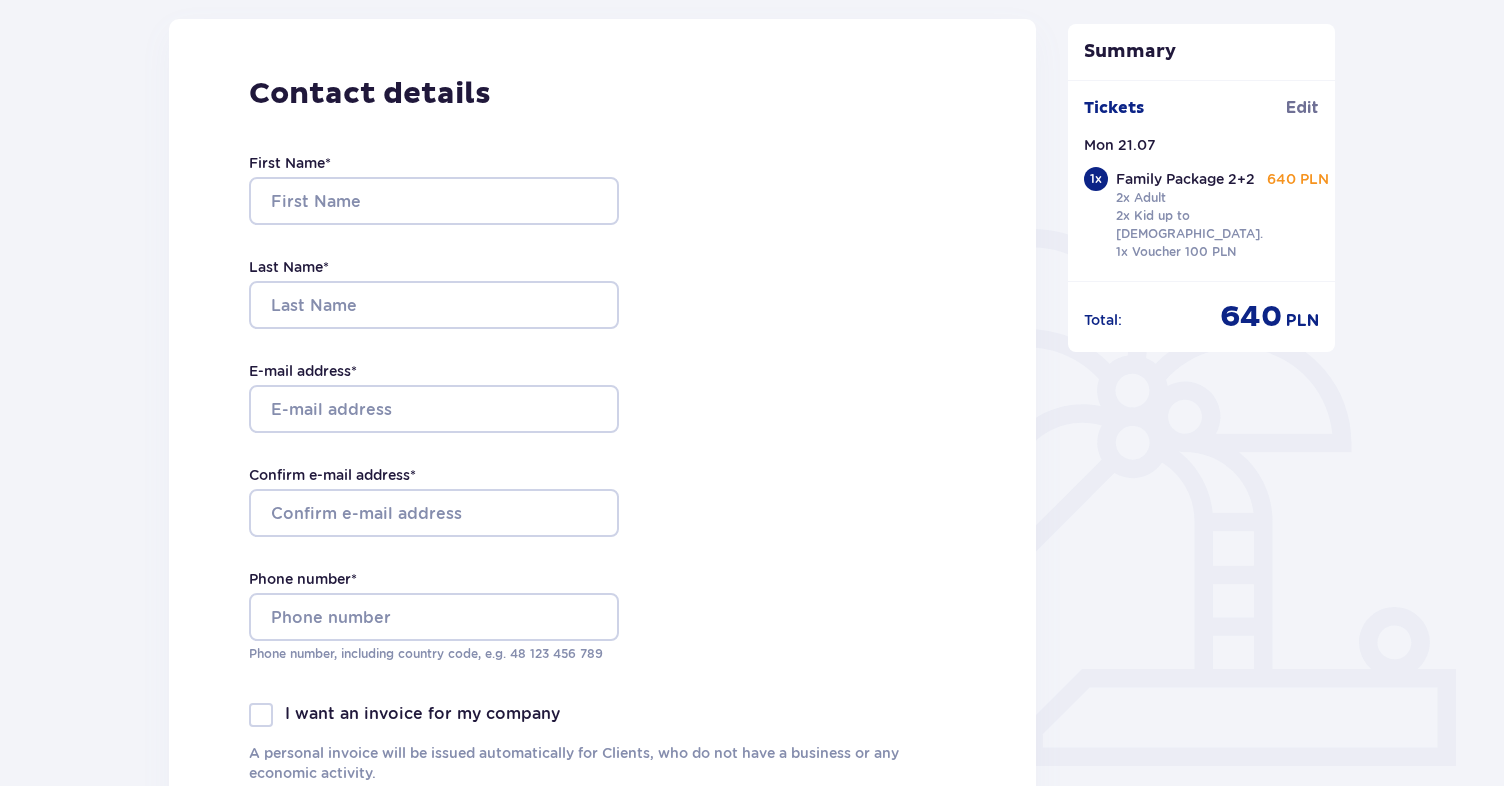 scroll, scrollTop: 230, scrollLeft: 0, axis: vertical 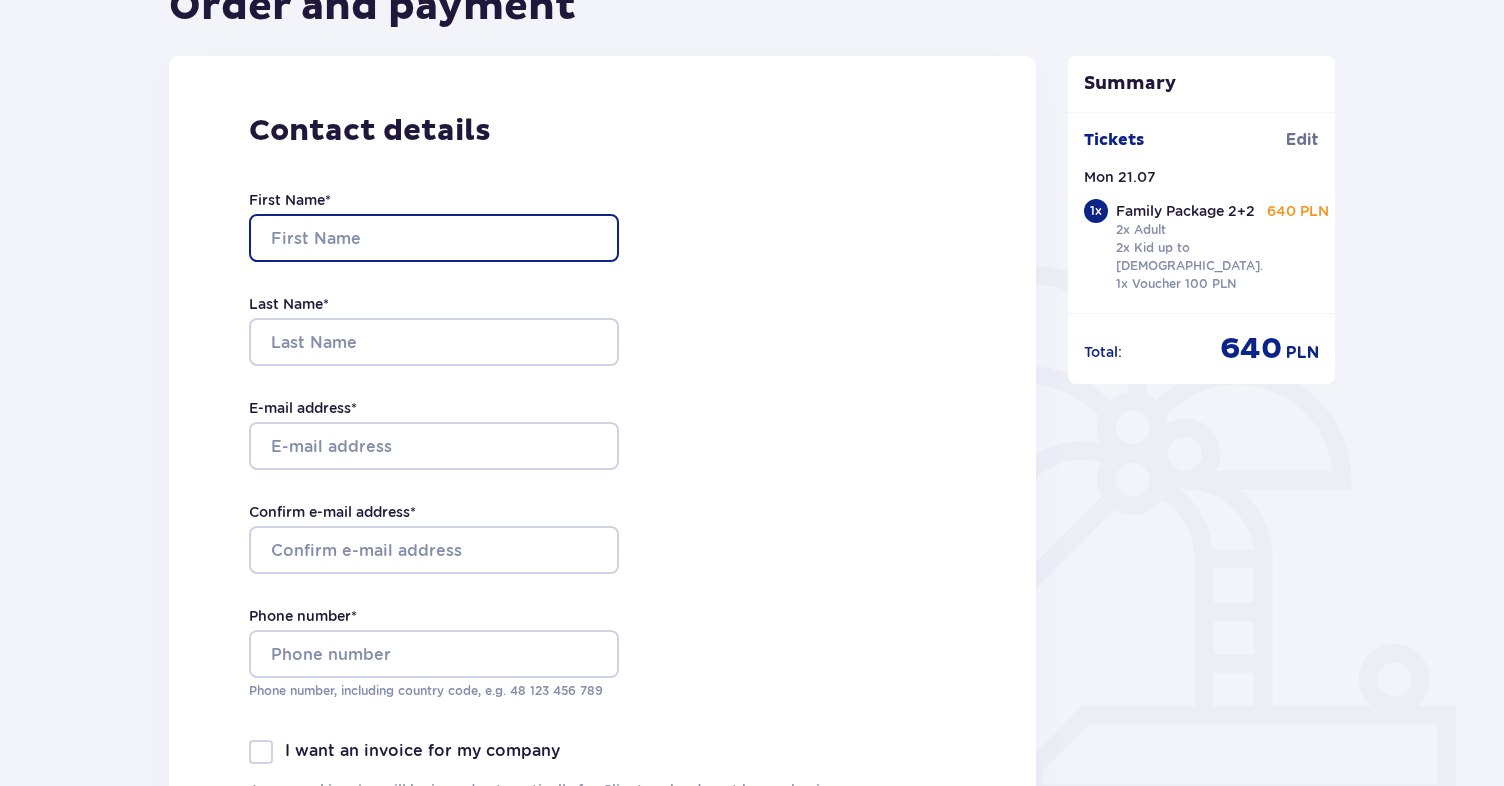 drag, startPoint x: 882, startPoint y: 346, endPoint x: 425, endPoint y: 235, distance: 470.28714 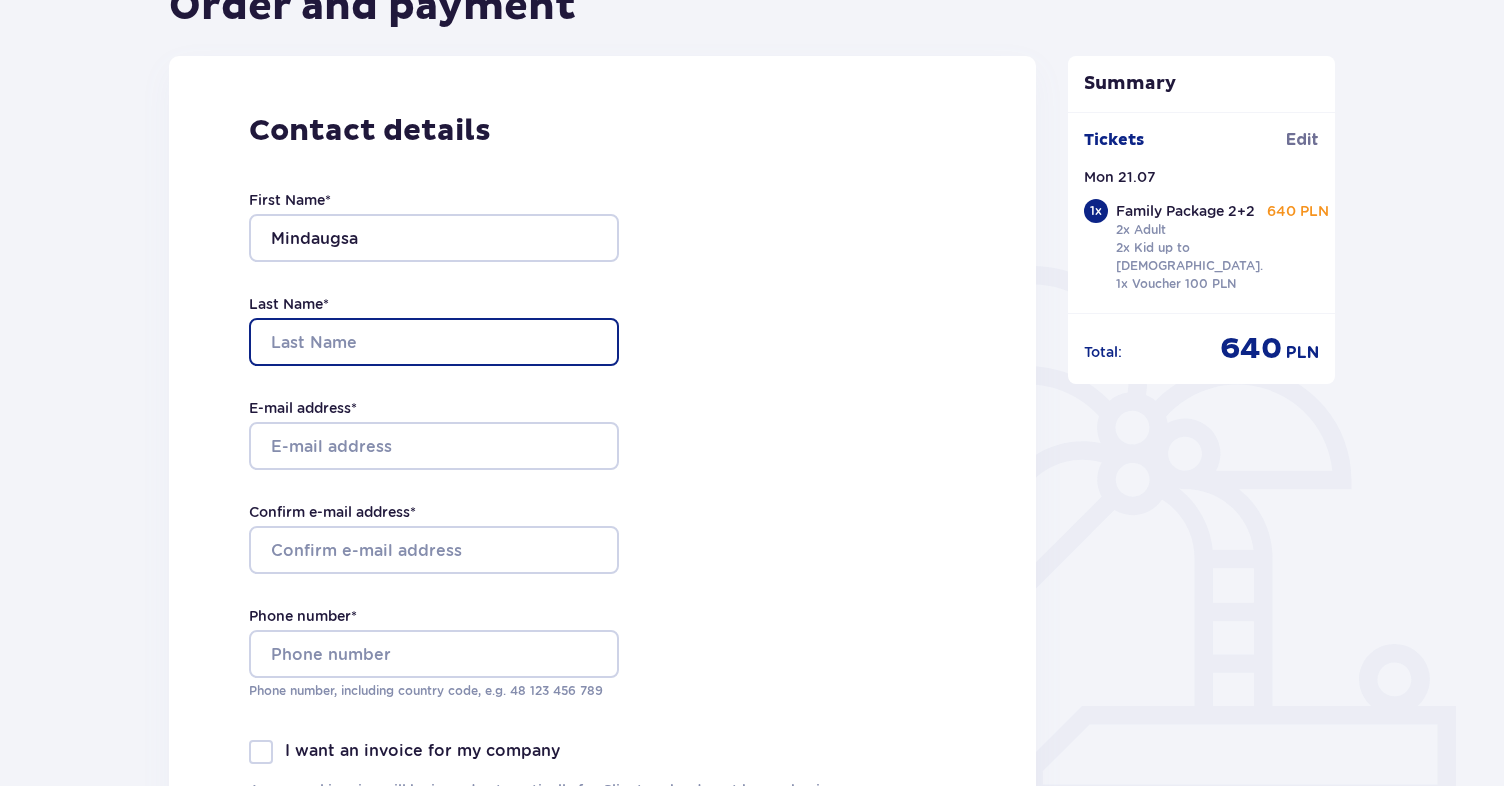 click on "Last Name *" at bounding box center [434, 342] 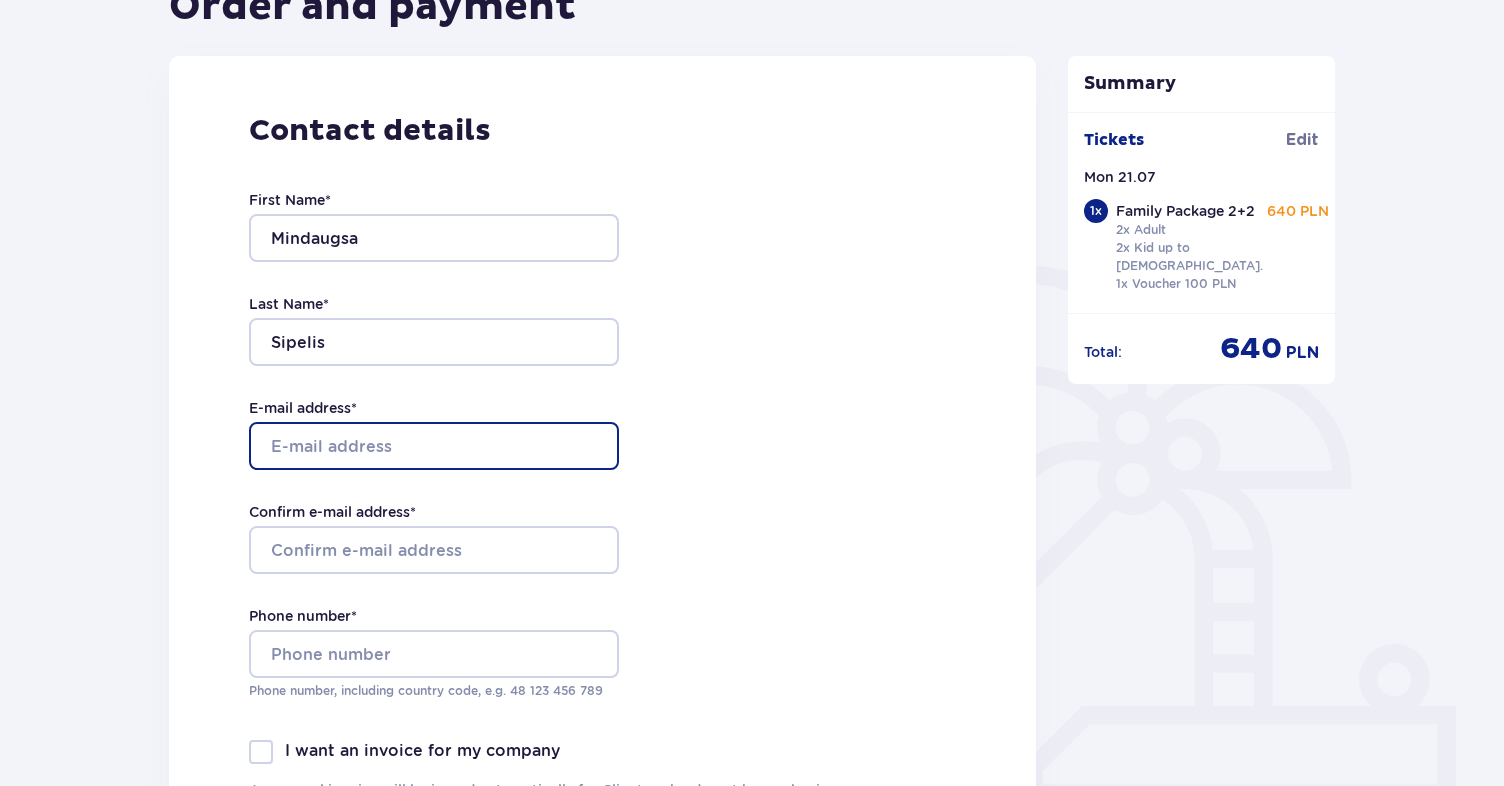 click on "E-mail address *" at bounding box center [434, 446] 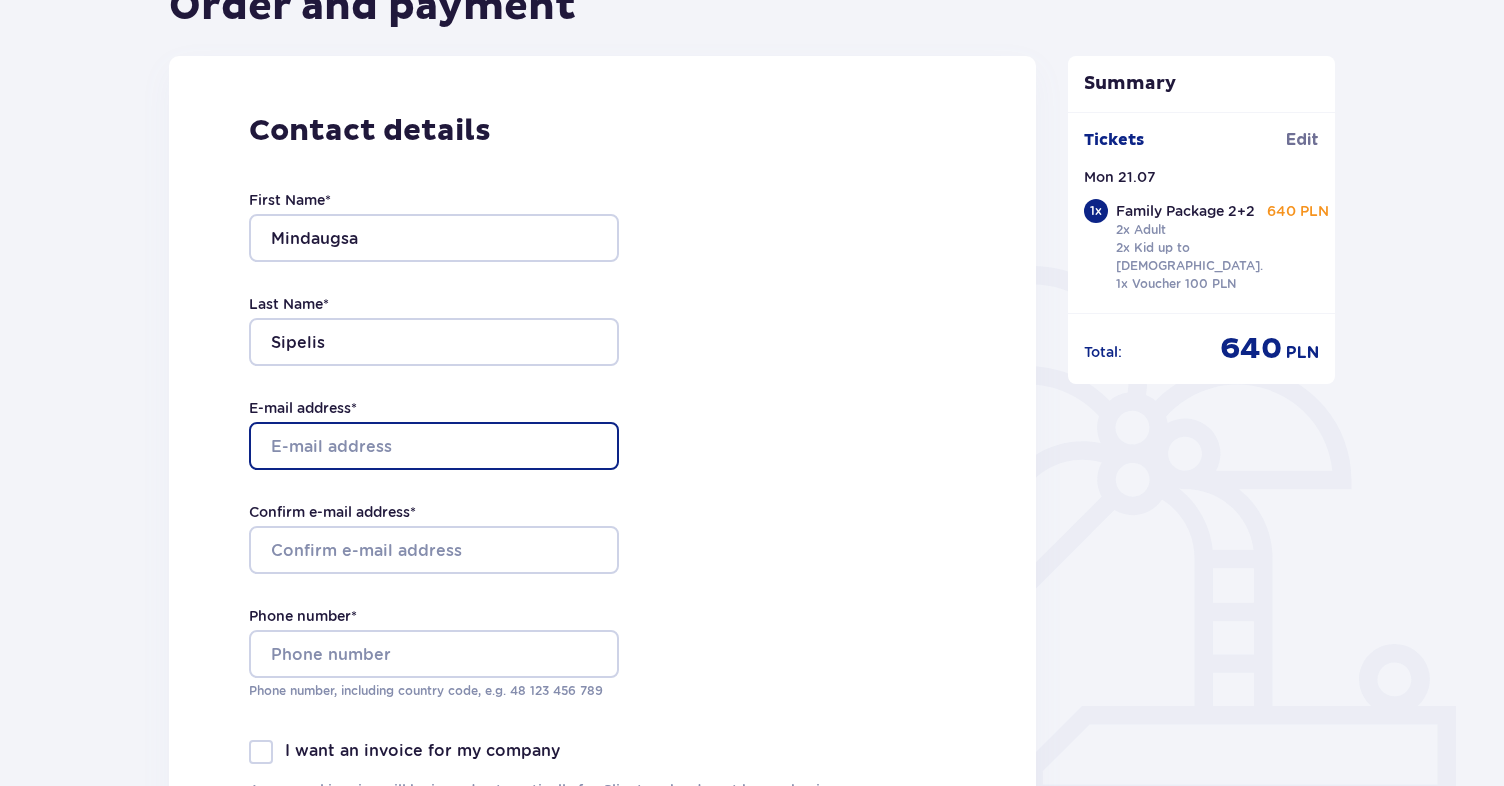 type on "[EMAIL_ADDRESS][DOMAIN_NAME]" 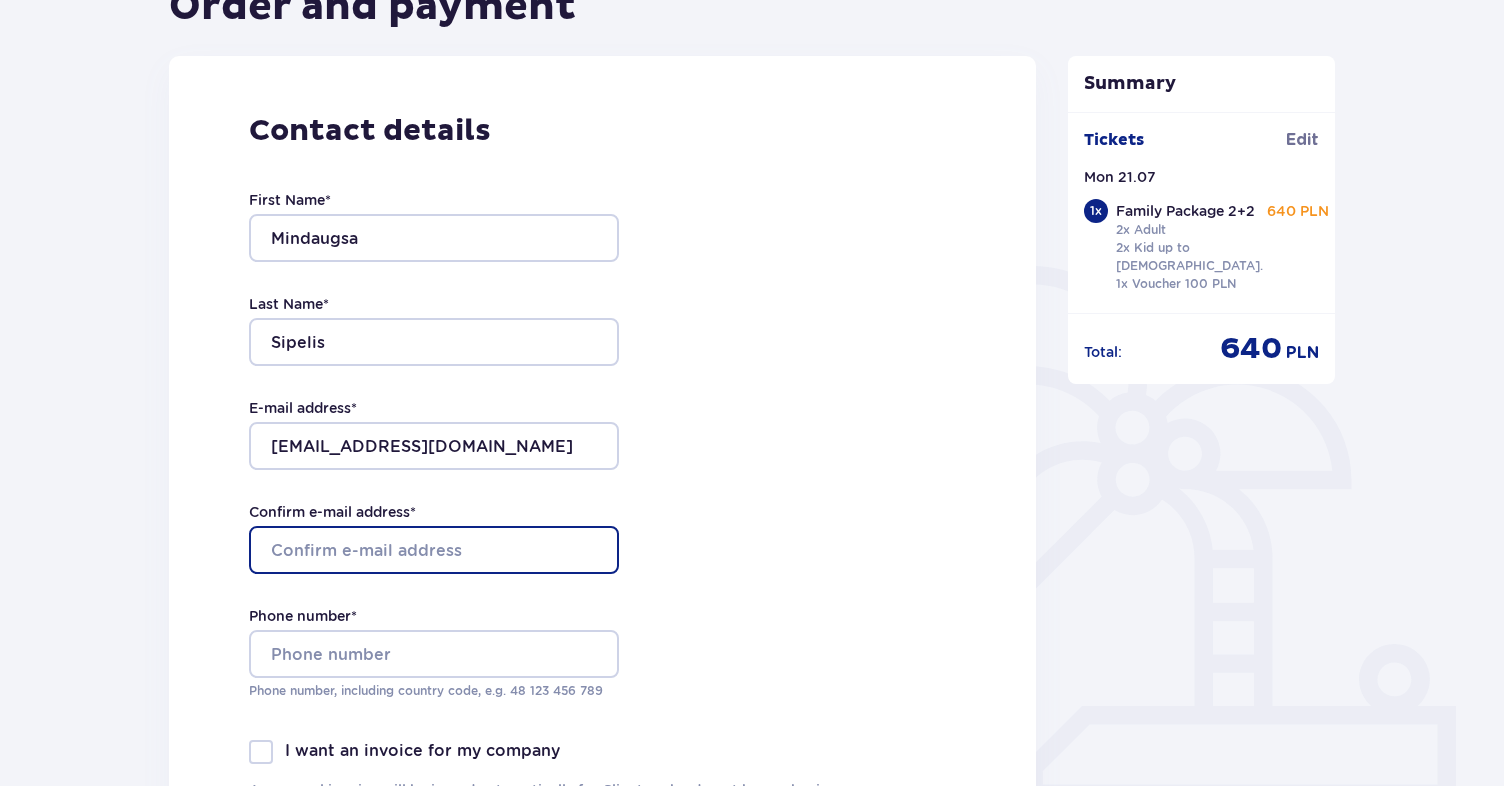 click on "Confirm e-mail address *" at bounding box center [434, 550] 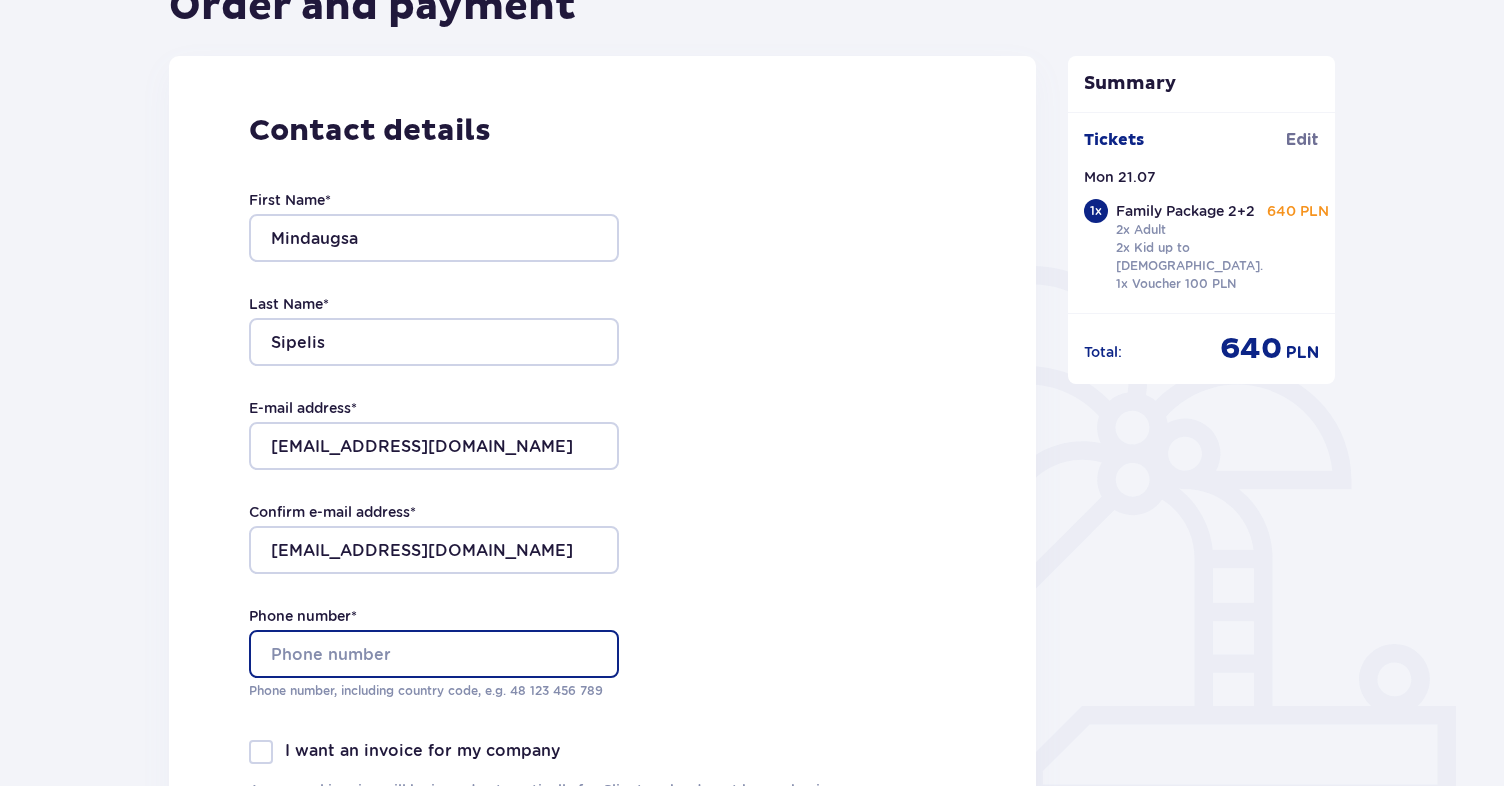 click on "Phone number *" at bounding box center [434, 654] 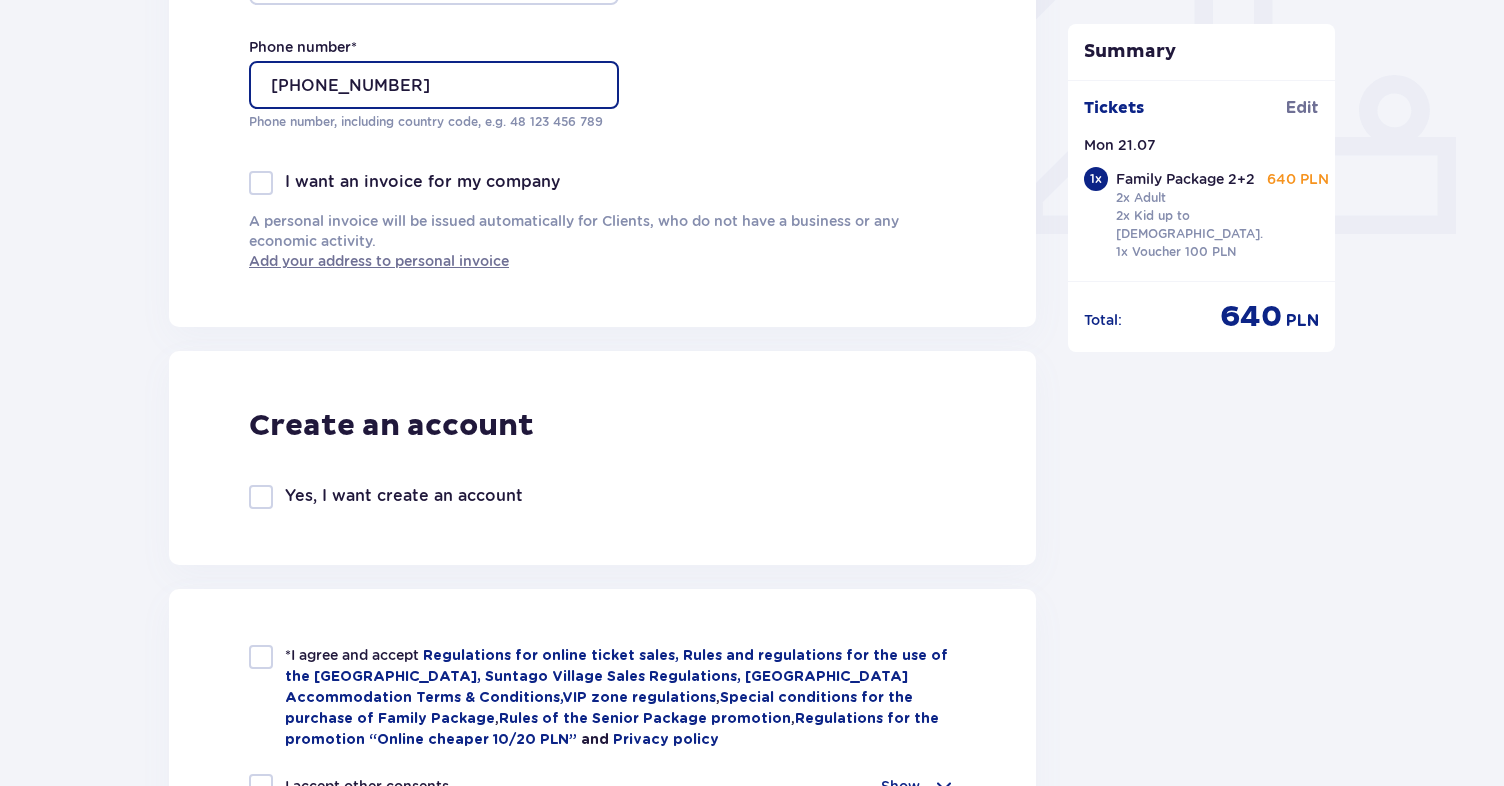 scroll, scrollTop: 911, scrollLeft: 0, axis: vertical 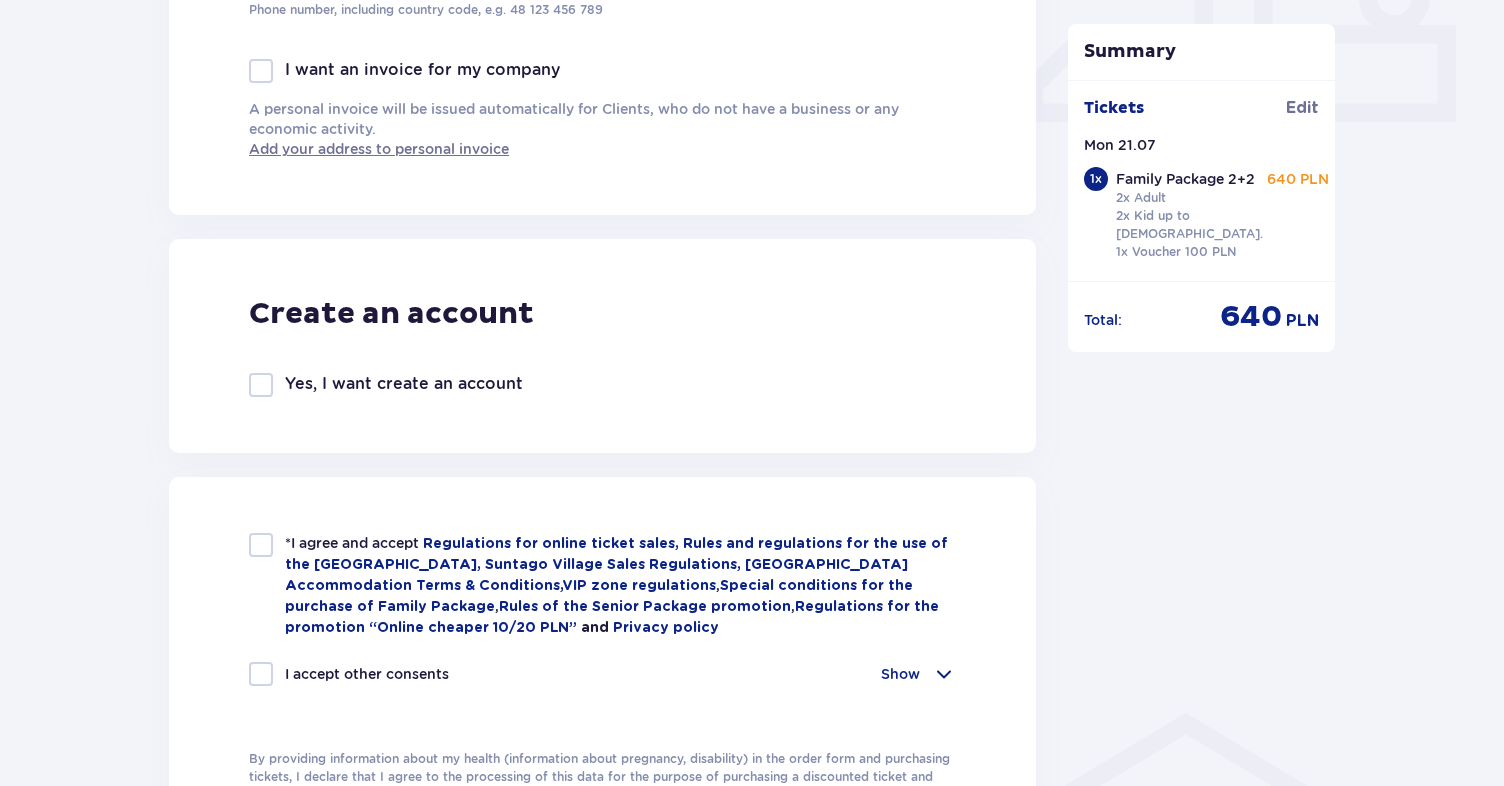 click on "Yes, I want create an account" at bounding box center [404, 384] 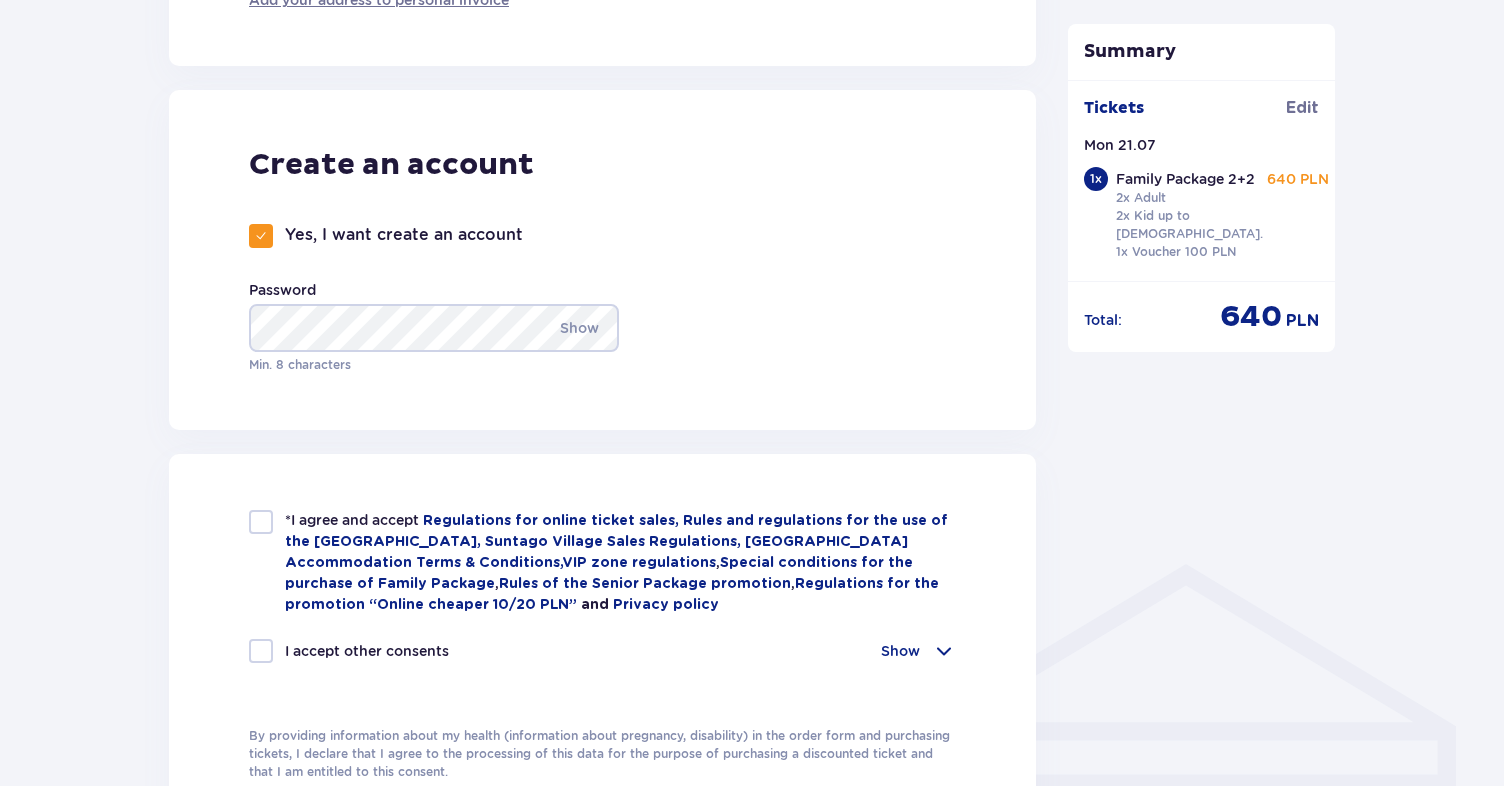 scroll, scrollTop: 1157, scrollLeft: 0, axis: vertical 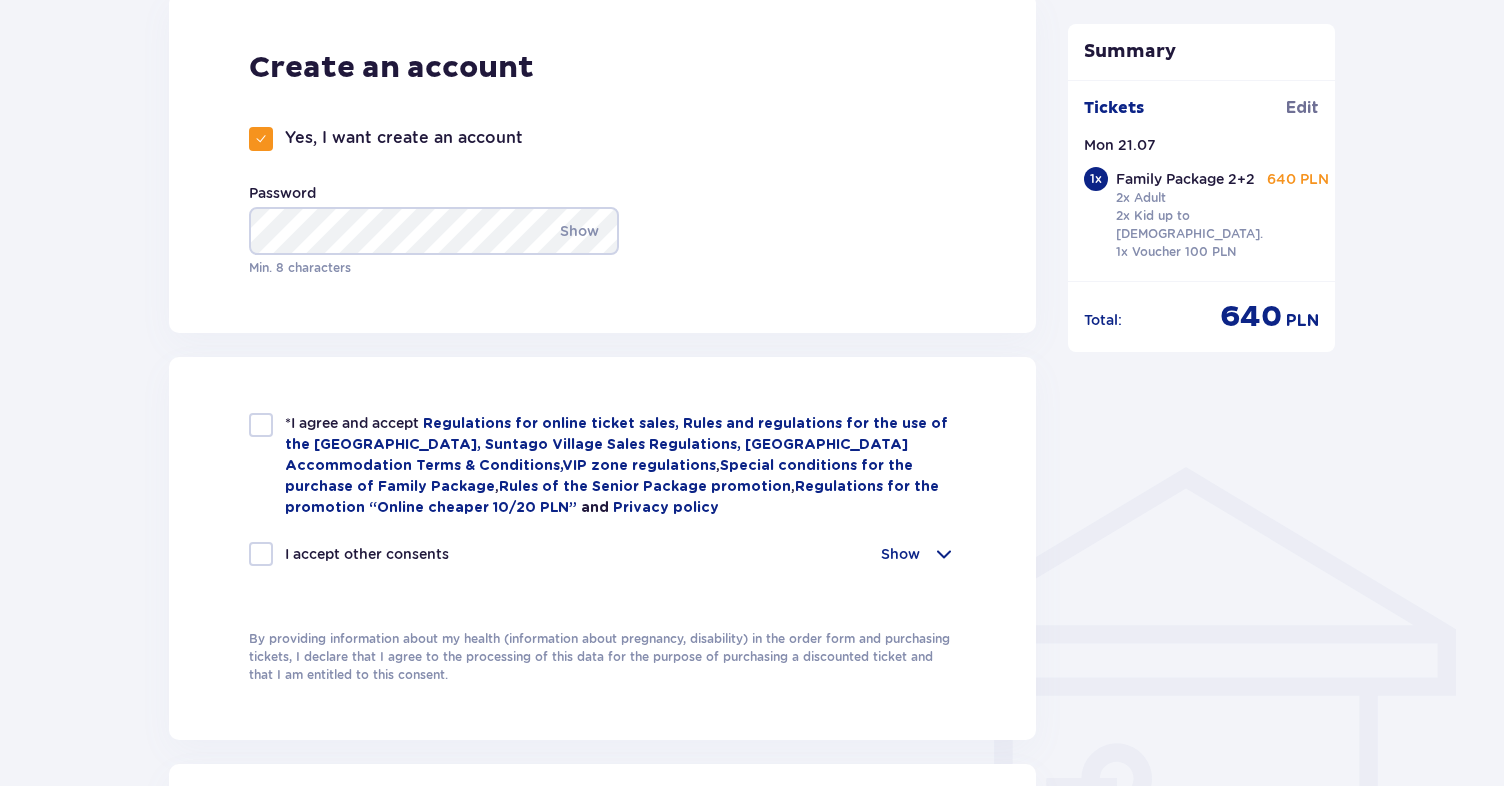 click at bounding box center (261, 139) 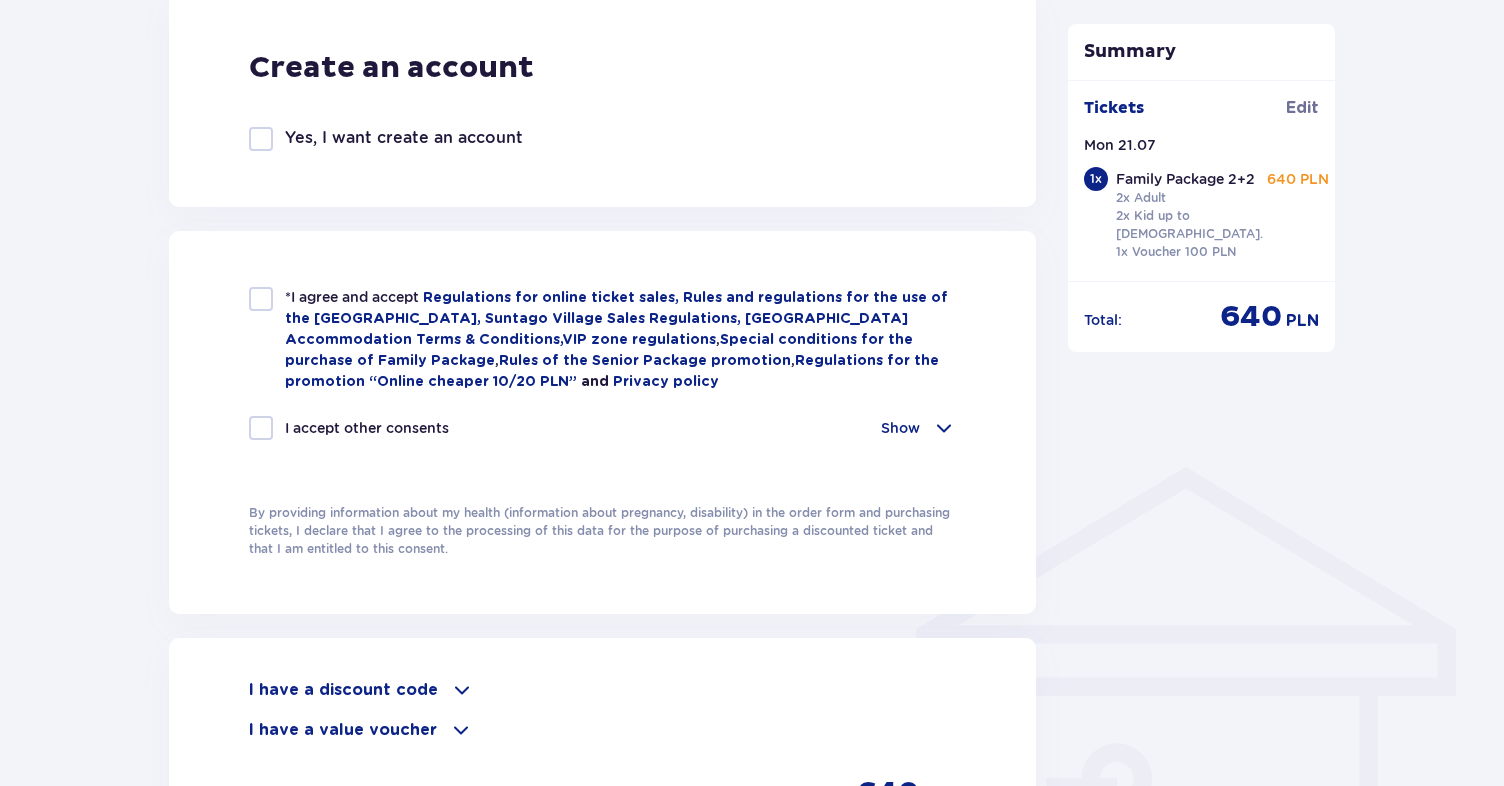 click at bounding box center (261, 299) 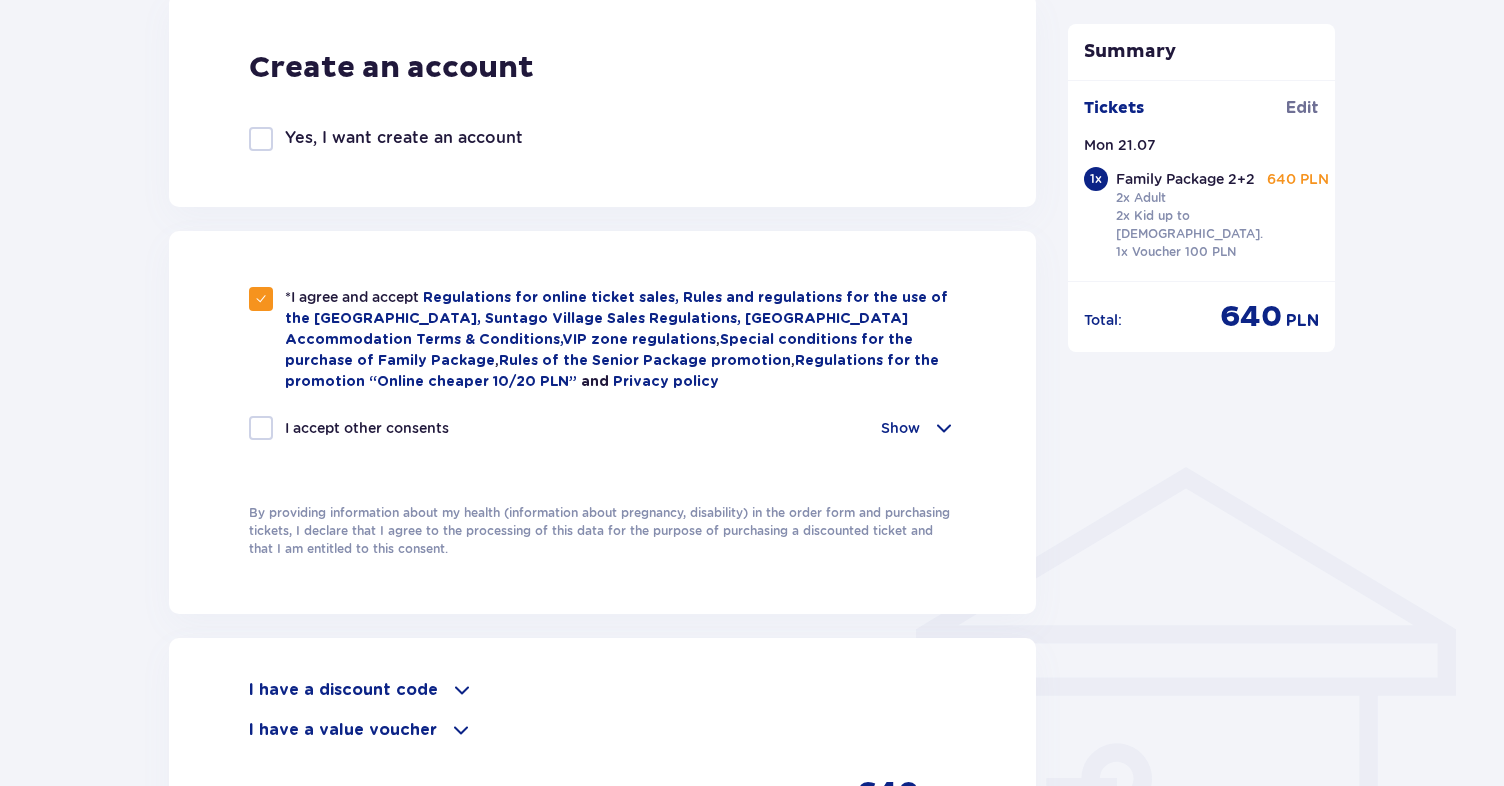 click on "*I agree and accept   Regulations for online ticket sales,   Rules and regulations for the use of the Suntago water park,   Suntago Village Sales Regulations,   Suntago Village Accommodation Terms & Conditions ,  VIP zone regulations ,  Special conditions for the purchase of Family Package ,  Rules of the Senior Package promotion ,  Regulations for the promotion “Online cheaper 10/20 PLN”   and   Privacy policy I accept other consents Show I want to receive from Global Parks Poland Sp. z o. o. with registered seat at ul. Fosa 41/11, 02-768 Warsaw, its offers in electronic form, so for this purpose I agree to the processing of my personal data by this company. I want to receive from Global Parks Poland Sp. z o. o. its offers via phone calls, so for this purpose I agree to the processing of my personal data by this company. I want to receive from Moyome Sp. z o. o. its offers via phone calls, so for this purpose I agree to the processing of my personal data by this company." at bounding box center (602, 375) 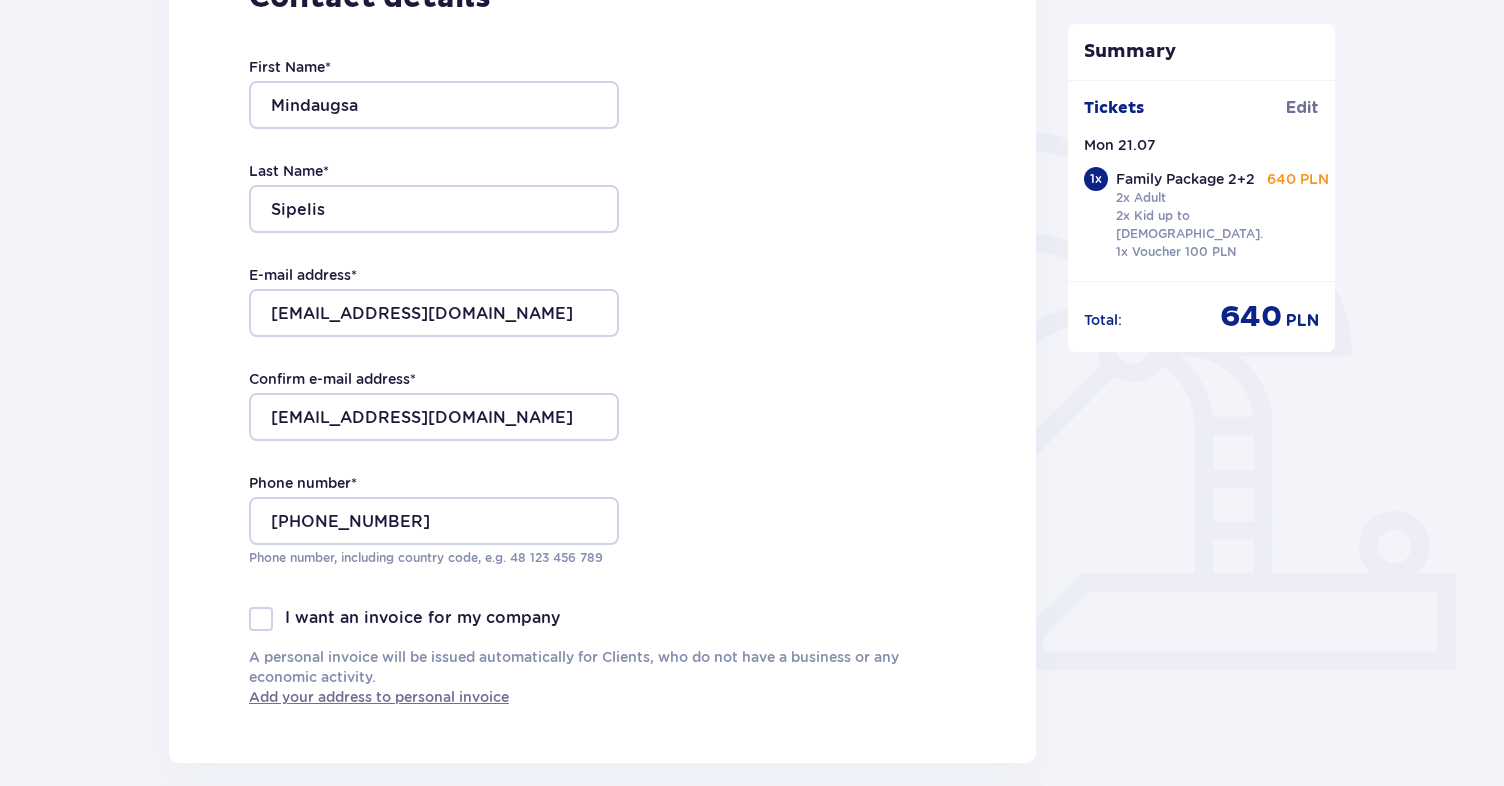 scroll, scrollTop: 0, scrollLeft: 0, axis: both 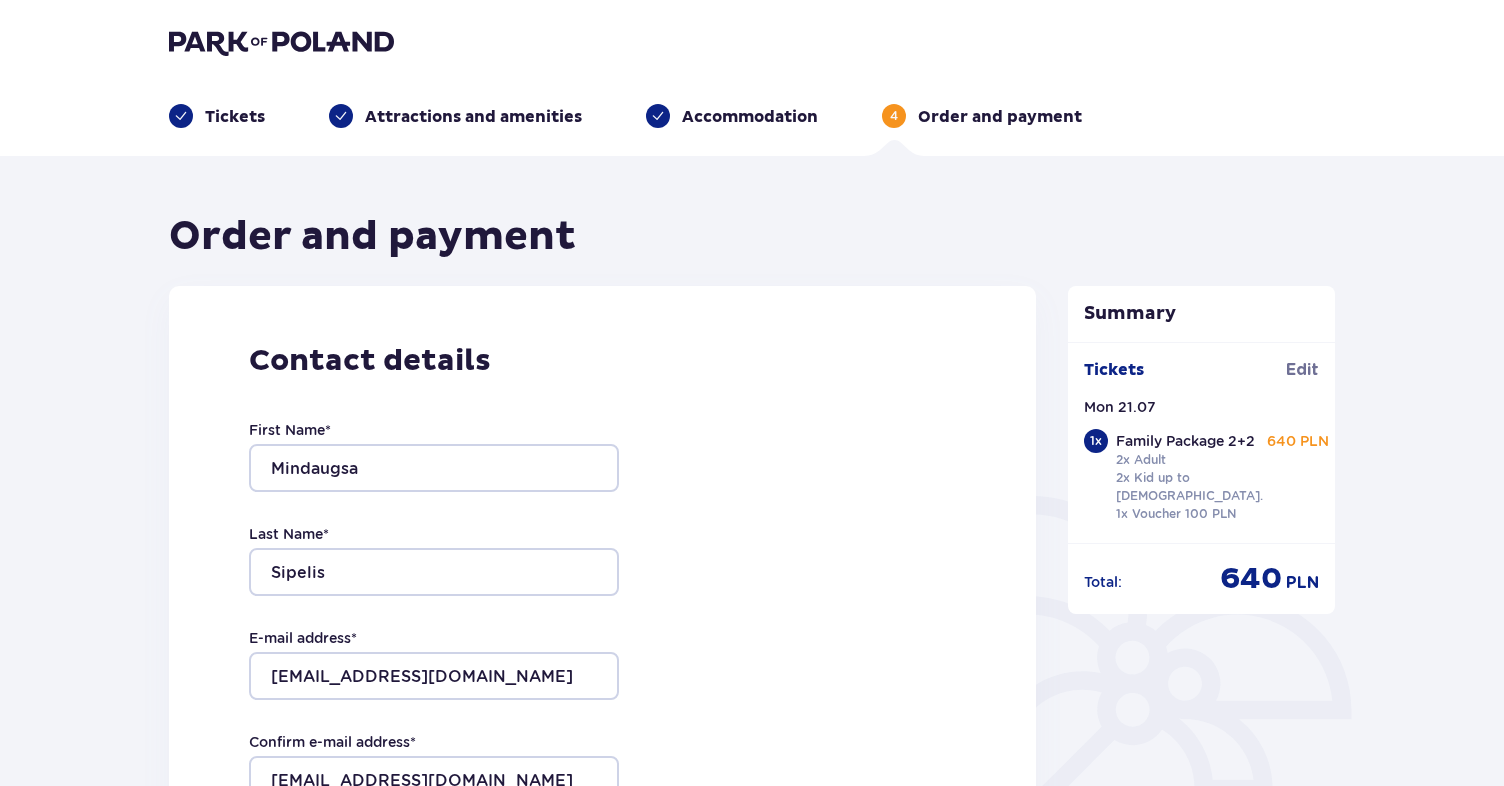 click on "Accommodation" at bounding box center (750, 117) 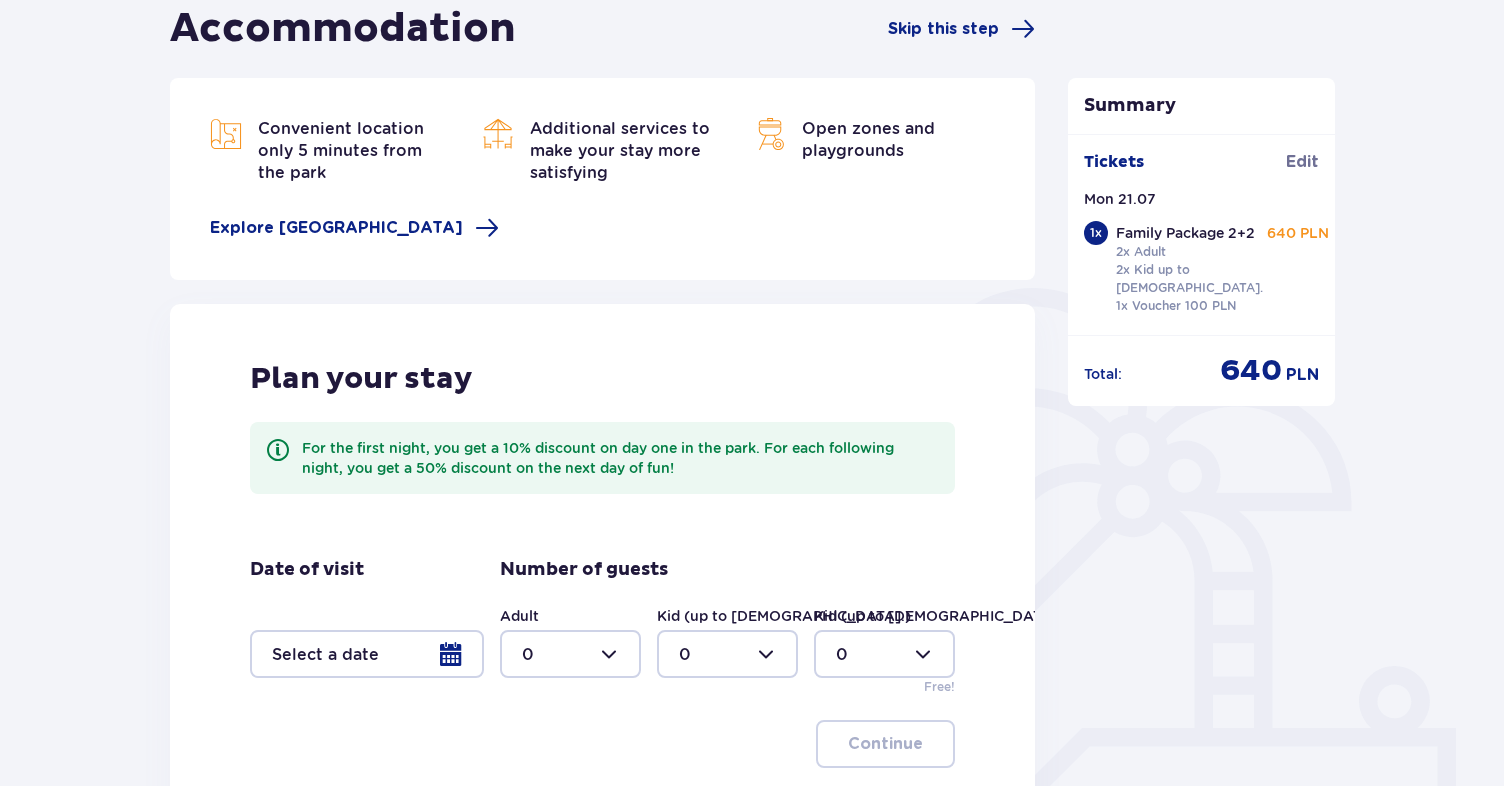 scroll, scrollTop: 438, scrollLeft: 0, axis: vertical 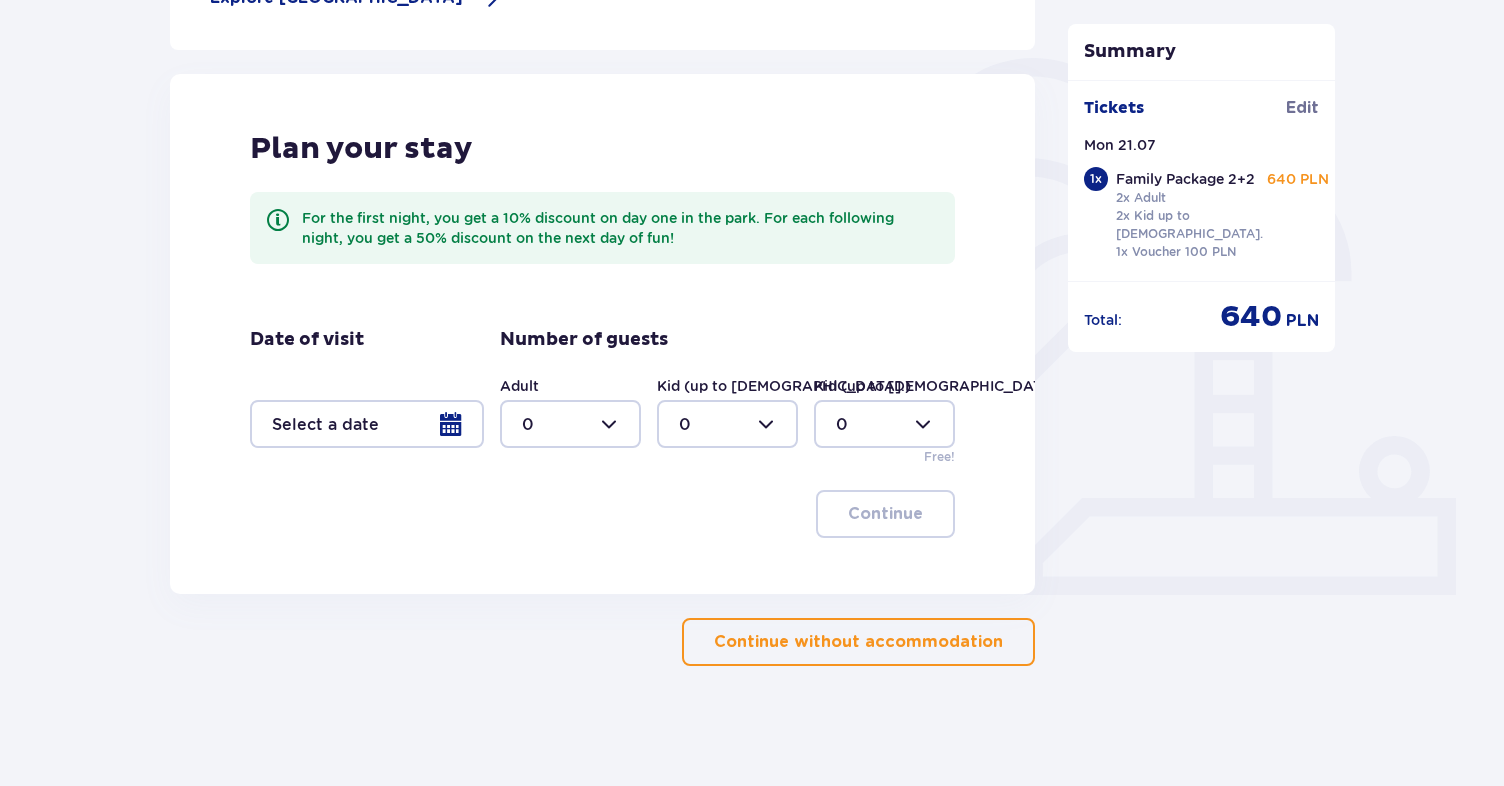 click at bounding box center [367, 424] 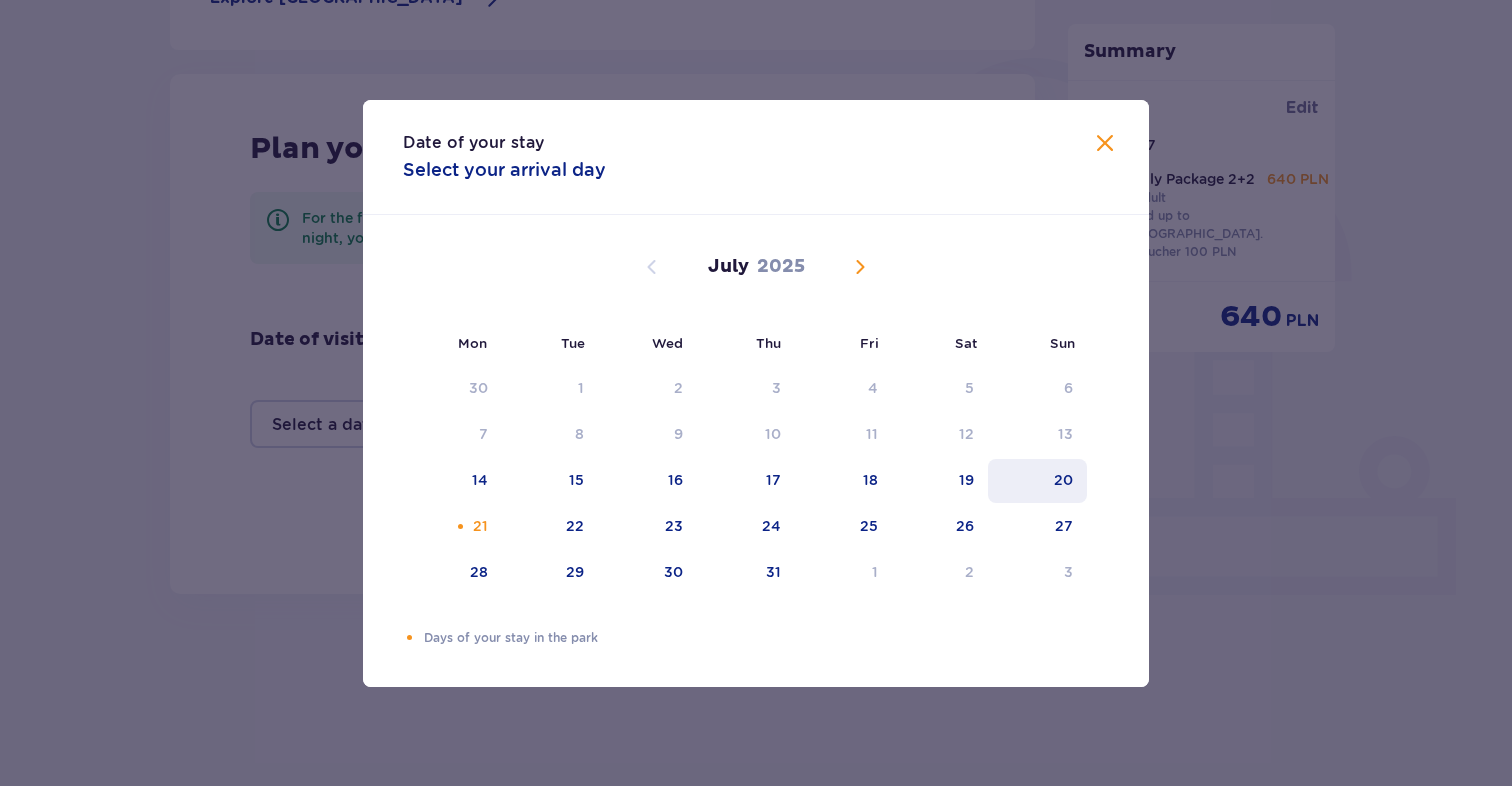 click on "20" at bounding box center (1037, 481) 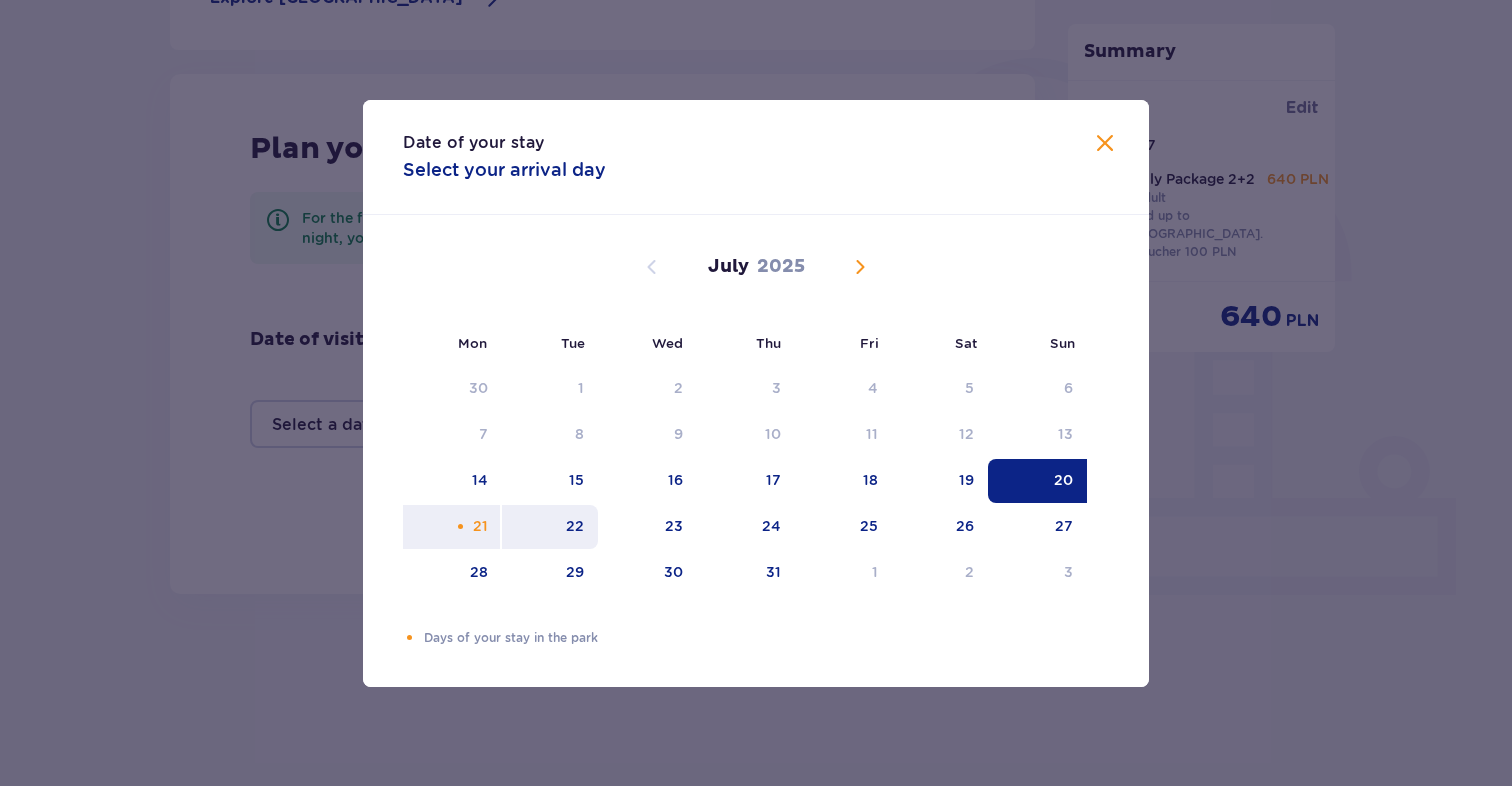 click on "22" at bounding box center (575, 526) 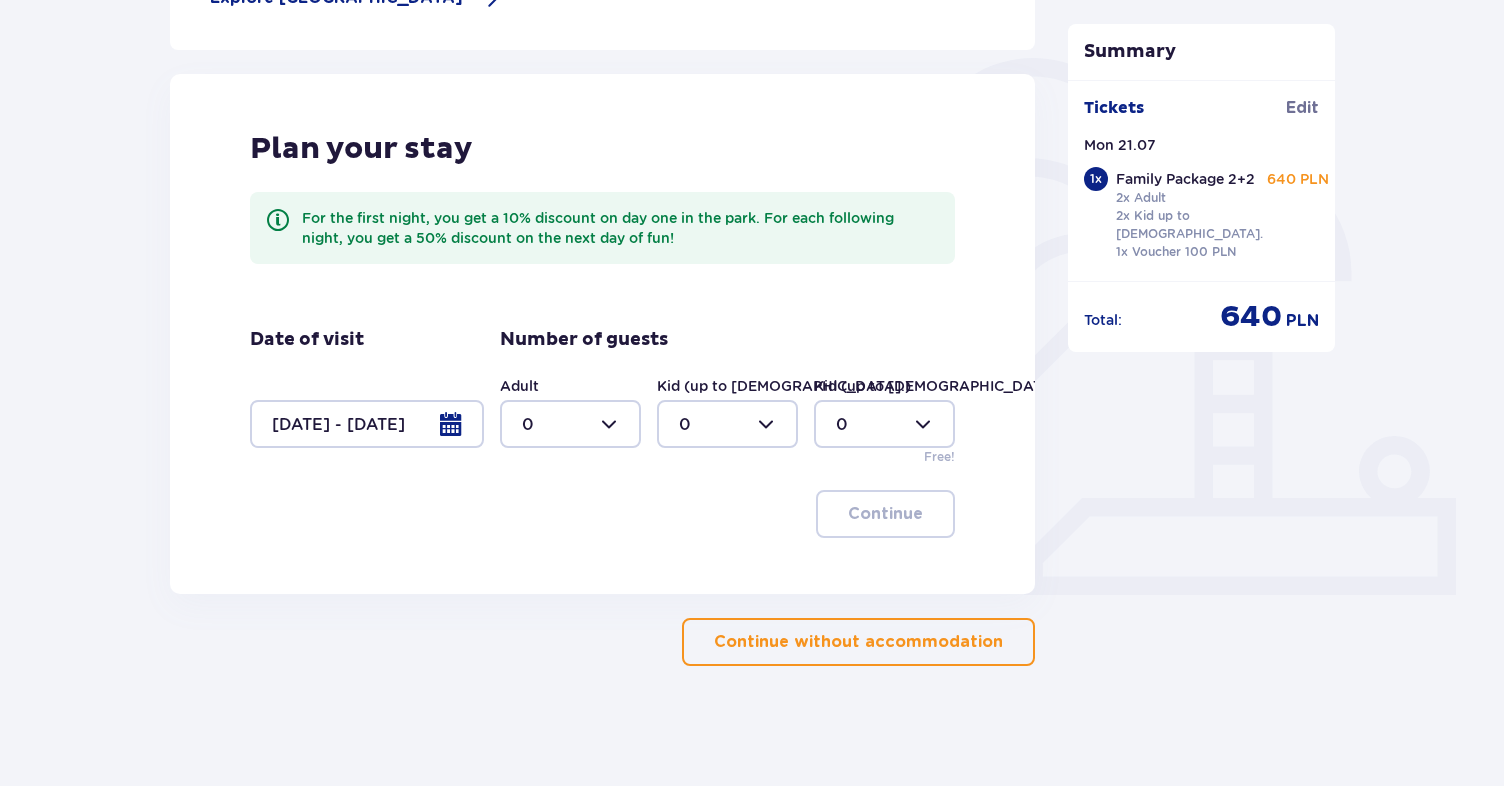 click at bounding box center [570, 424] 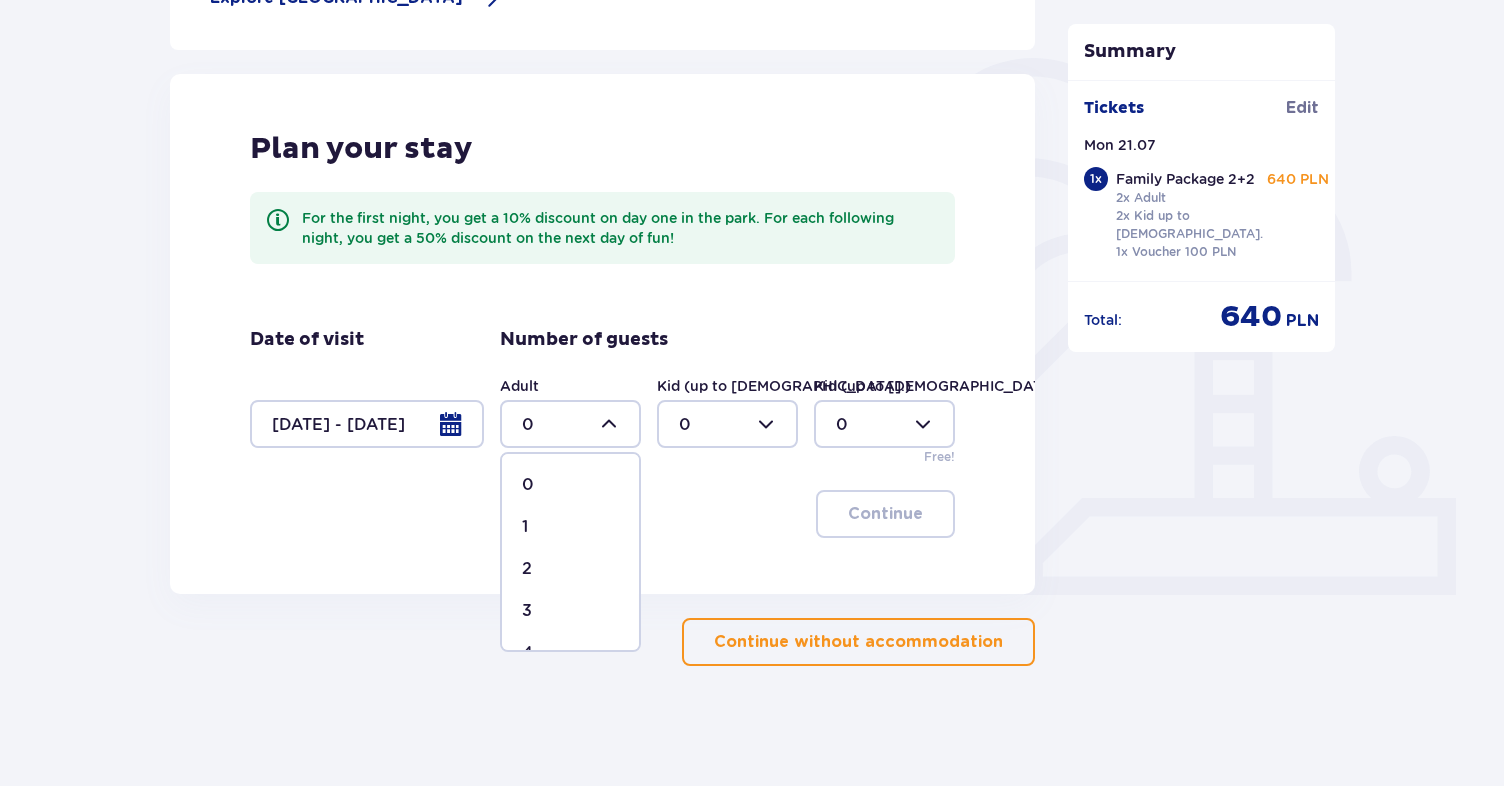 click on "2" at bounding box center (570, 569) 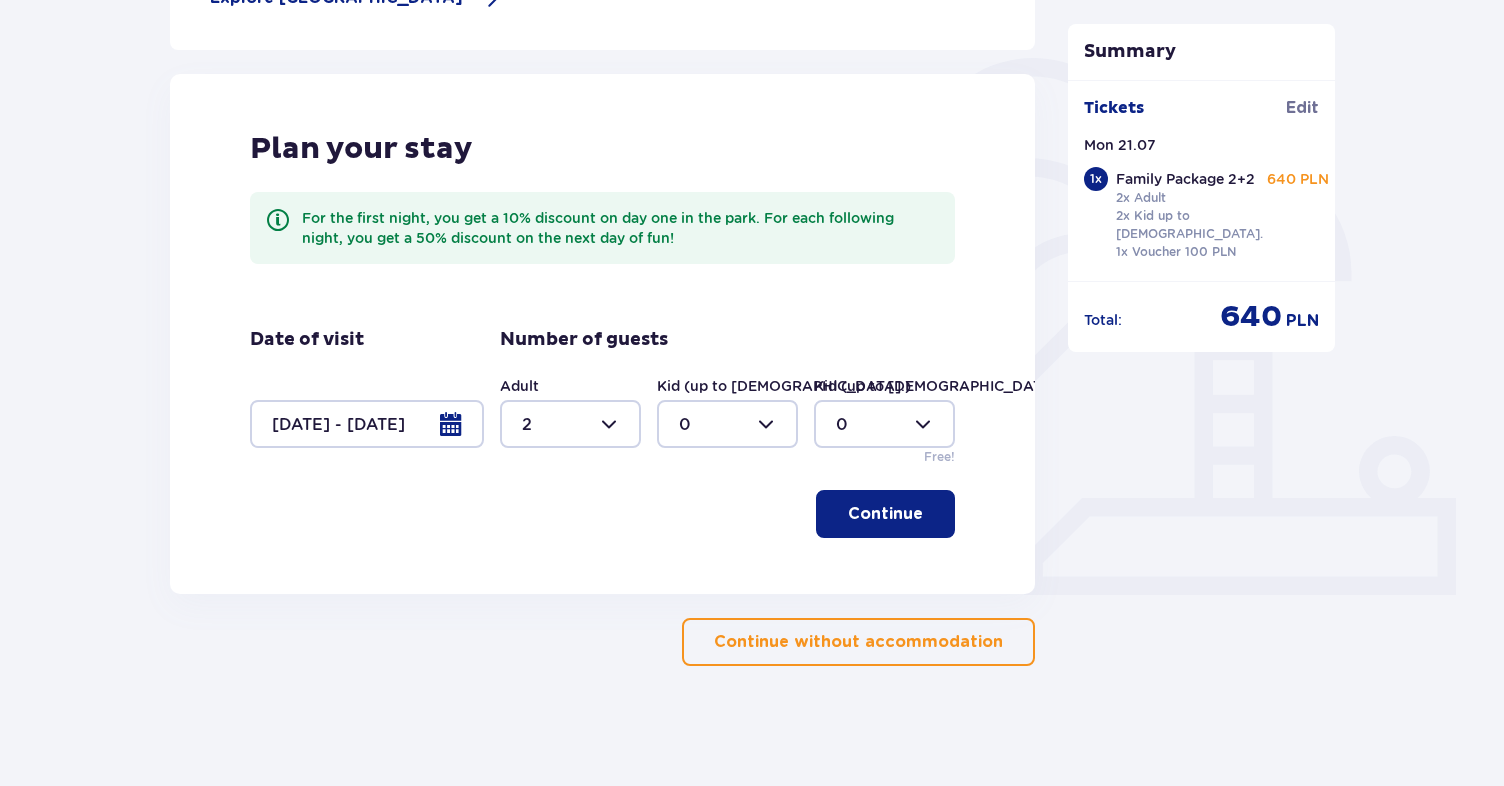 click at bounding box center [727, 424] 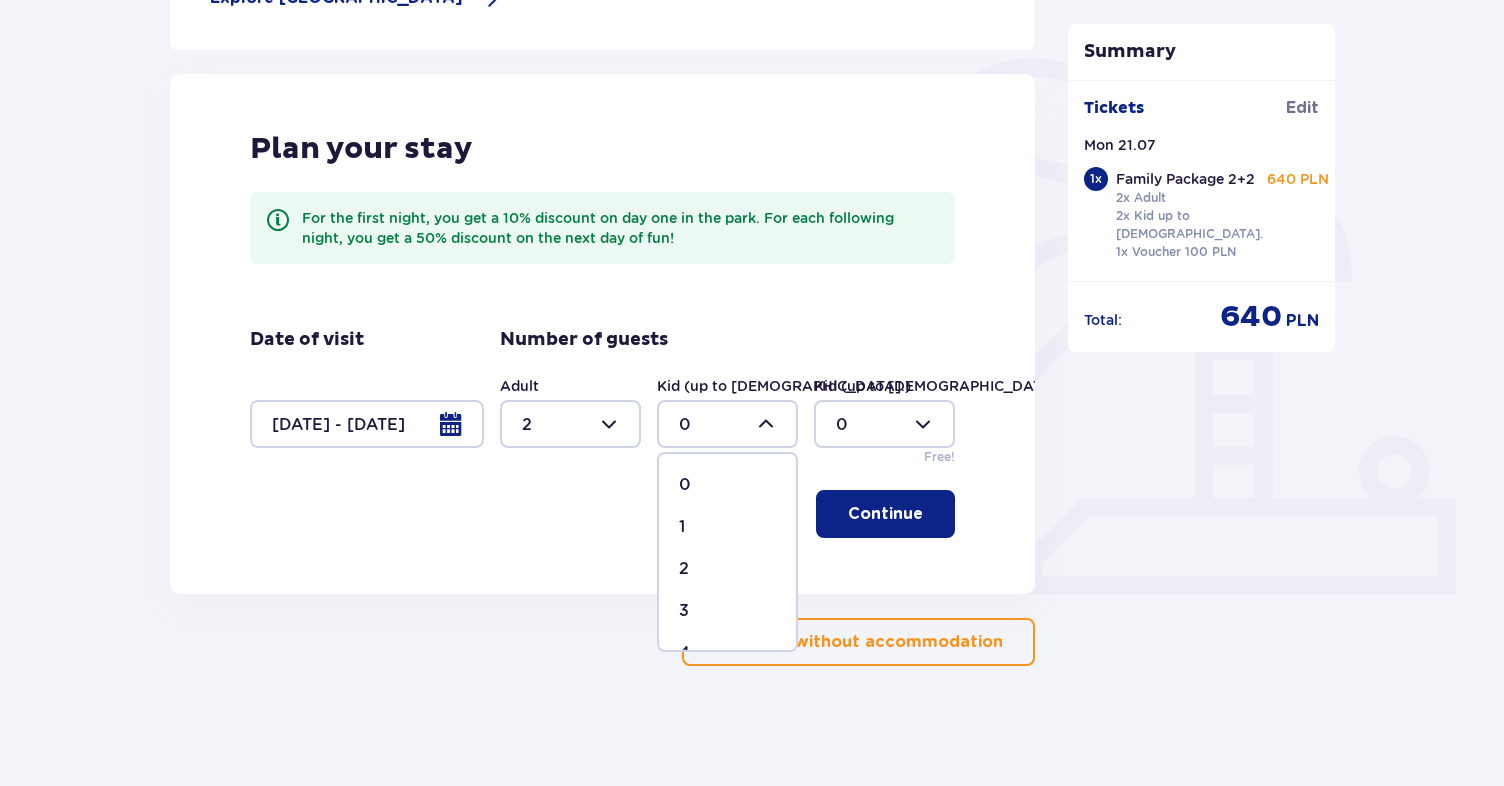 click on "2" at bounding box center (727, 569) 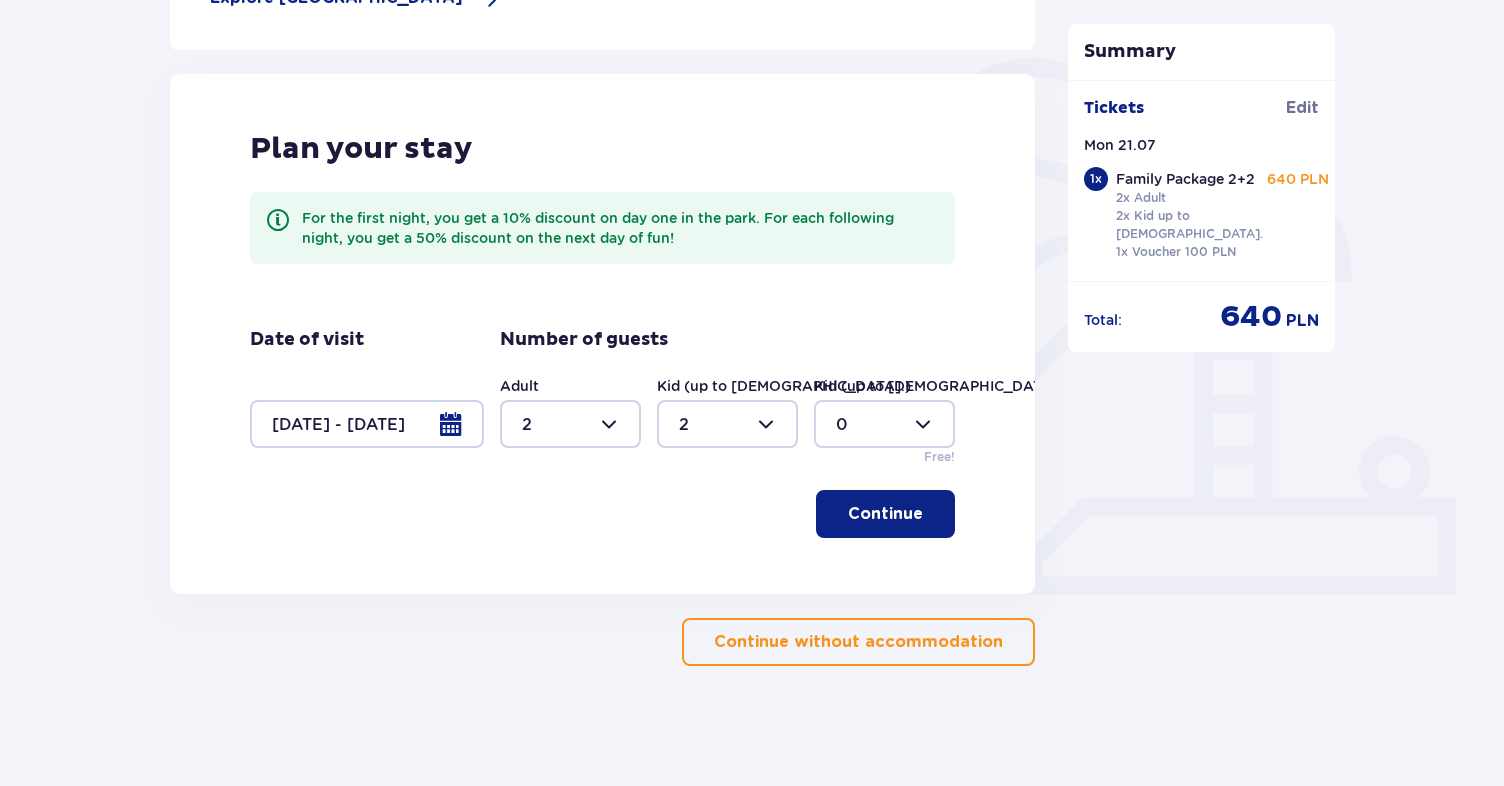 click on "Continue" at bounding box center [885, 514] 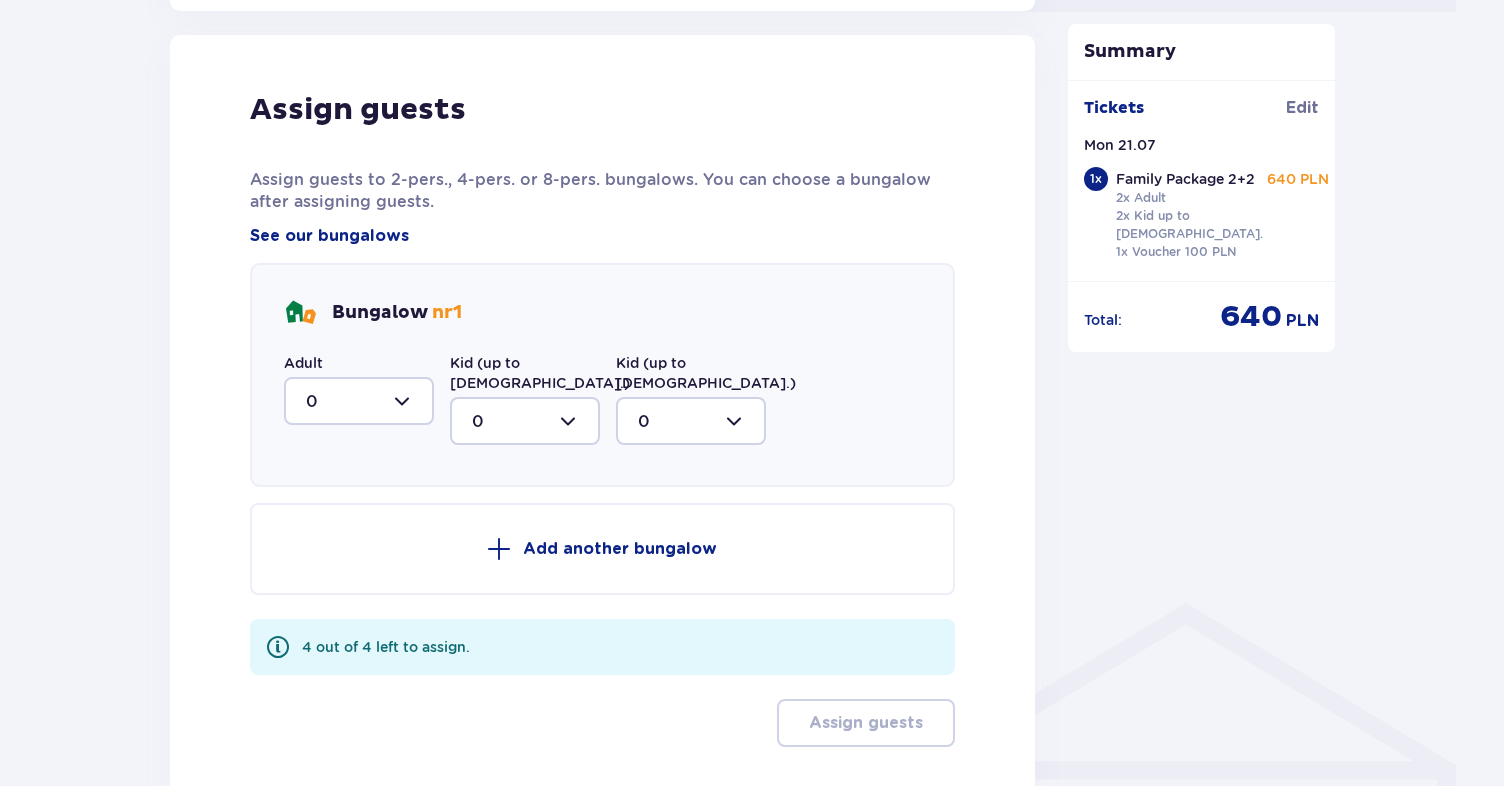 scroll, scrollTop: 1032, scrollLeft: 0, axis: vertical 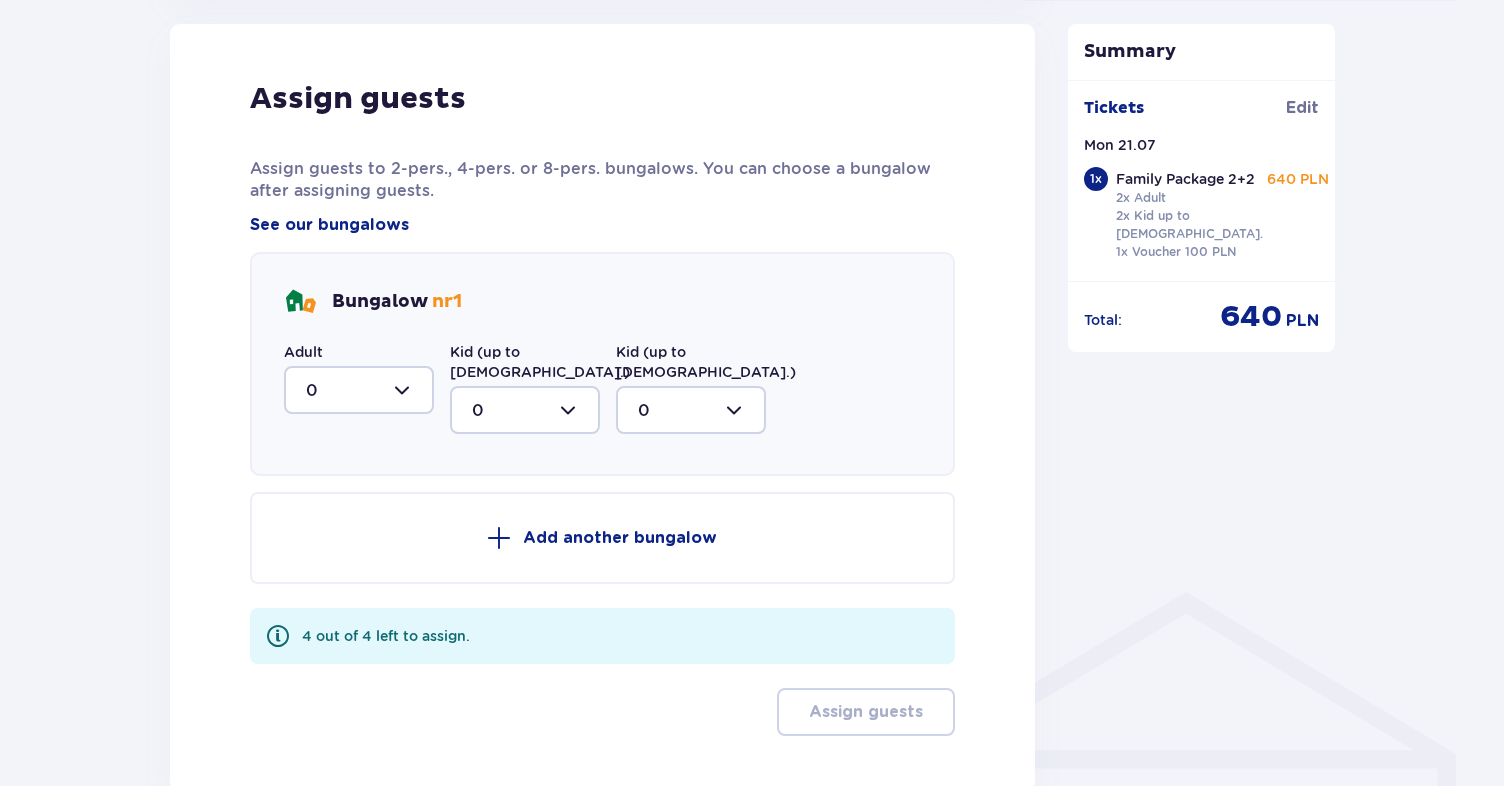 click at bounding box center (359, 390) 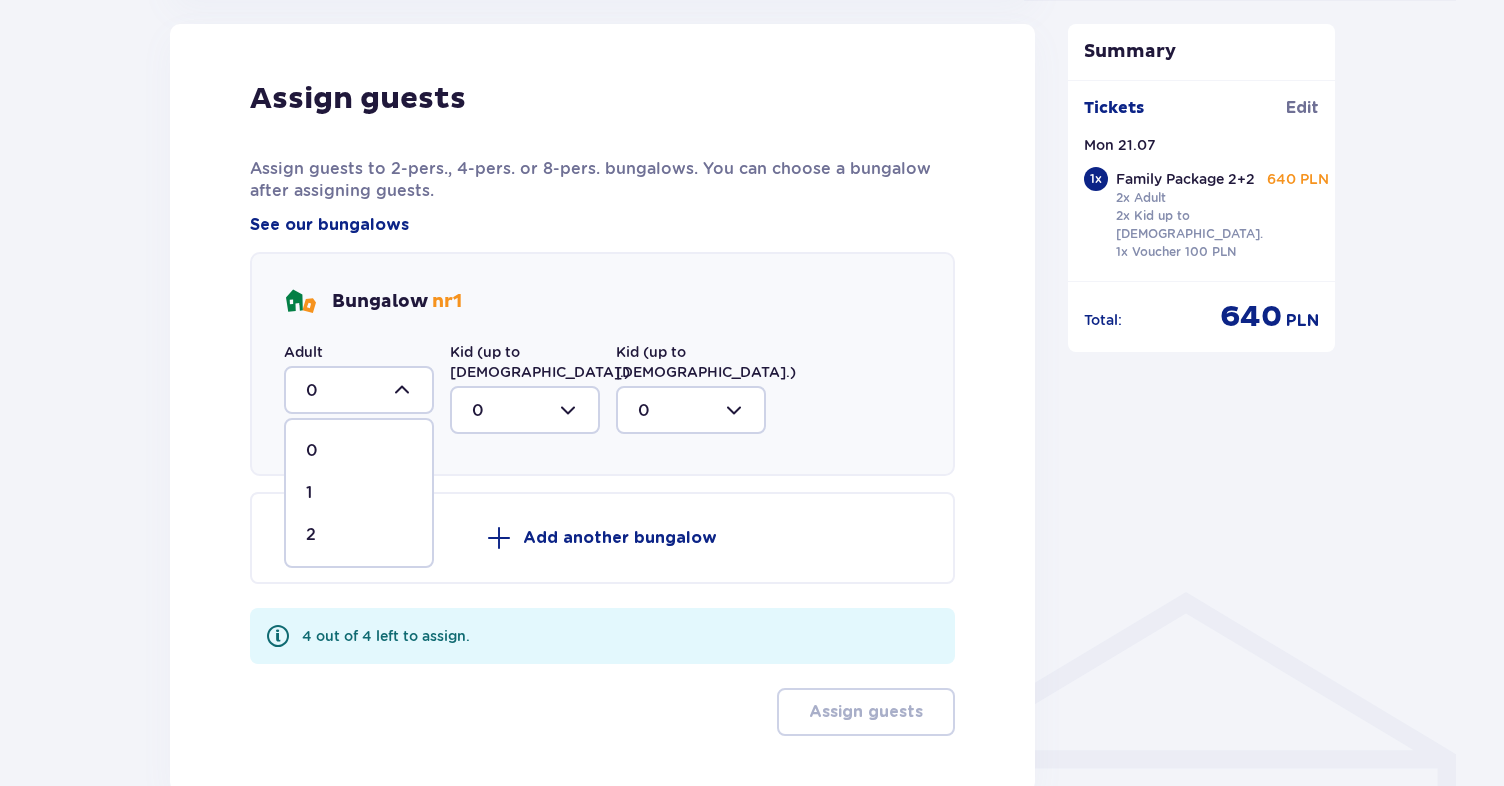 click on "2" at bounding box center (359, 535) 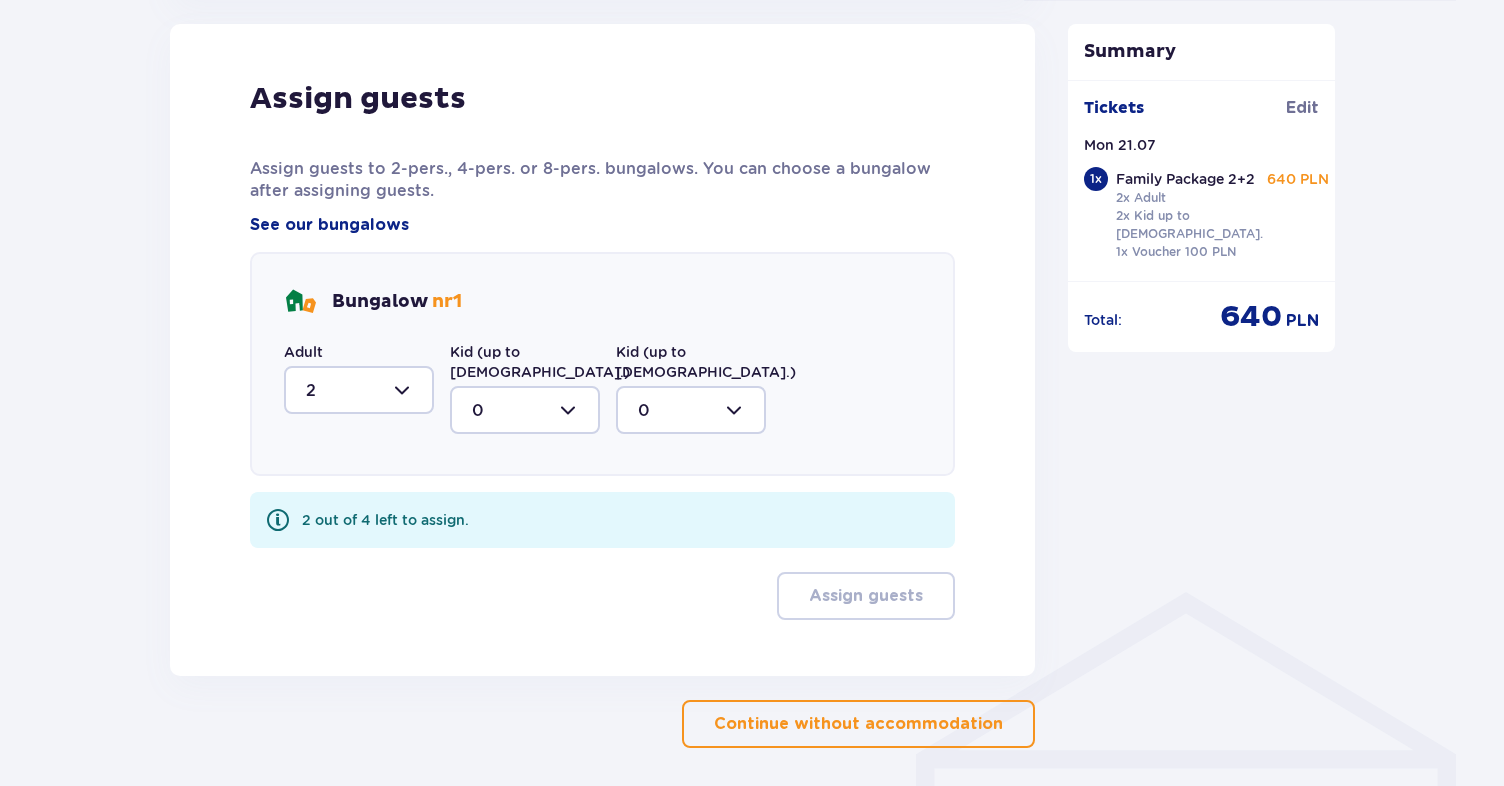 click at bounding box center (525, 410) 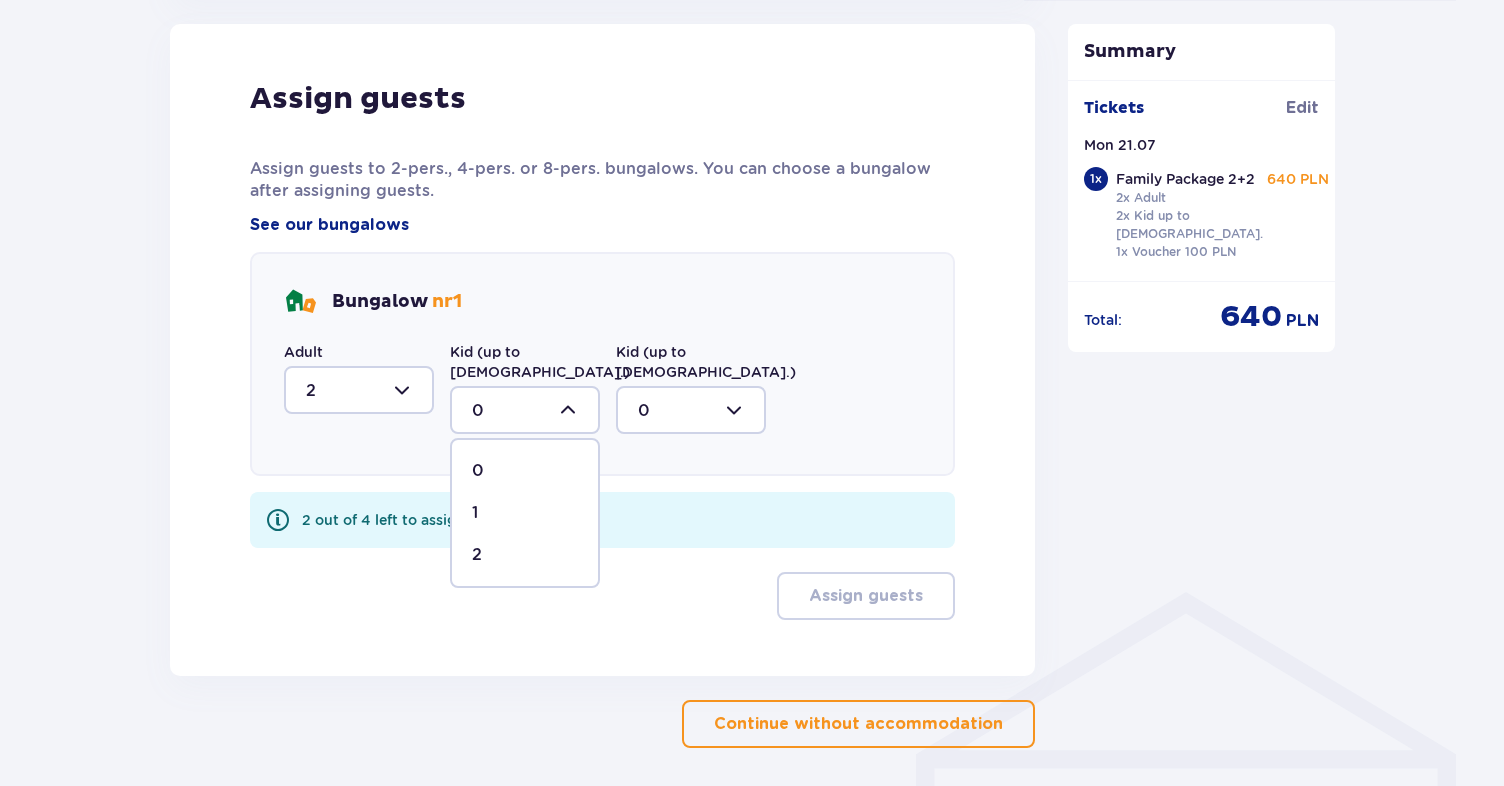 click on "2" at bounding box center [525, 555] 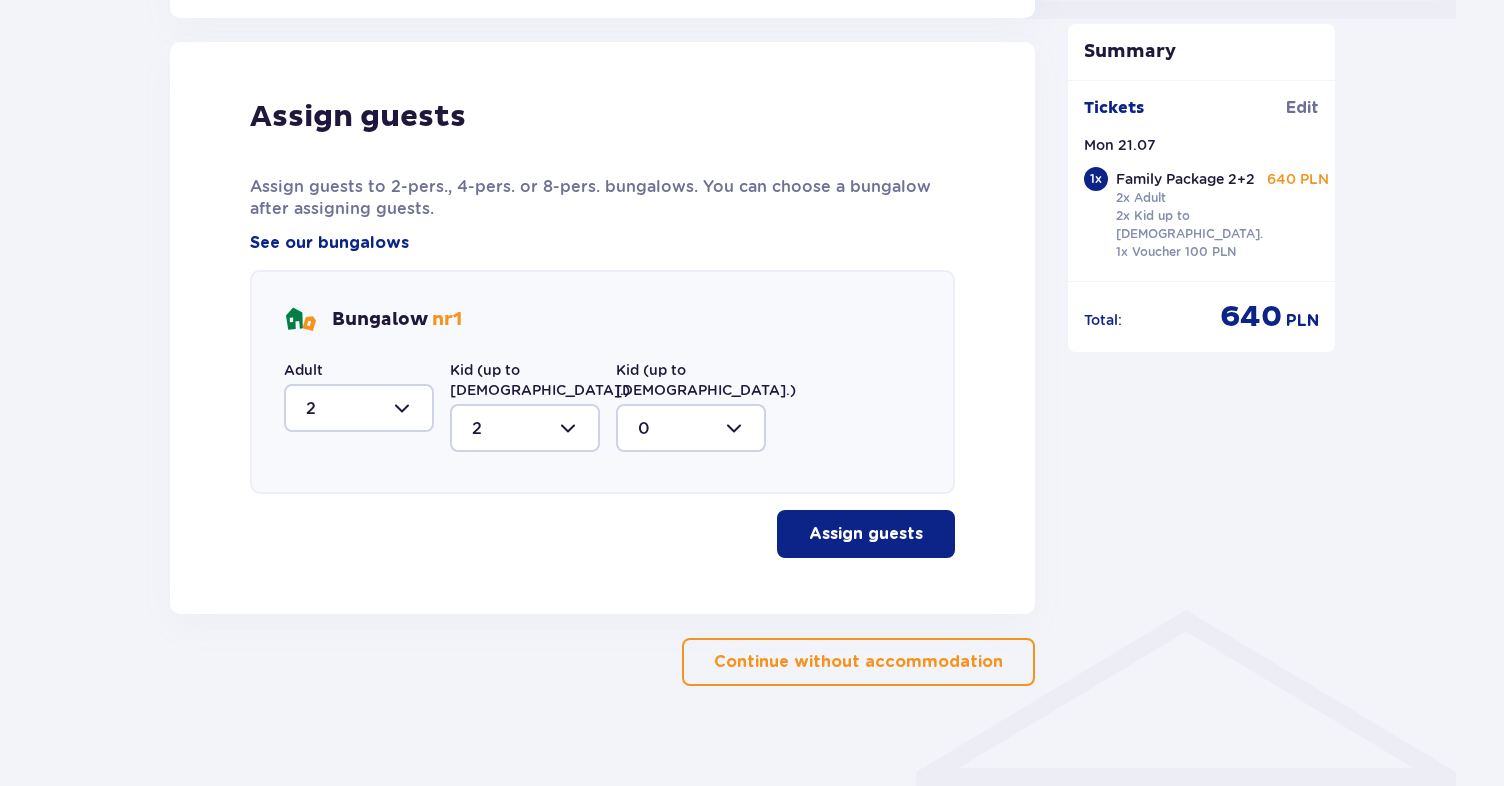 click on "Assign guests" at bounding box center (866, 534) 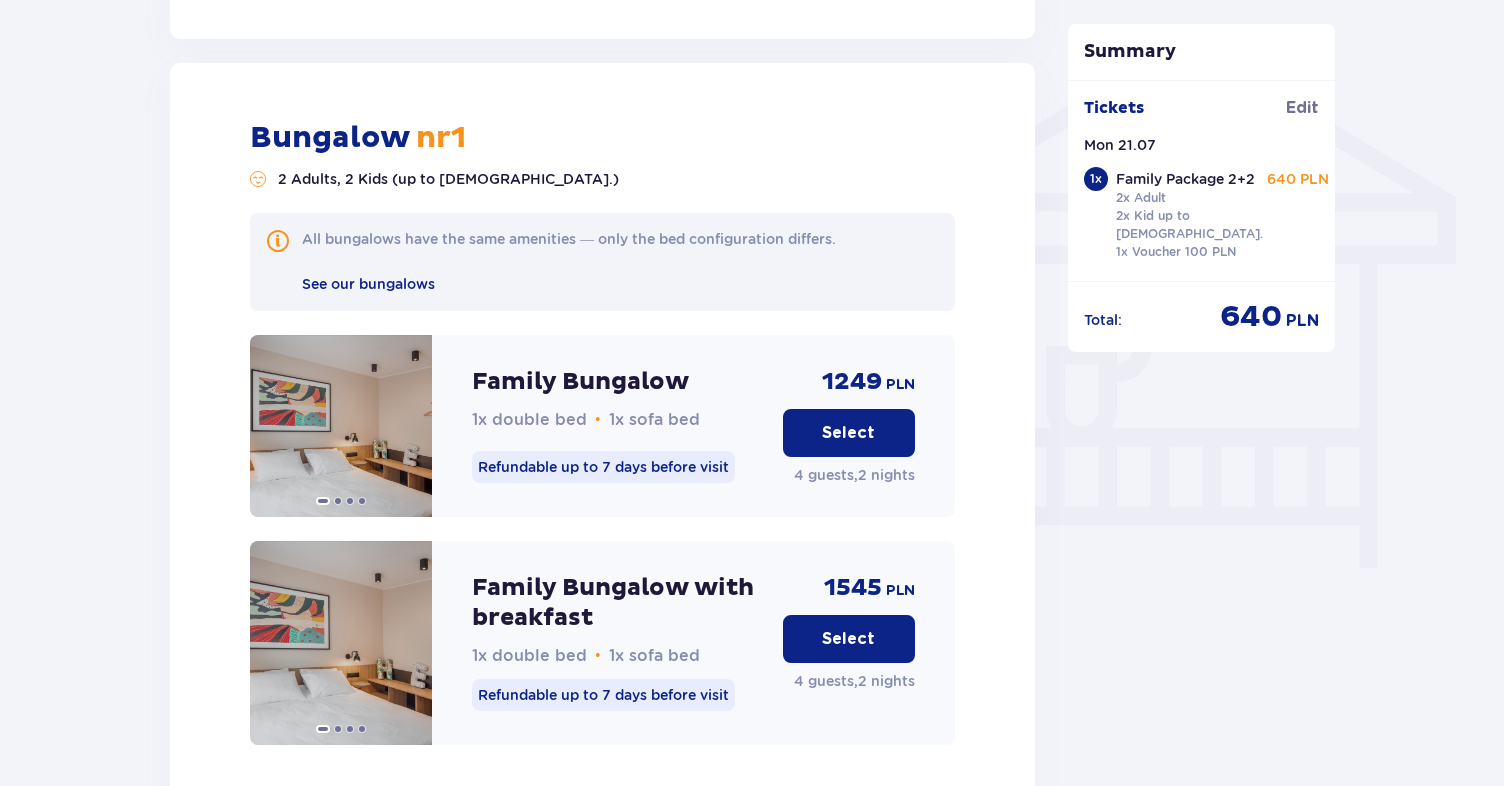 scroll, scrollTop: 1608, scrollLeft: 0, axis: vertical 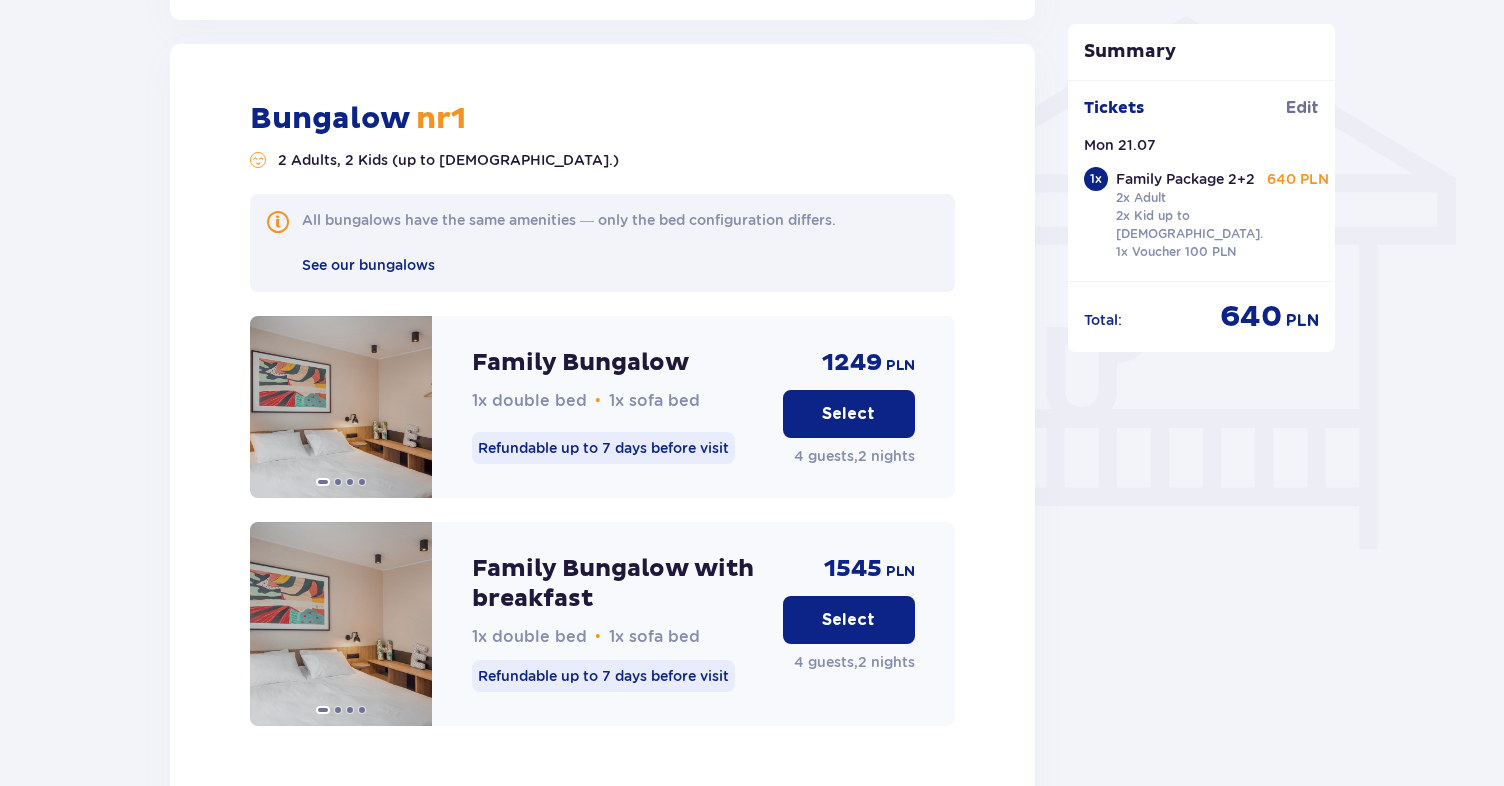 click on "Select" at bounding box center [848, 620] 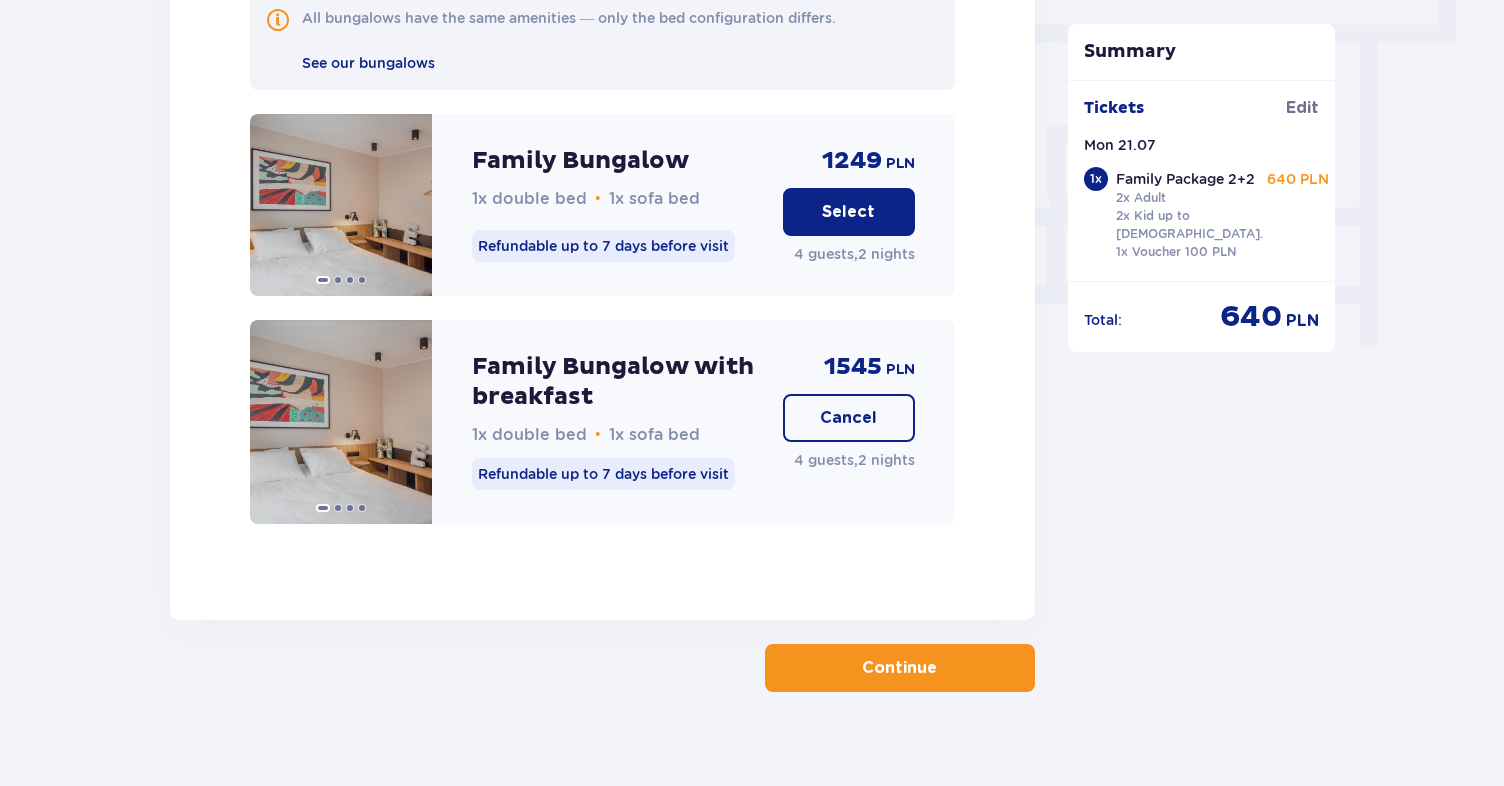 scroll, scrollTop: 1817, scrollLeft: 0, axis: vertical 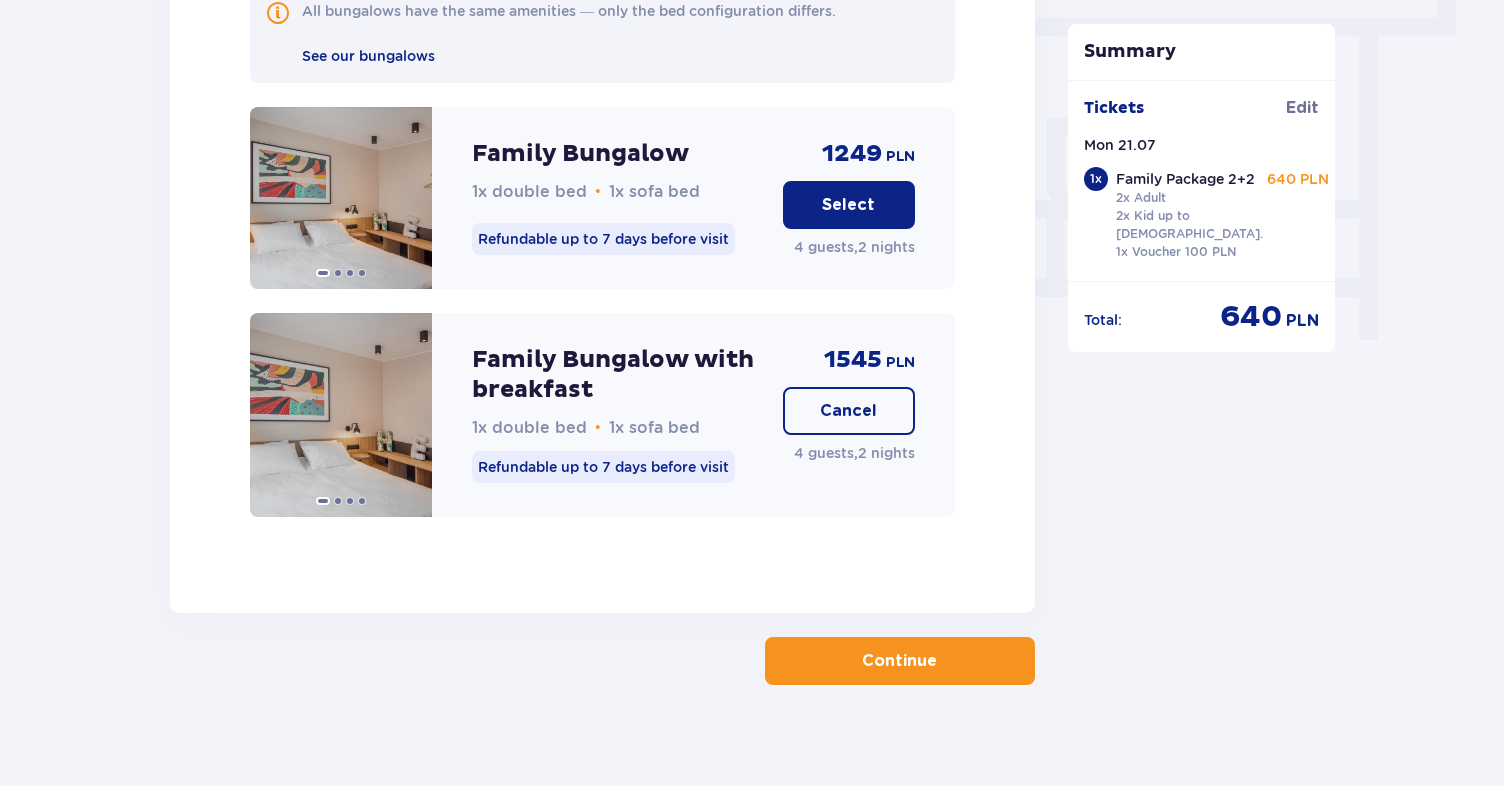 click on "Continue" at bounding box center (899, 661) 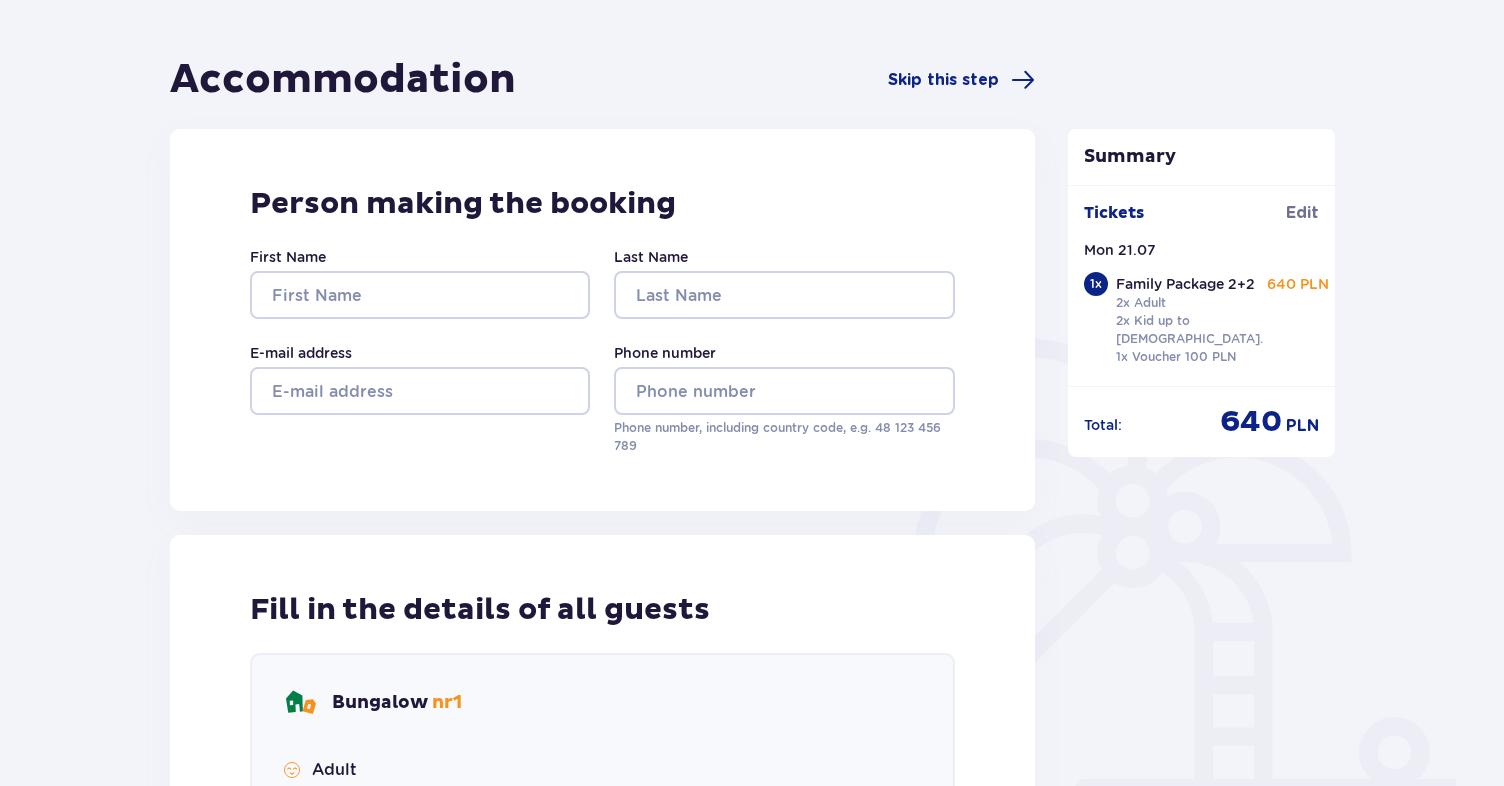 scroll, scrollTop: 138, scrollLeft: 0, axis: vertical 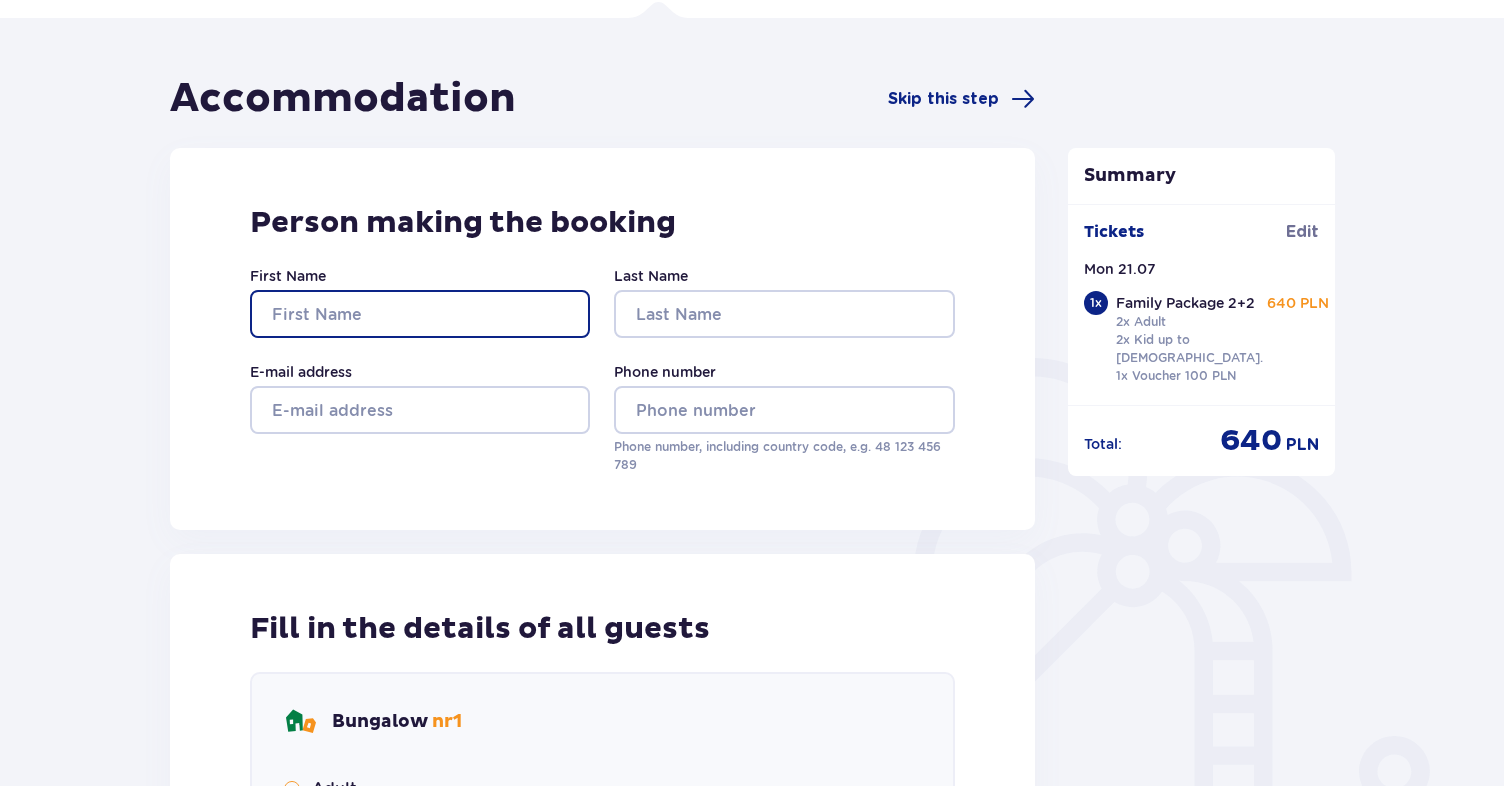 click on "First Name" at bounding box center (420, 314) 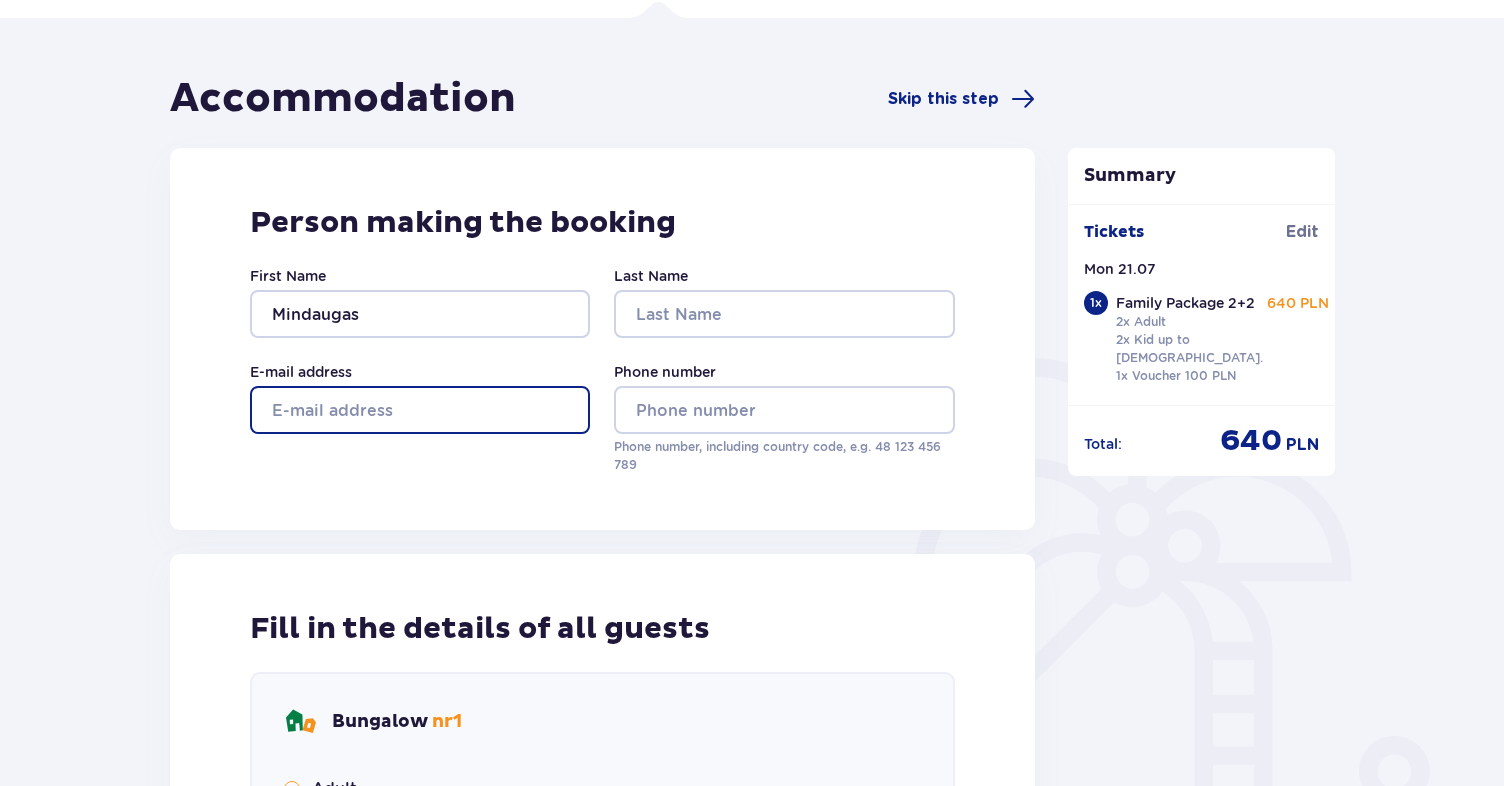 click on "E-mail address" at bounding box center [420, 410] 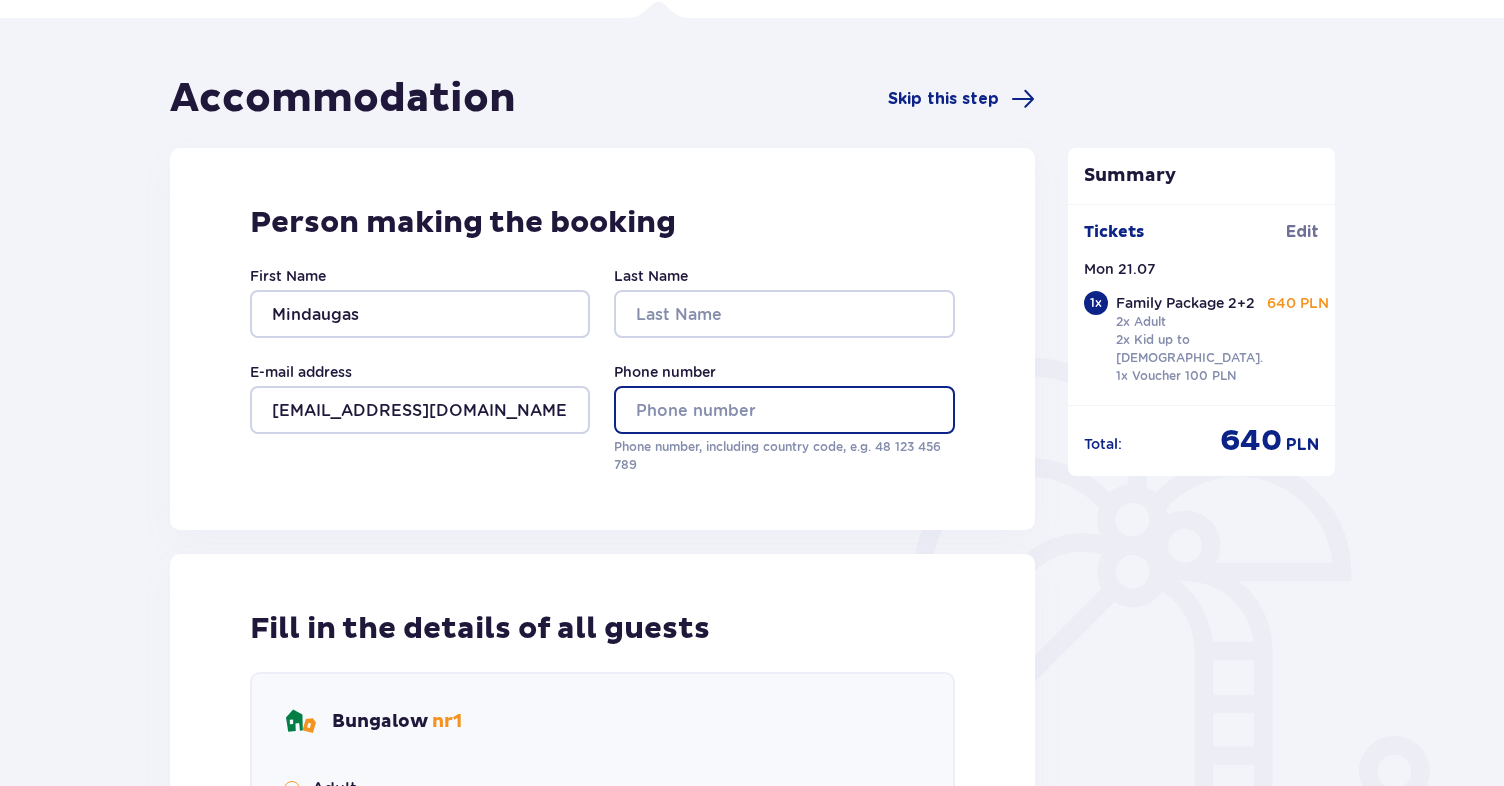 click on "Phone number" at bounding box center [784, 410] 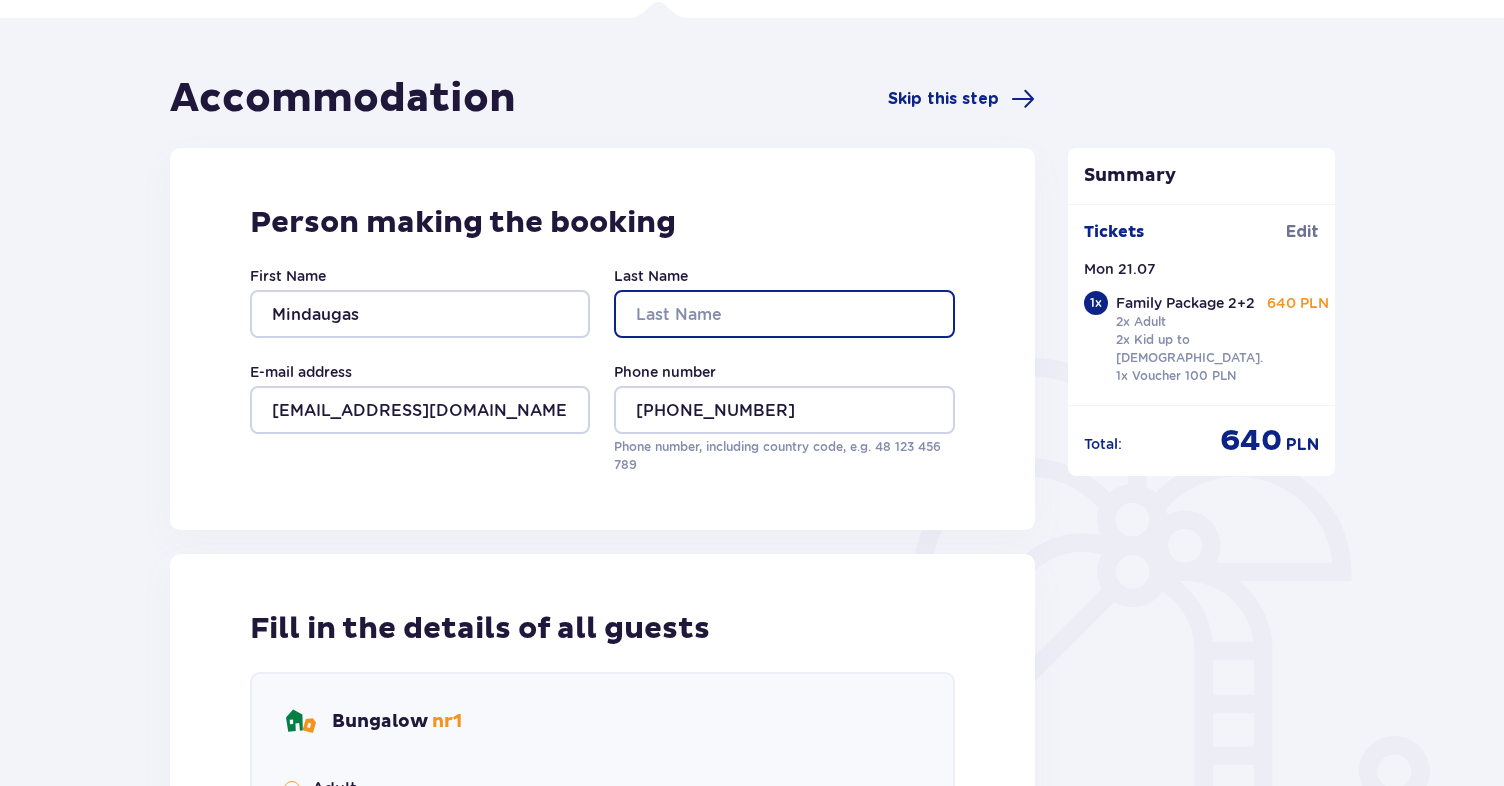 click on "Last Name" at bounding box center [784, 314] 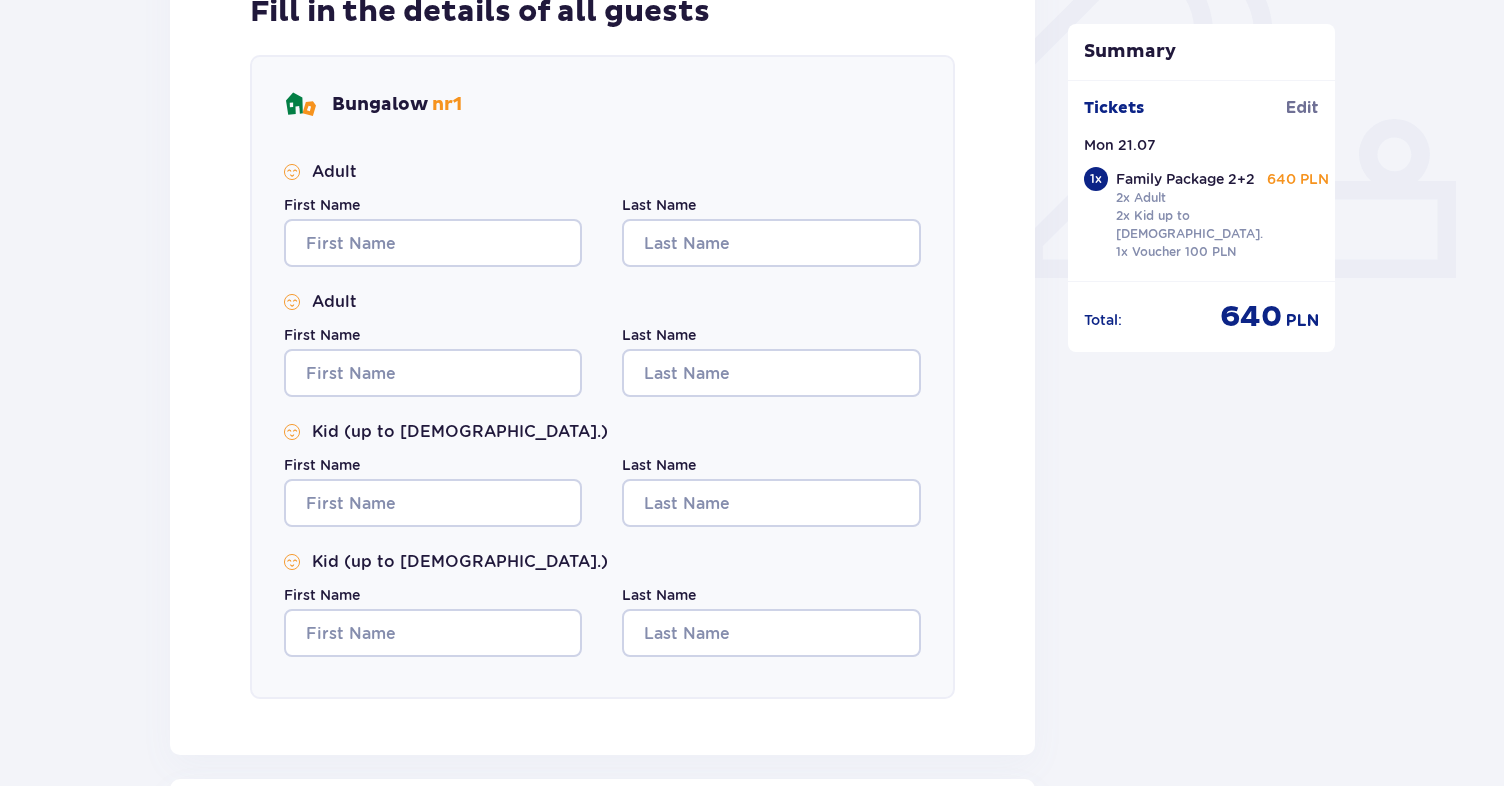 scroll, scrollTop: 760, scrollLeft: 0, axis: vertical 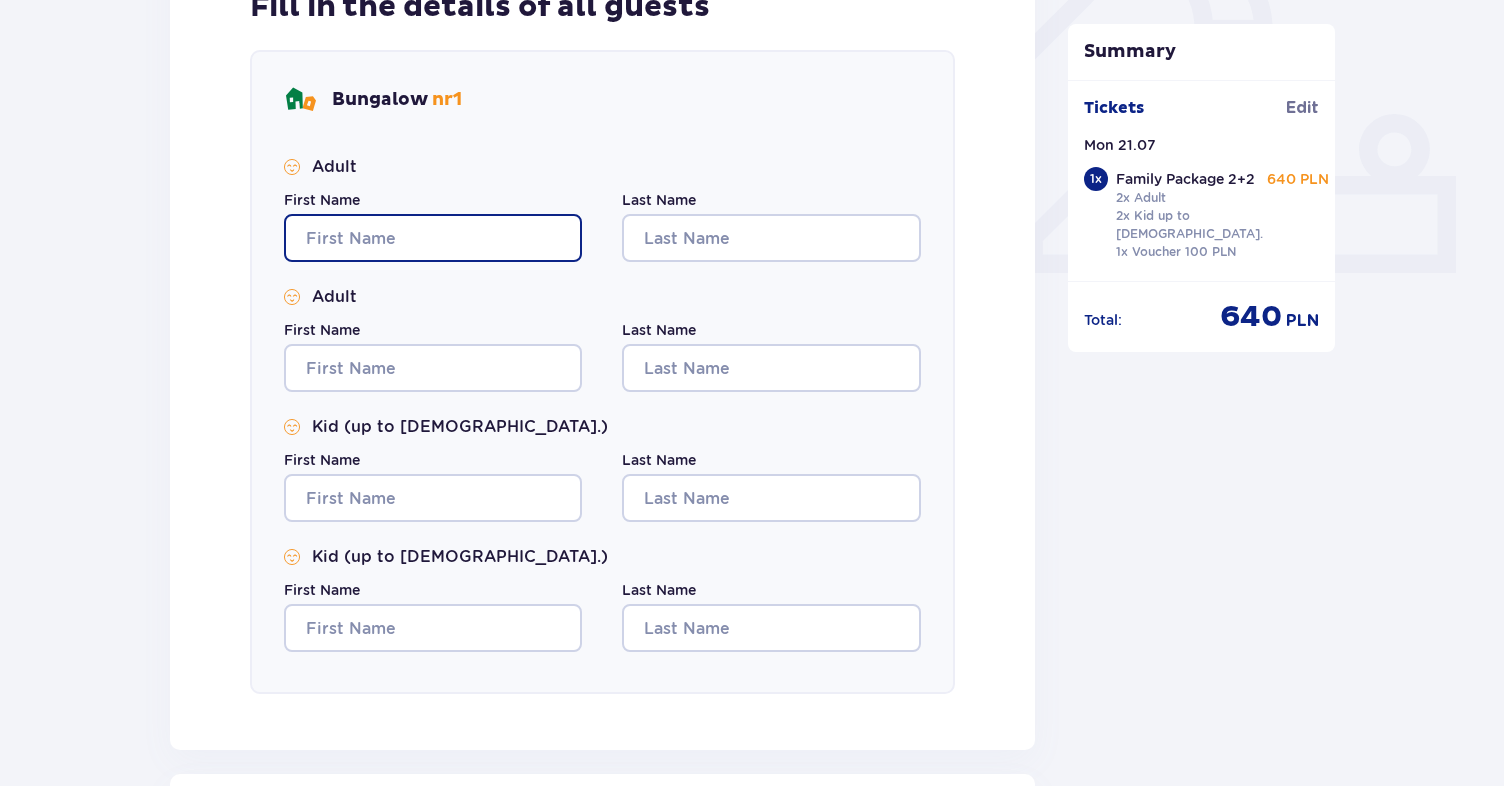 click on "First Name" at bounding box center [433, 238] 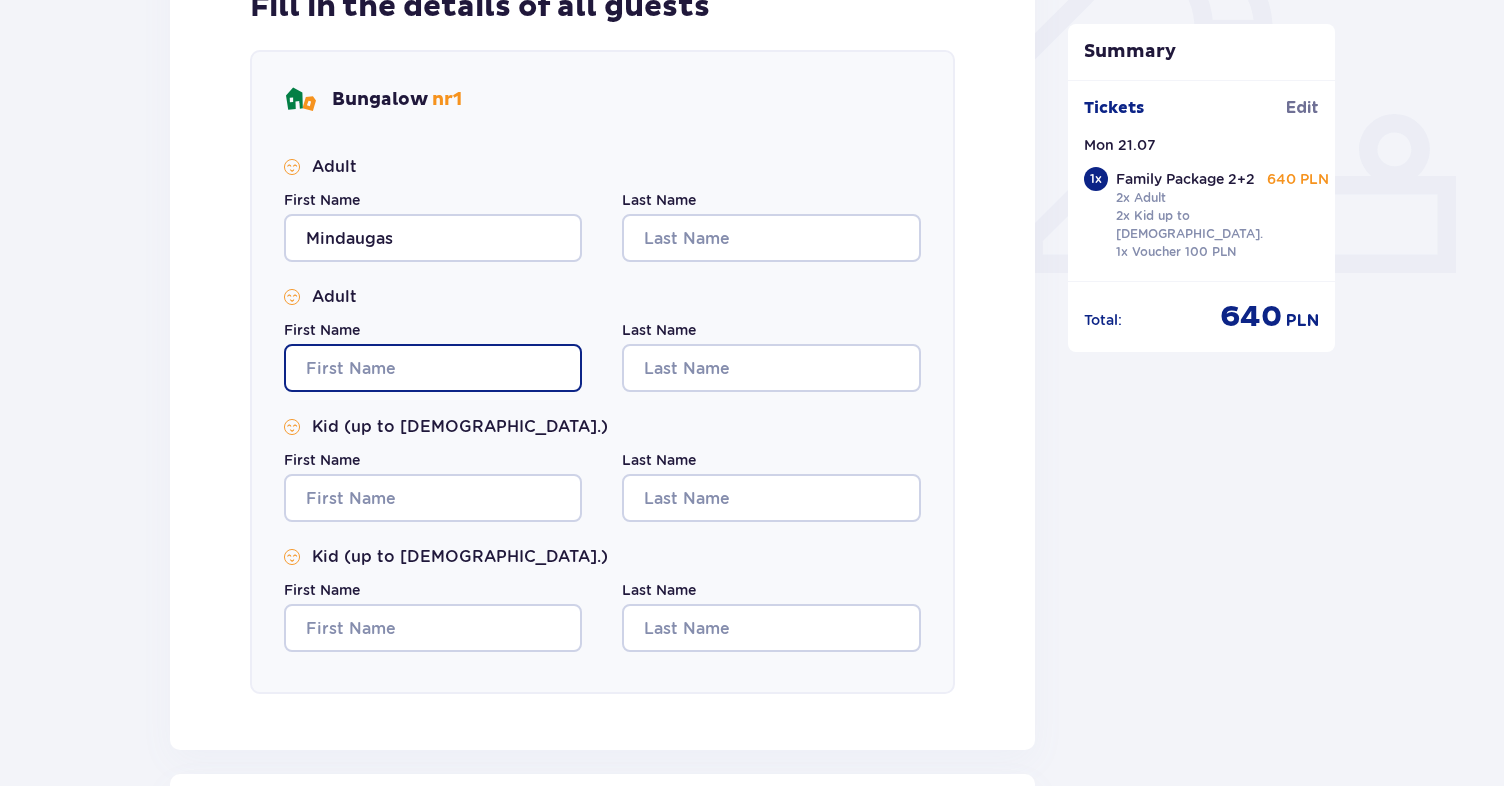 click on "First Name" at bounding box center [433, 368] 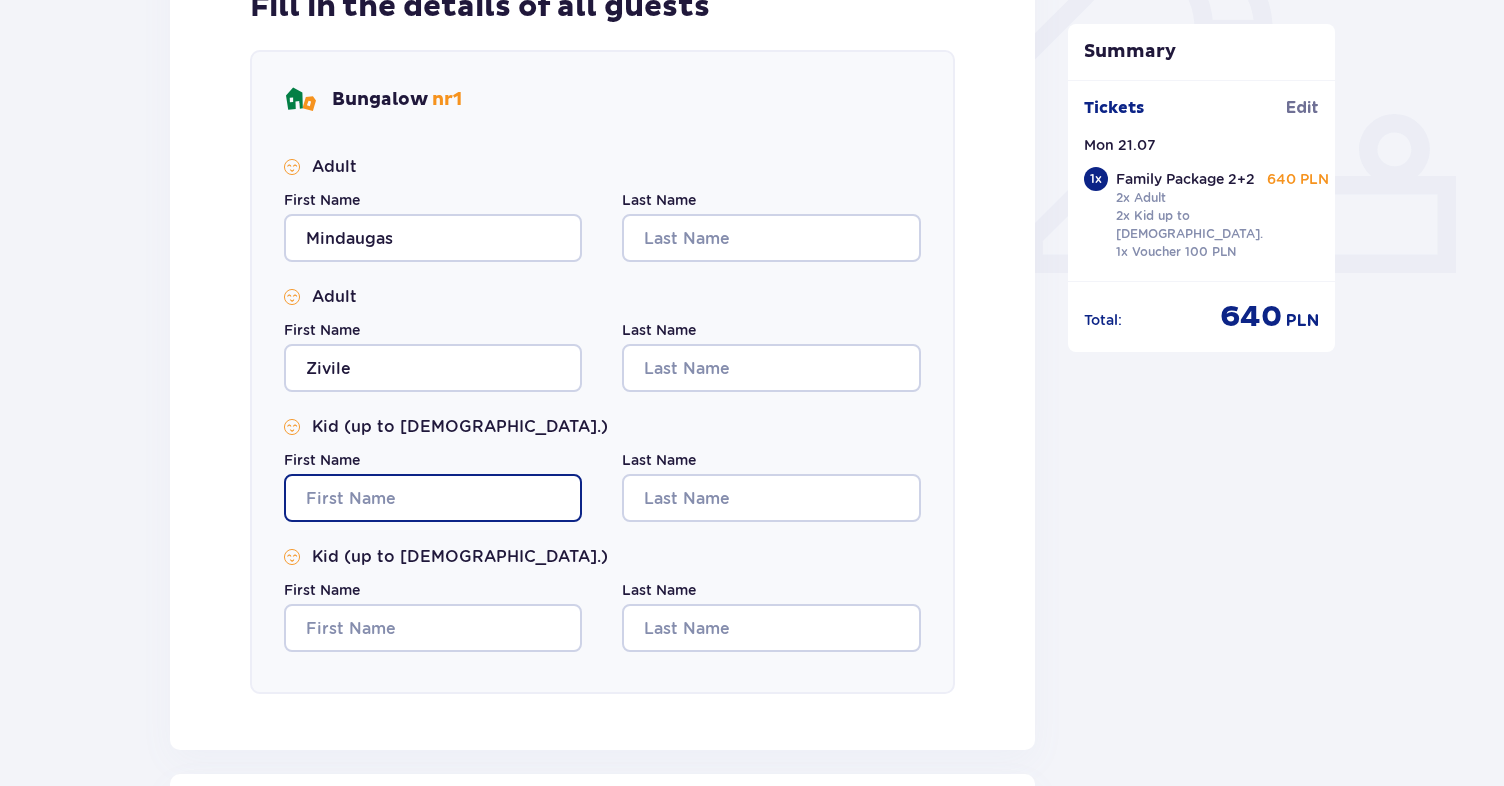 click on "First Name" at bounding box center (433, 498) 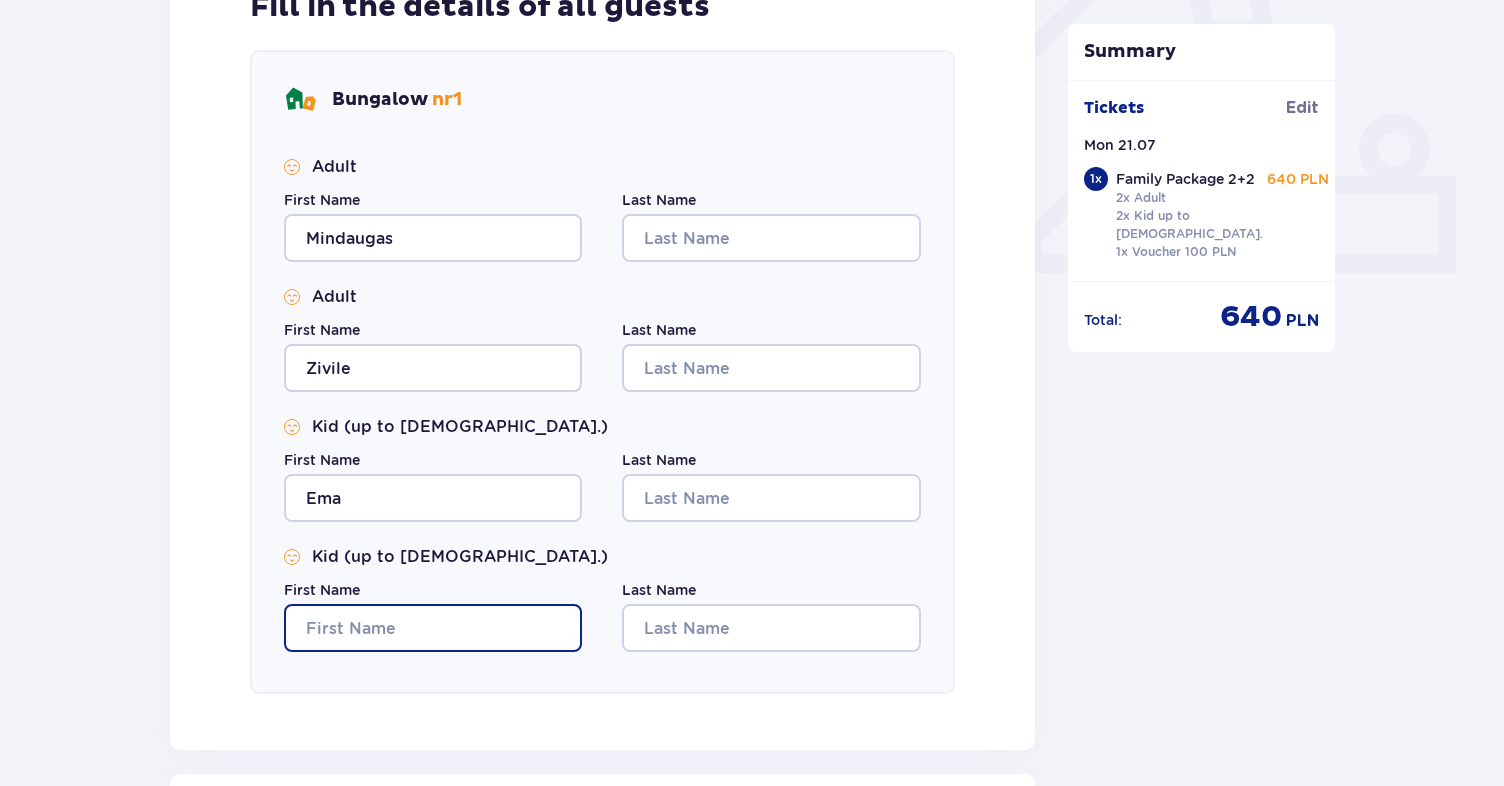 click on "First Name" at bounding box center (433, 628) 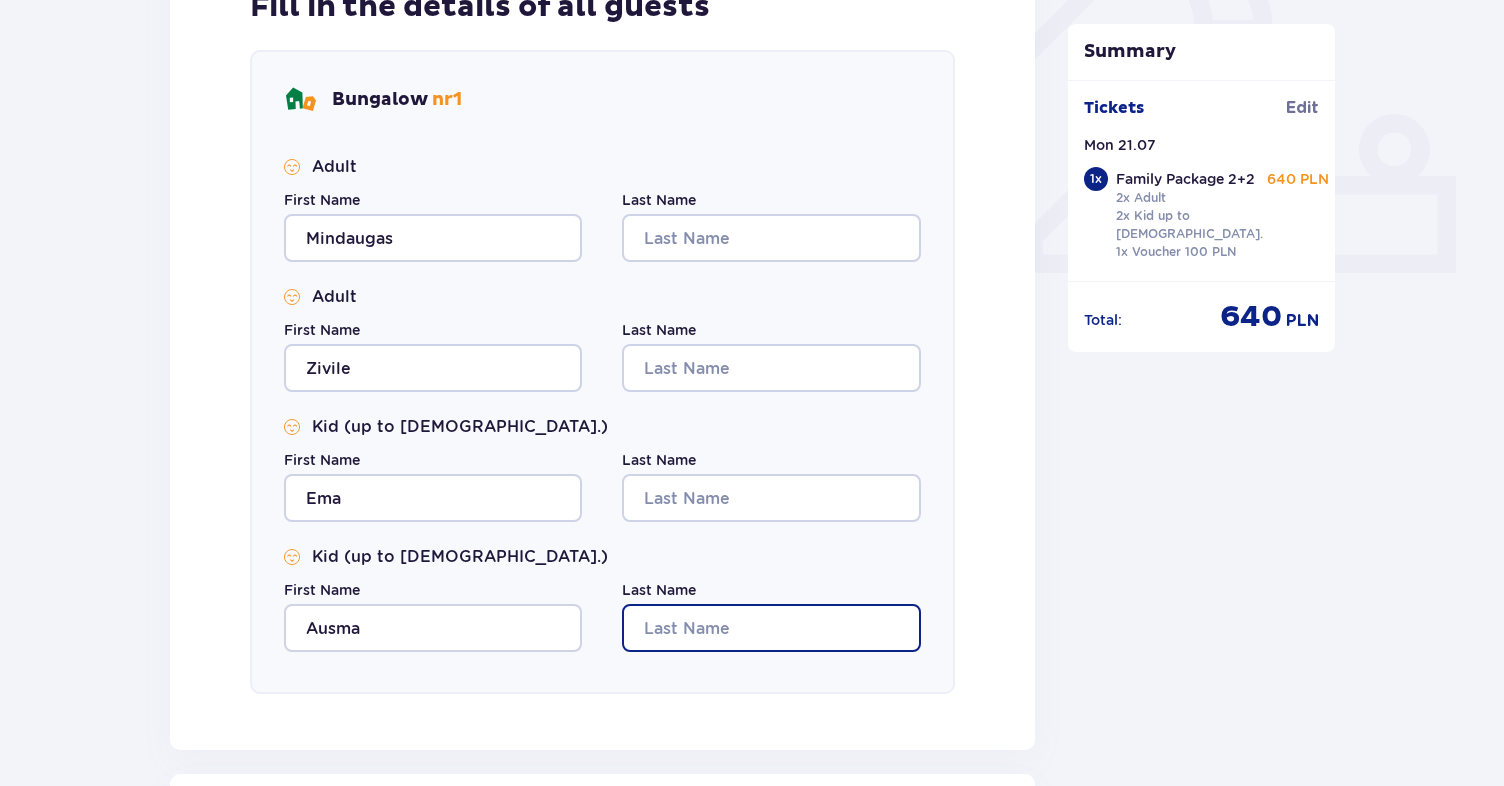 click on "Last Name" at bounding box center [771, 628] 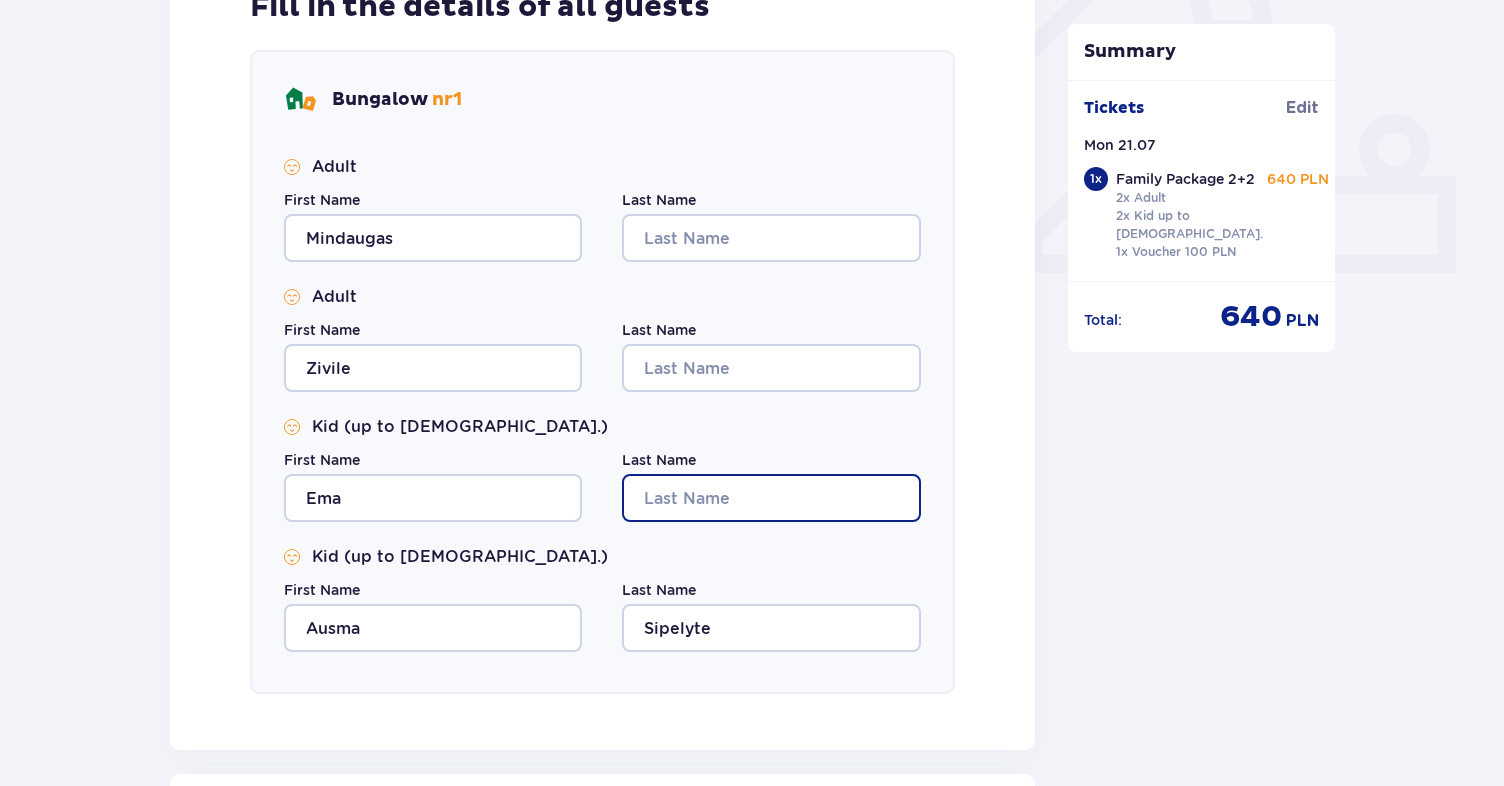 click on "Last Name" at bounding box center [771, 498] 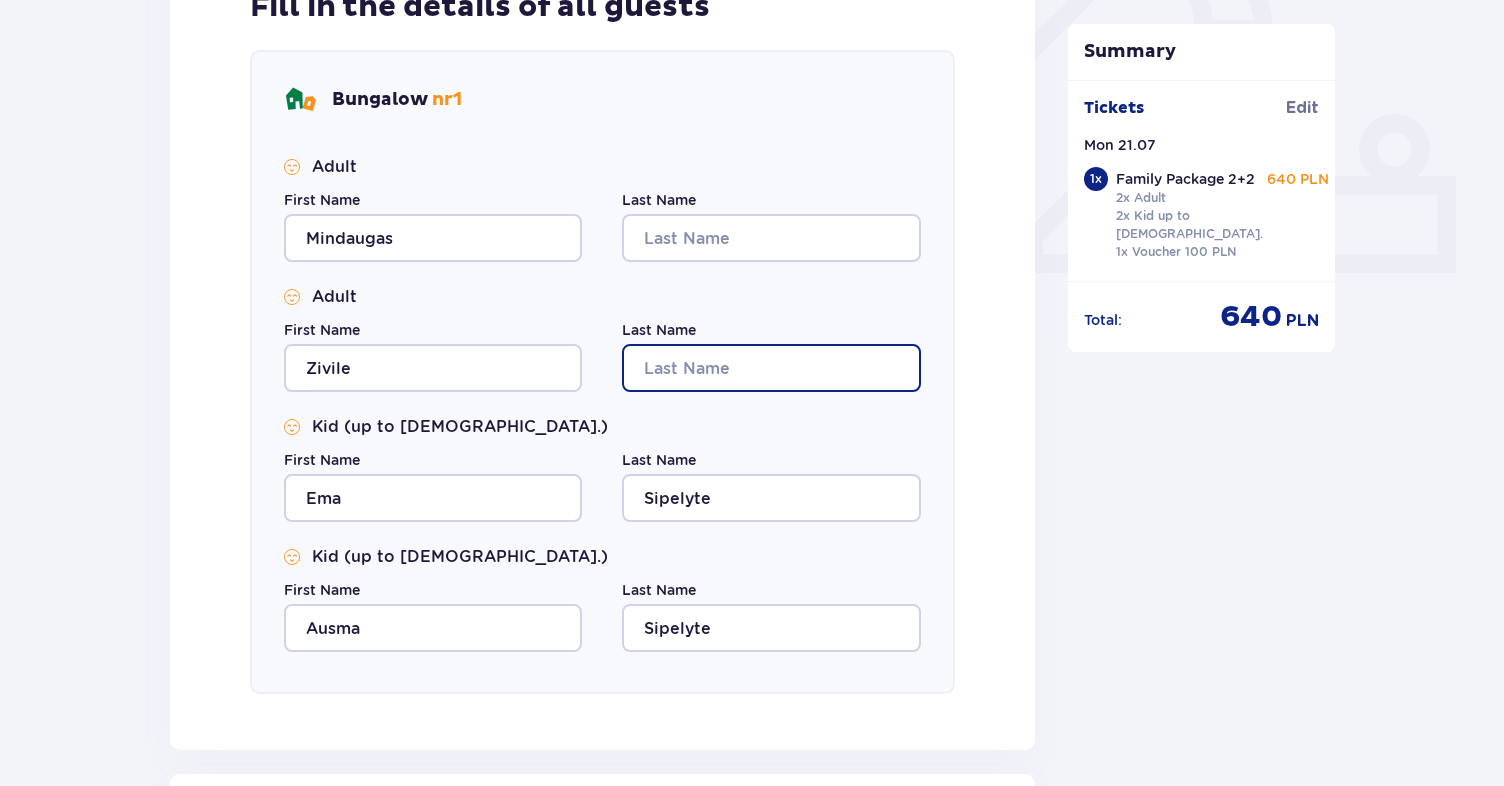 click on "Last Name" at bounding box center [771, 368] 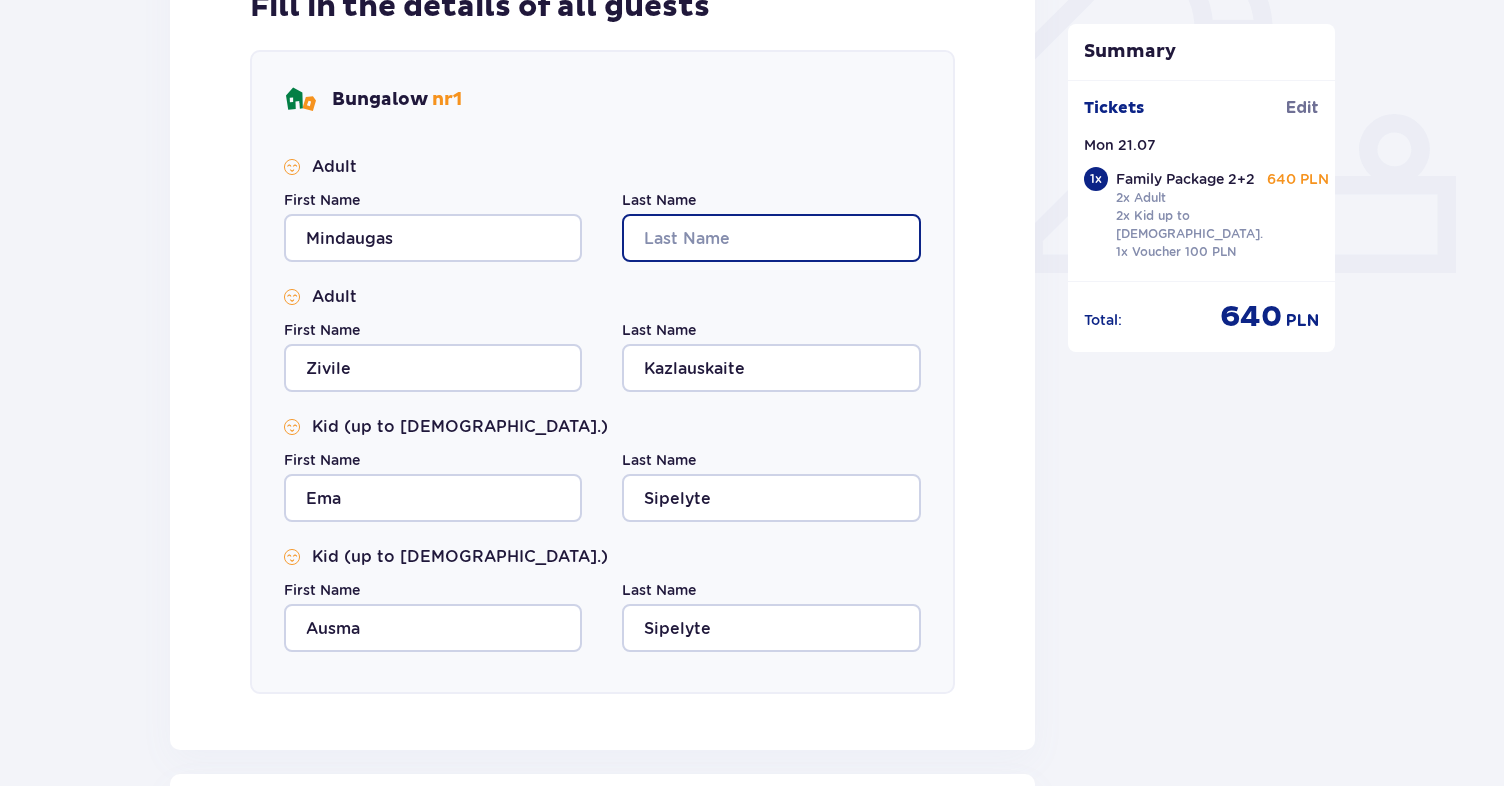 click on "Last Name" at bounding box center (771, 238) 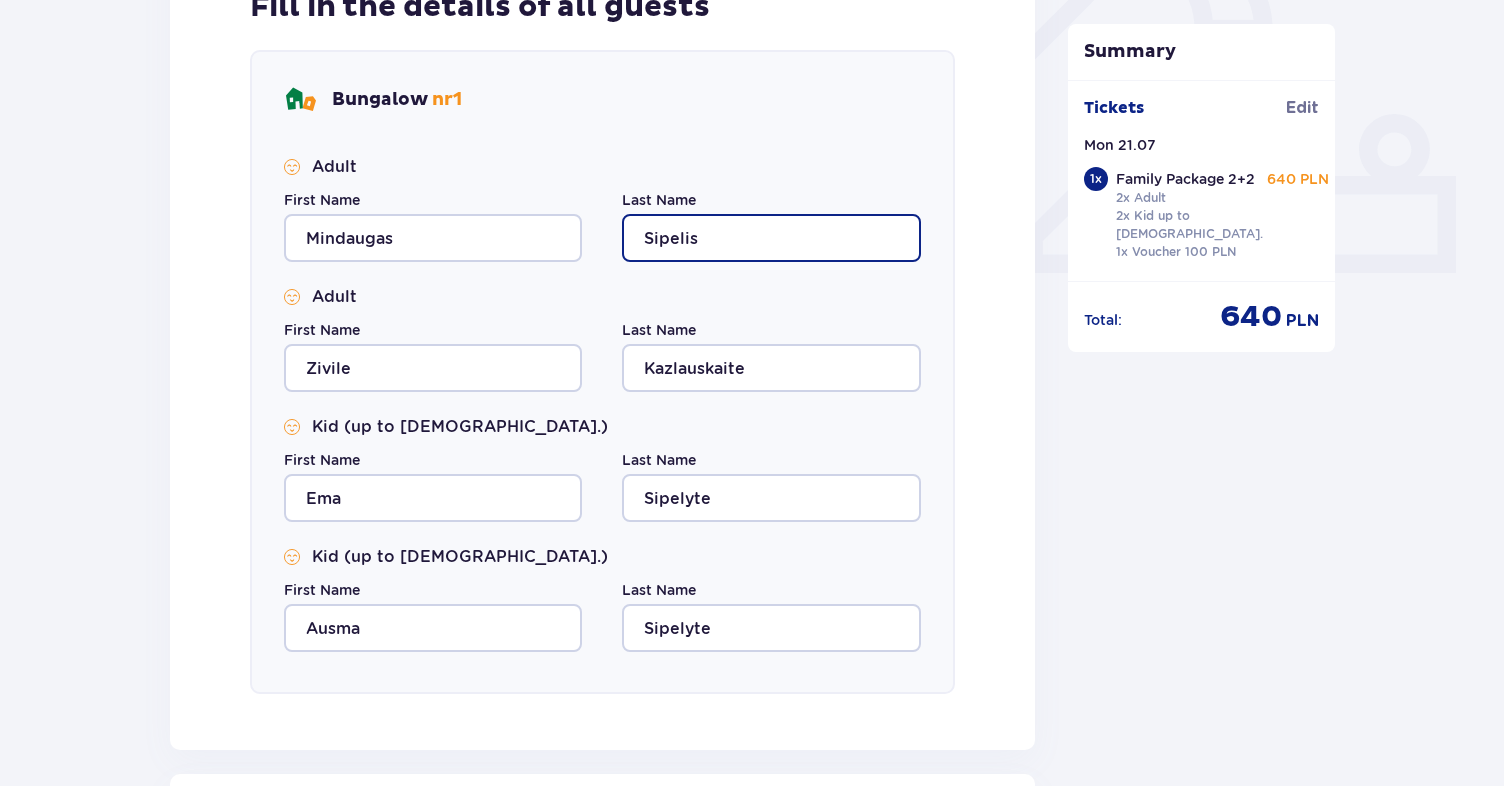 scroll, scrollTop: 1044, scrollLeft: 0, axis: vertical 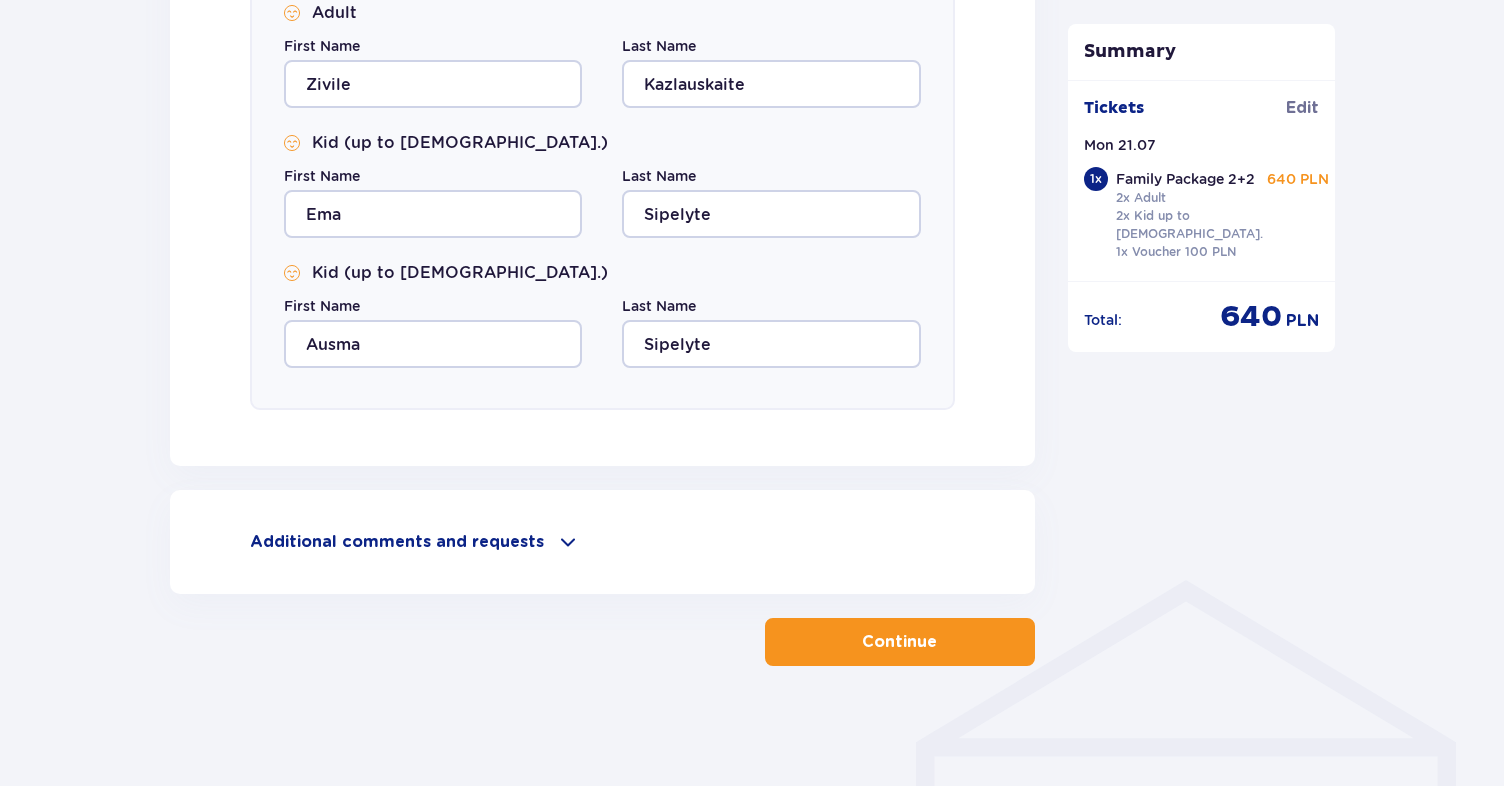 click on "Continue" at bounding box center [900, 642] 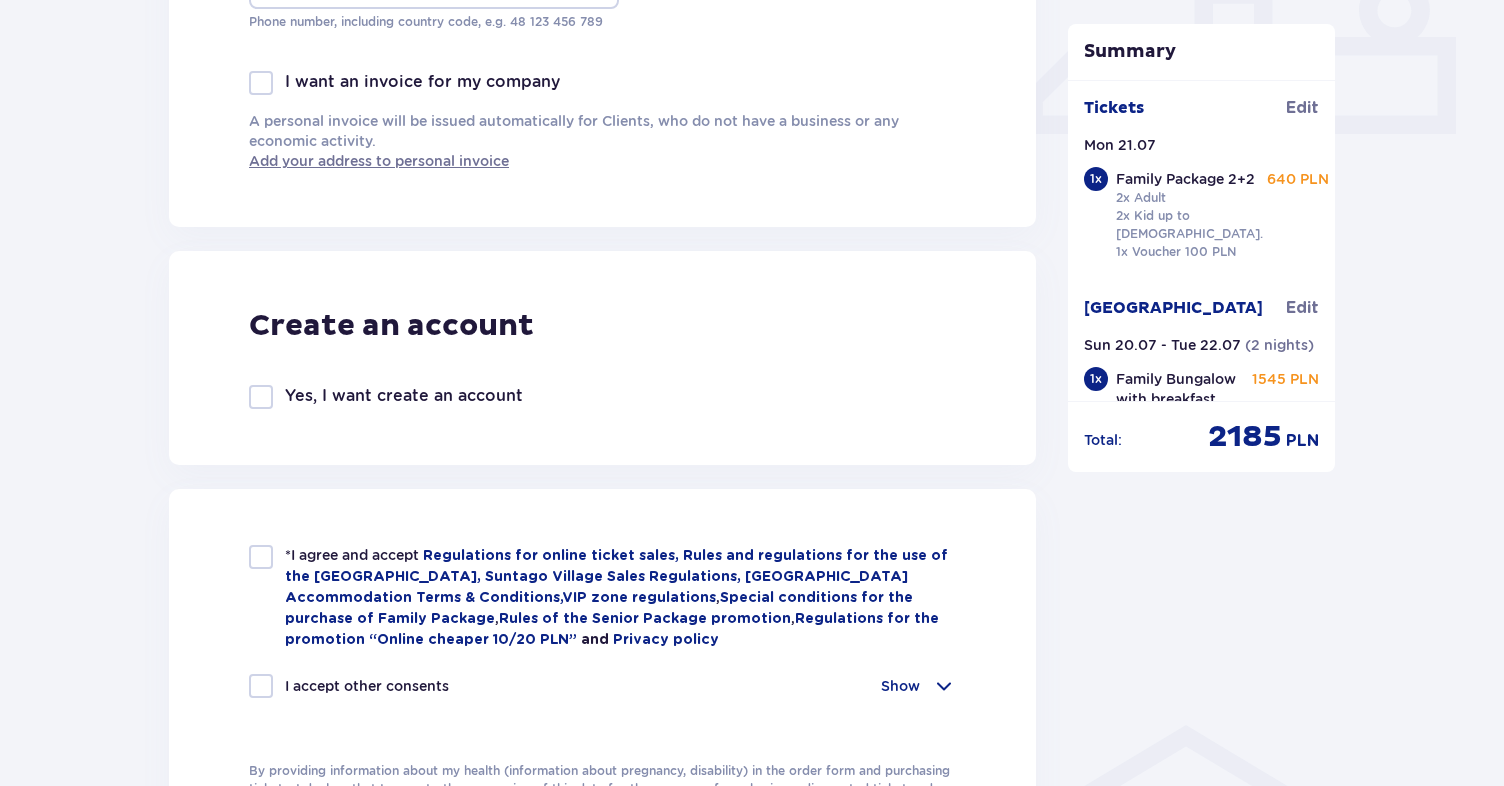 scroll, scrollTop: 1244, scrollLeft: 0, axis: vertical 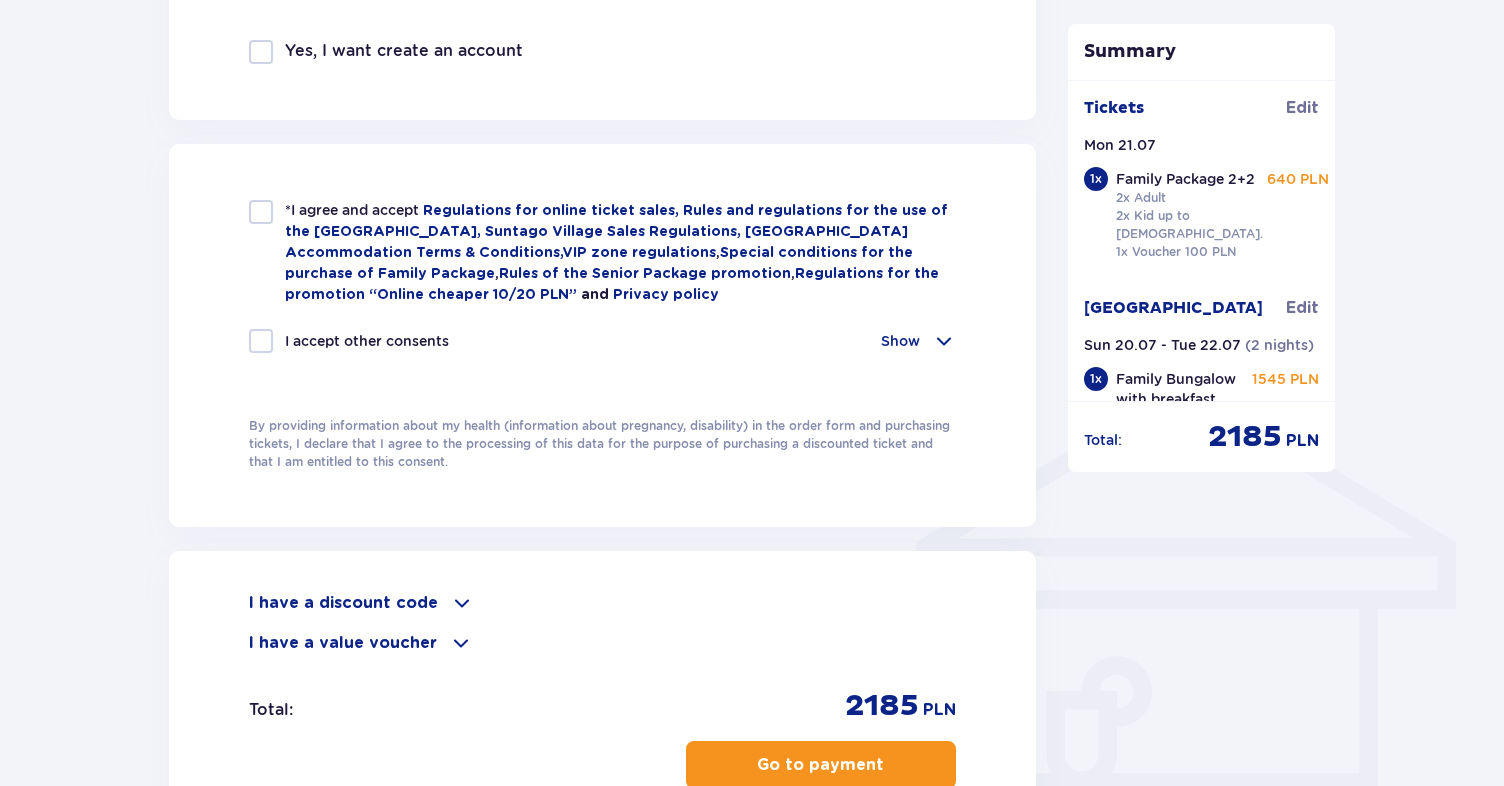 click at bounding box center [261, 212] 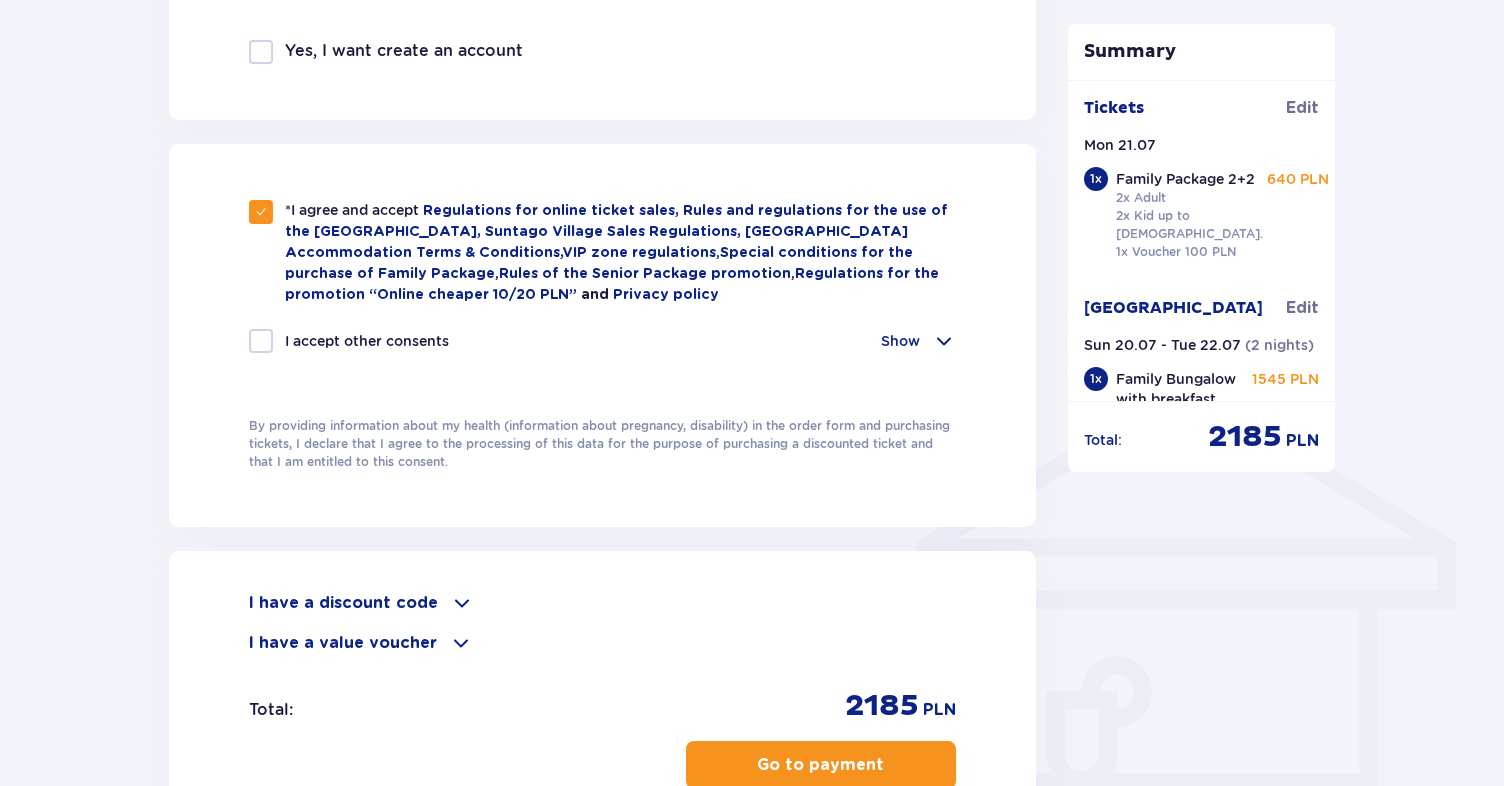 click at bounding box center [261, 341] 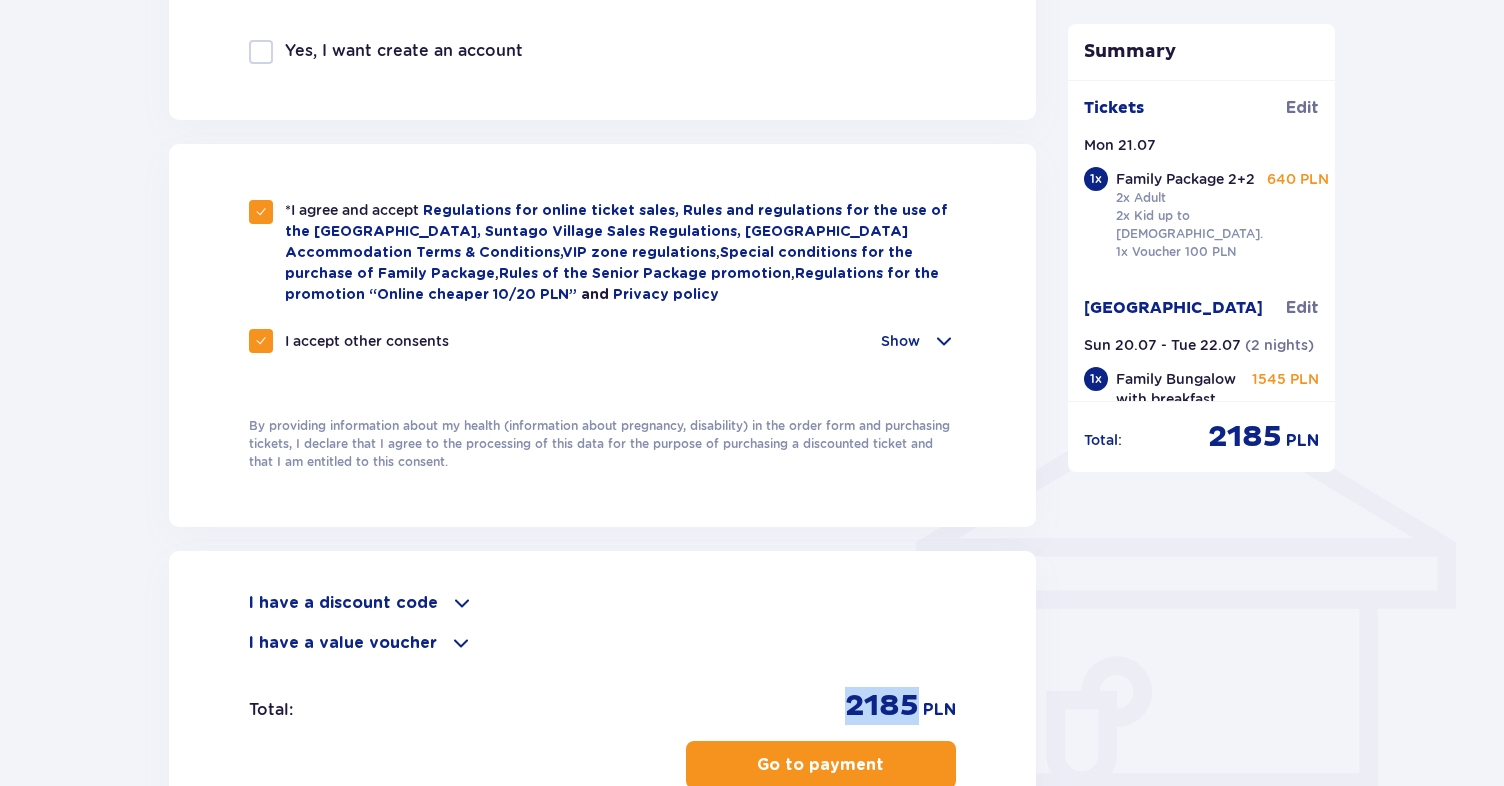 drag, startPoint x: 842, startPoint y: 702, endPoint x: 917, endPoint y: 701, distance: 75.00667 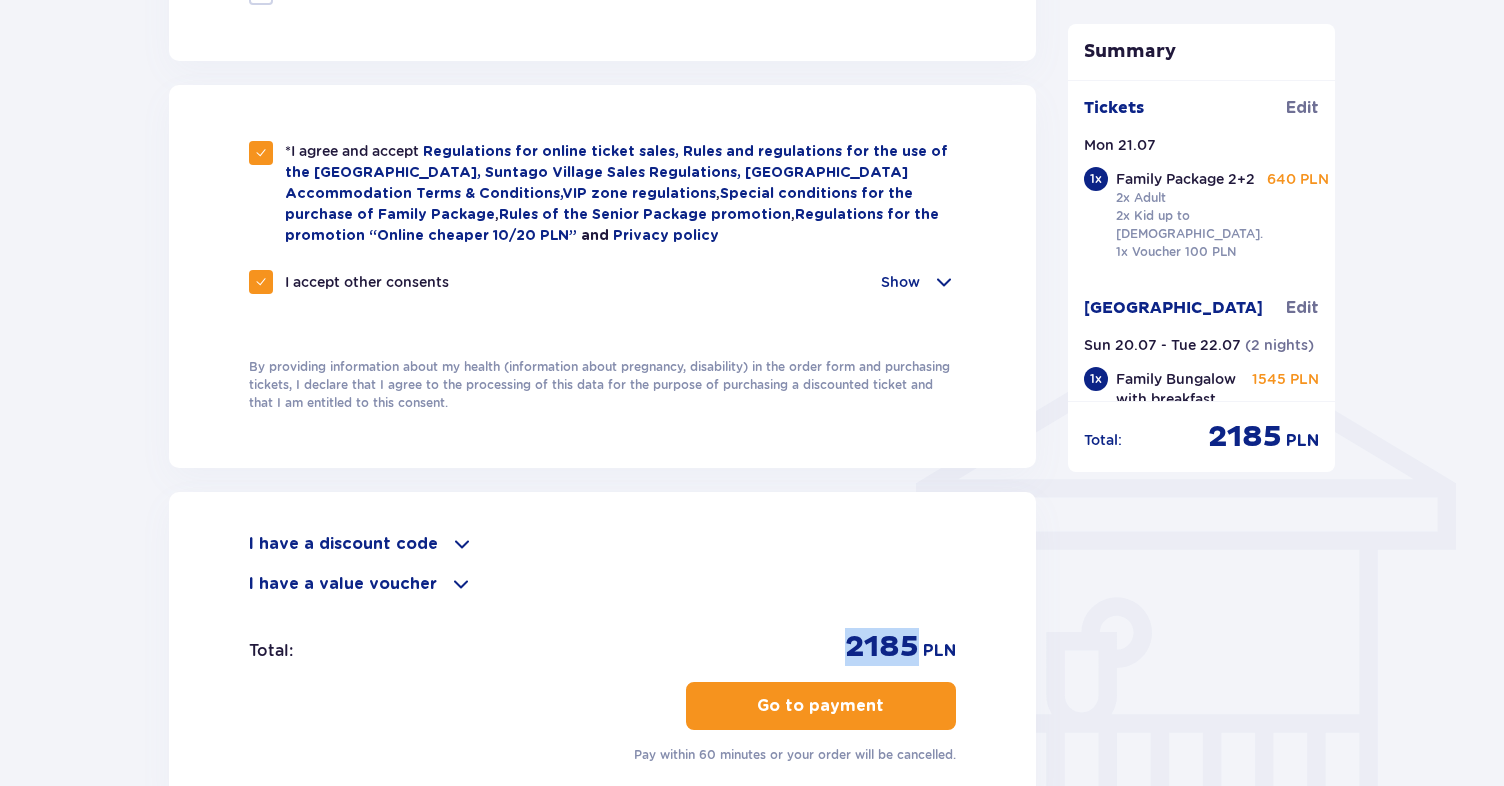 scroll, scrollTop: 1541, scrollLeft: 0, axis: vertical 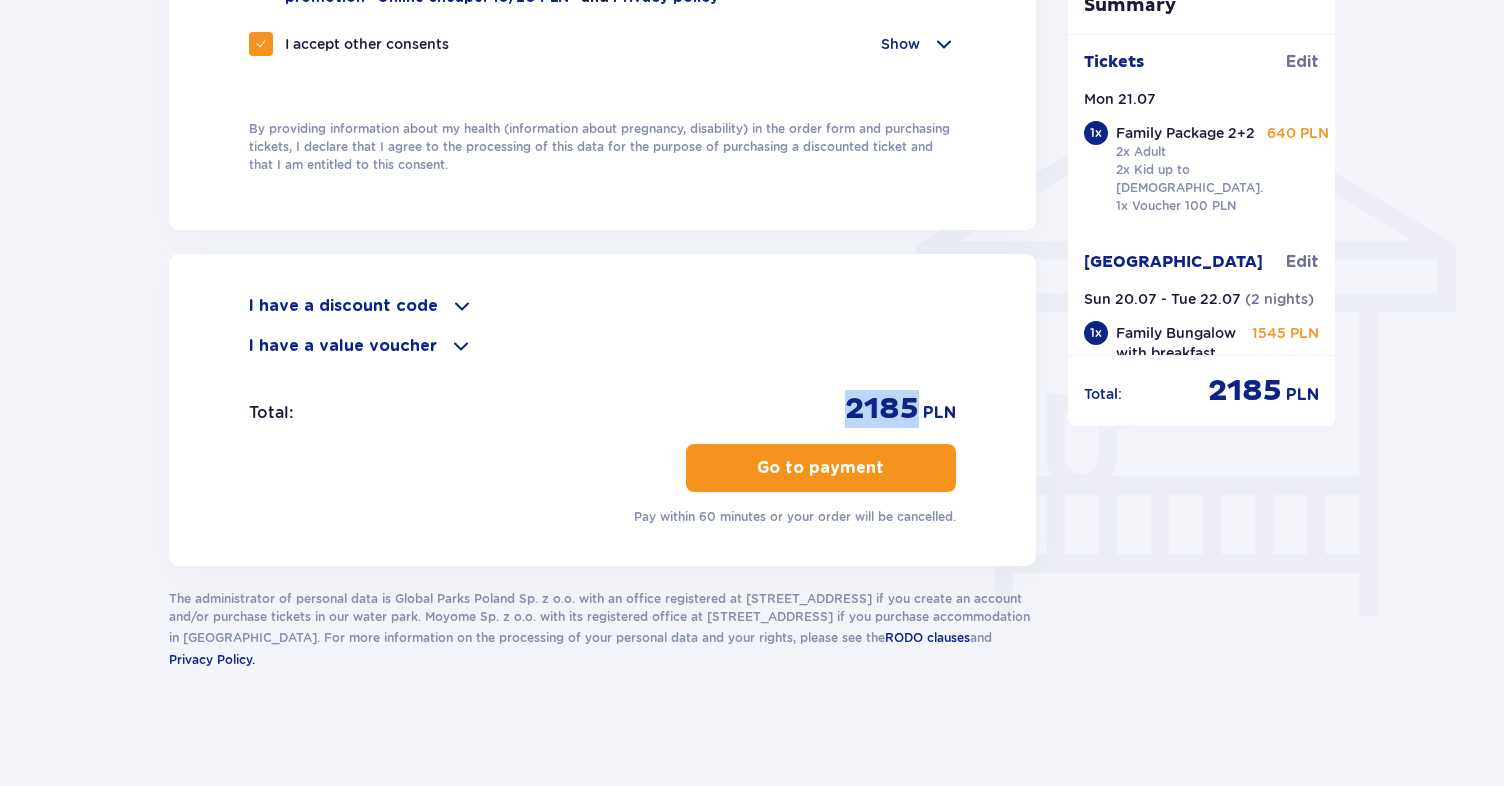 click on "Go to payment" at bounding box center [820, 468] 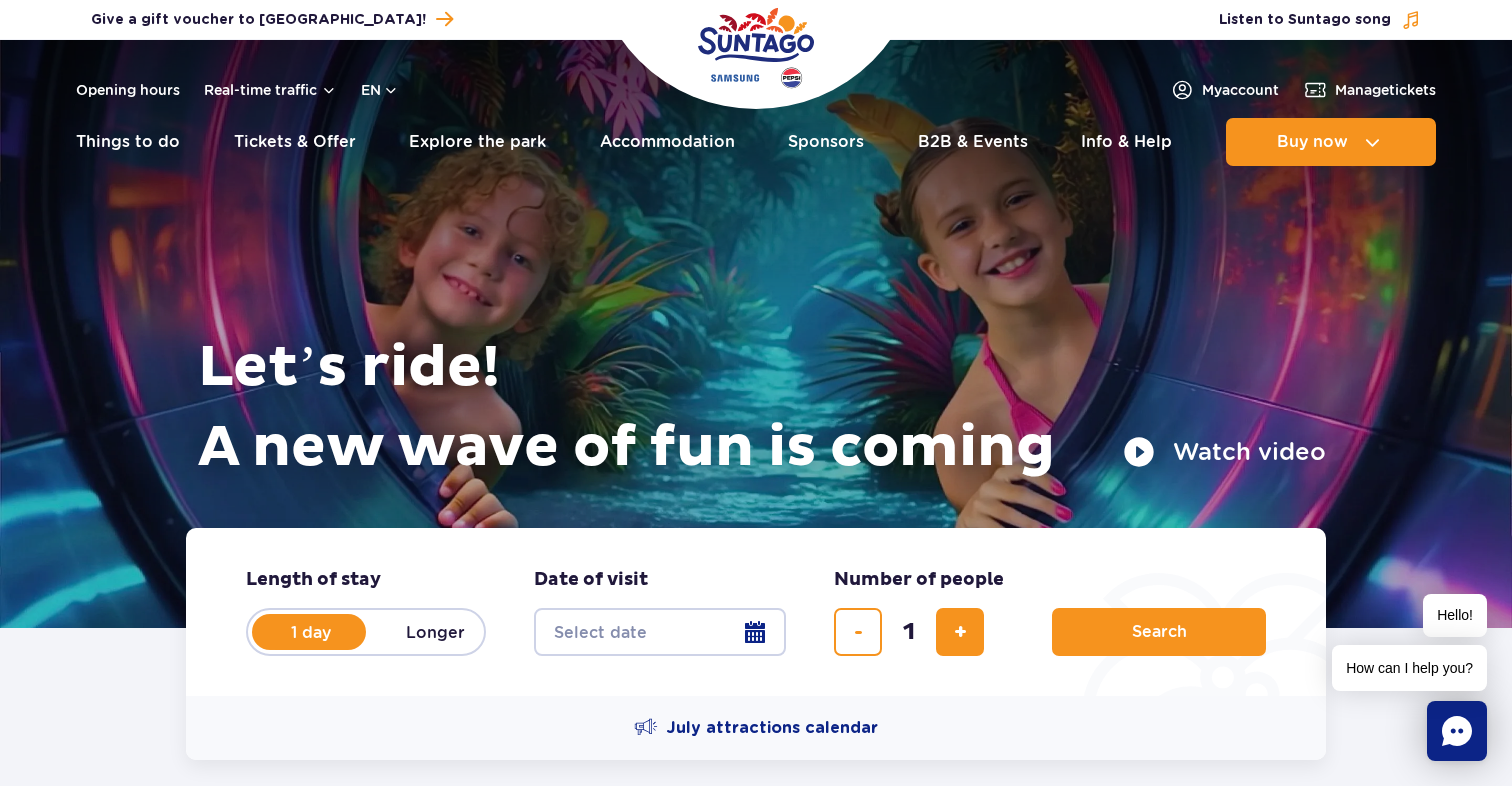 scroll, scrollTop: 0, scrollLeft: 0, axis: both 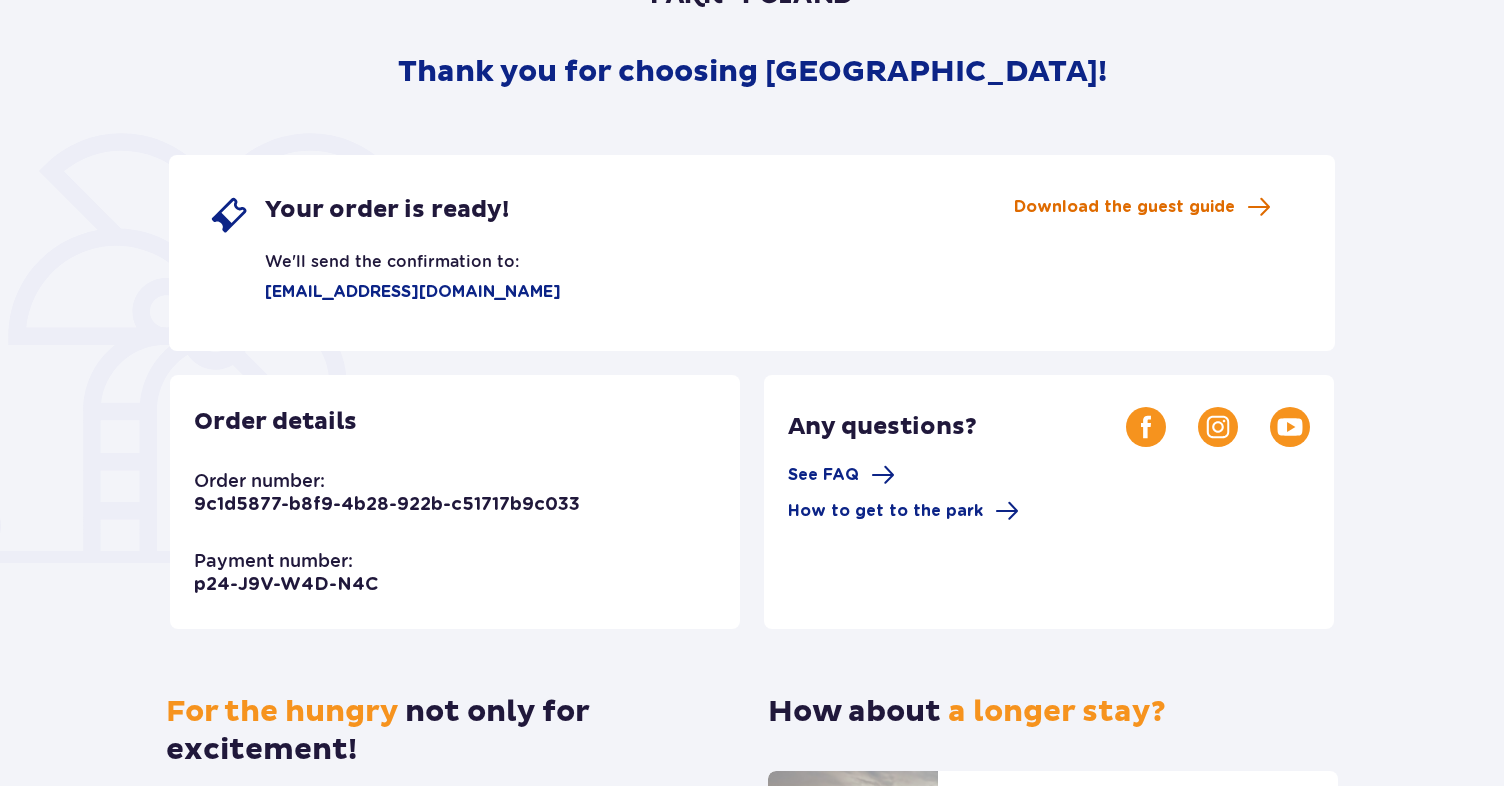 click on "Download the guest guide" at bounding box center (1124, 207) 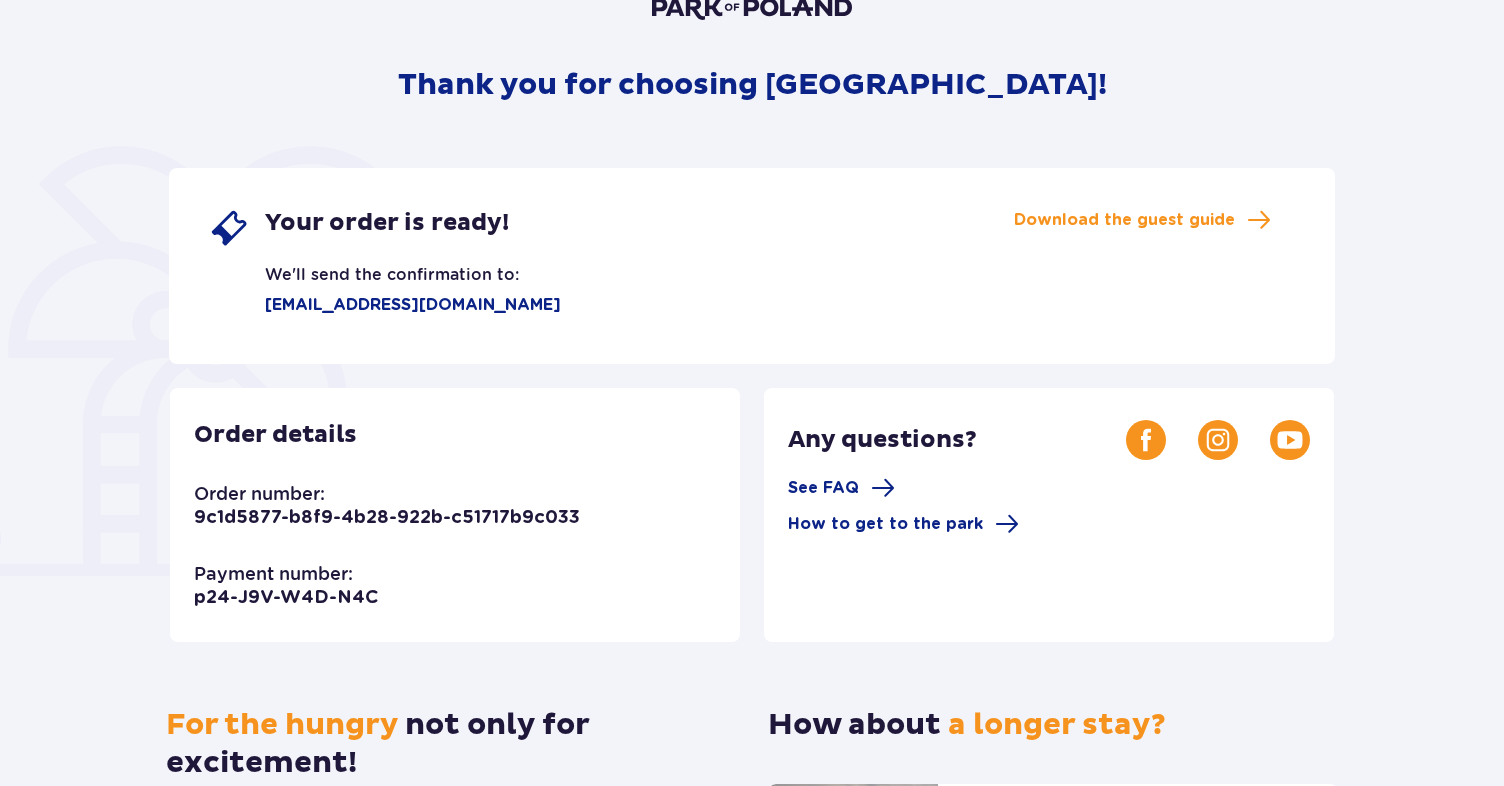 scroll, scrollTop: 0, scrollLeft: 0, axis: both 